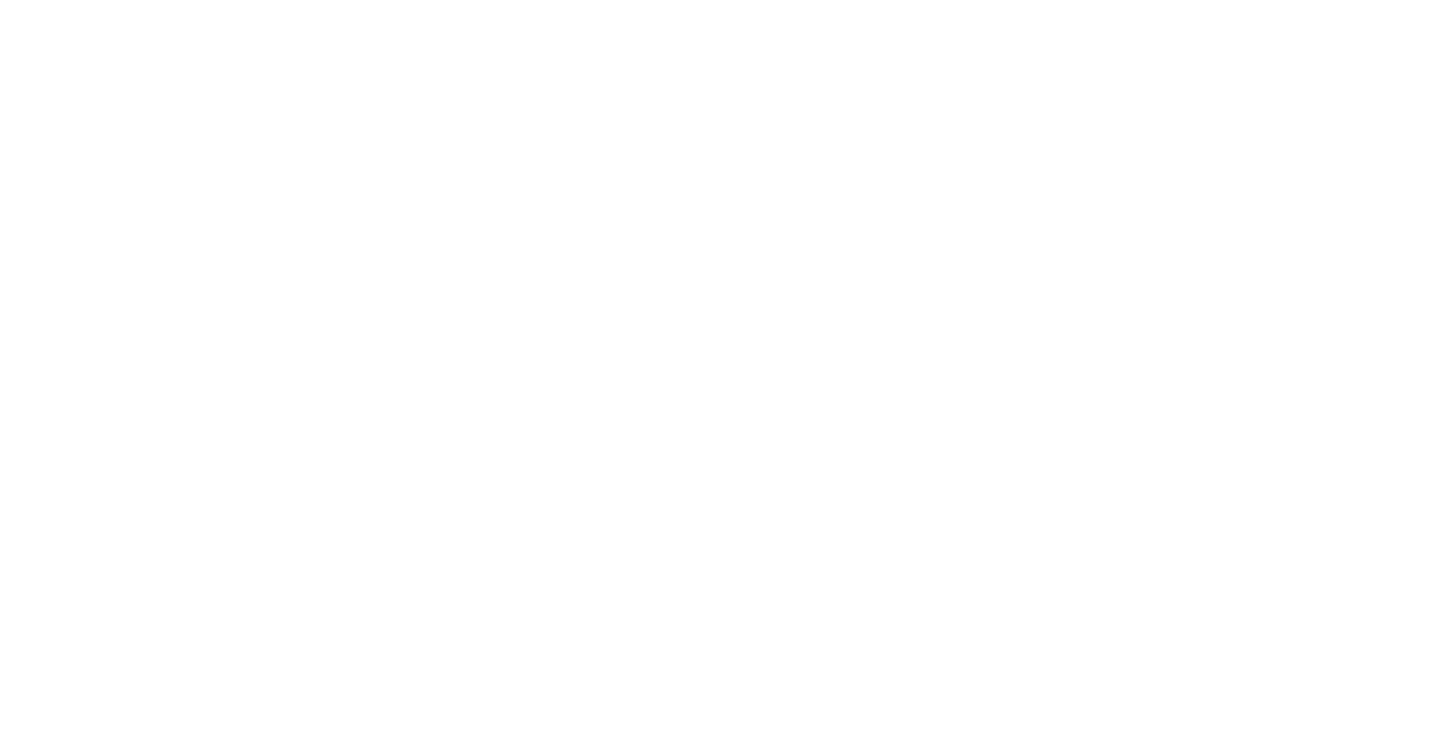 scroll, scrollTop: 0, scrollLeft: 0, axis: both 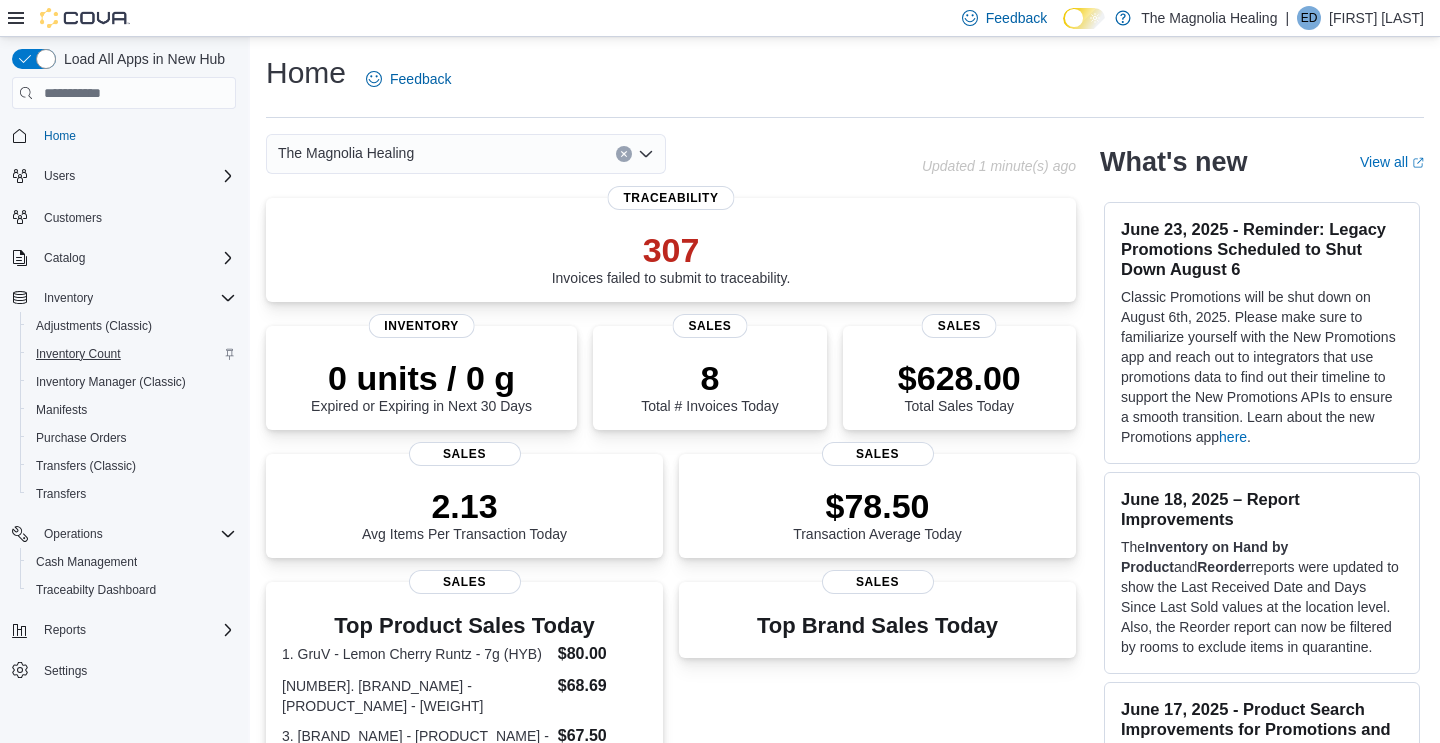 click on "Inventory Count" at bounding box center [78, 354] 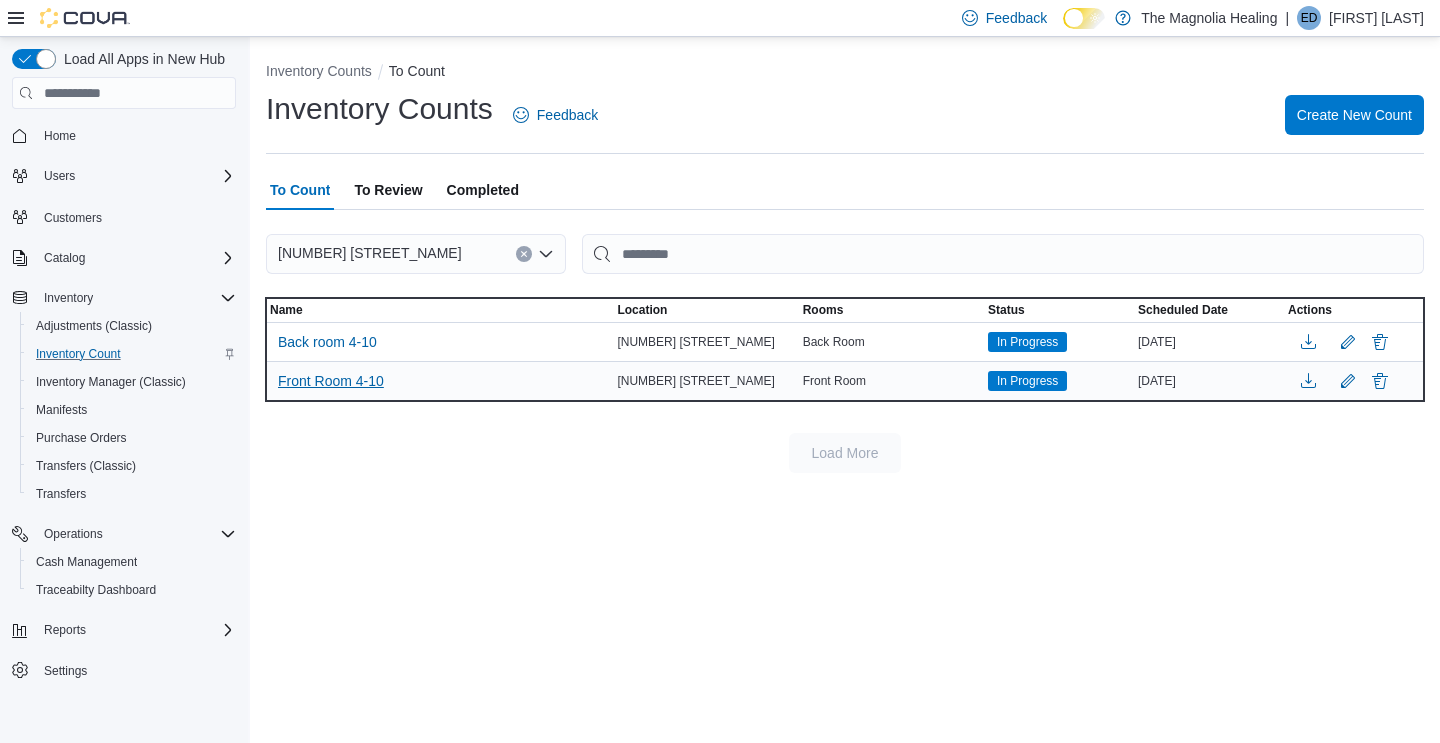 click on "Front Room 4-10" at bounding box center [331, 381] 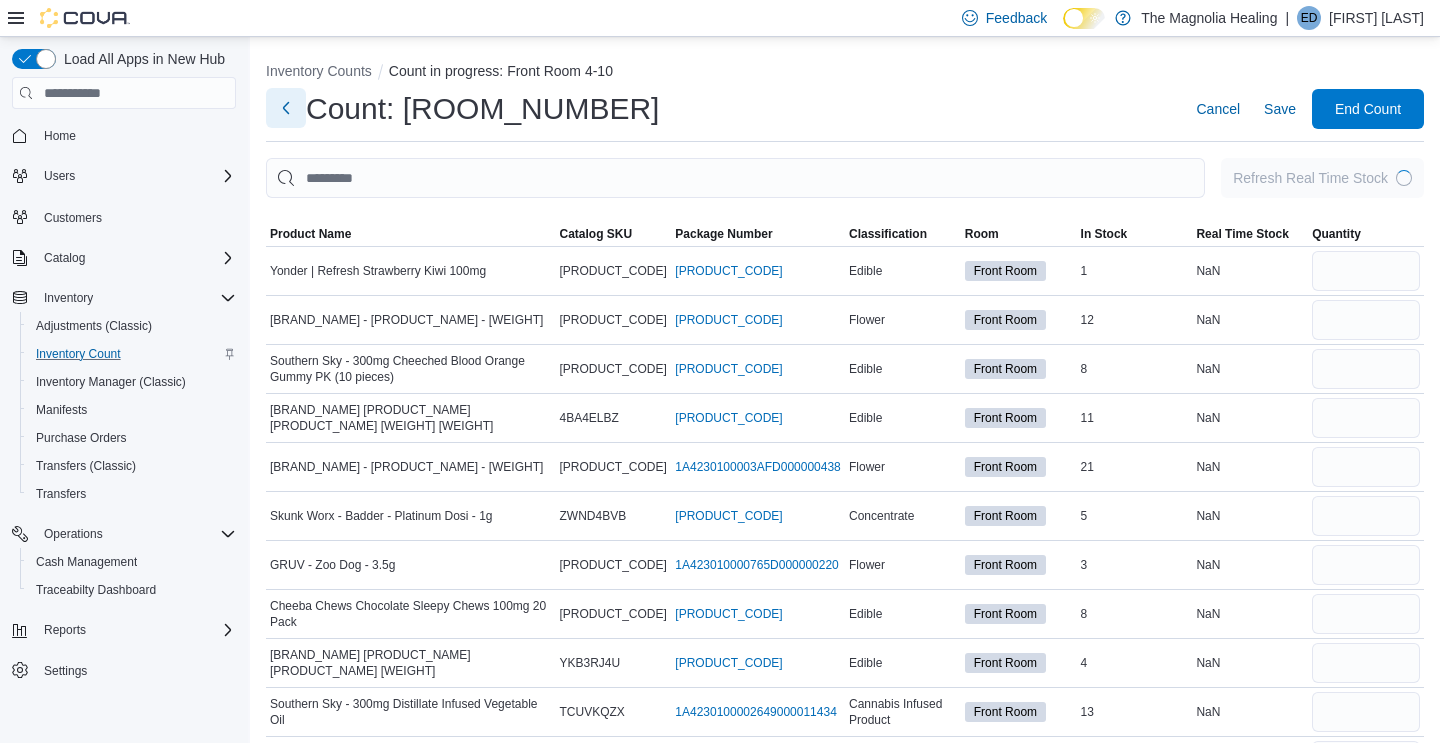 click at bounding box center [286, 108] 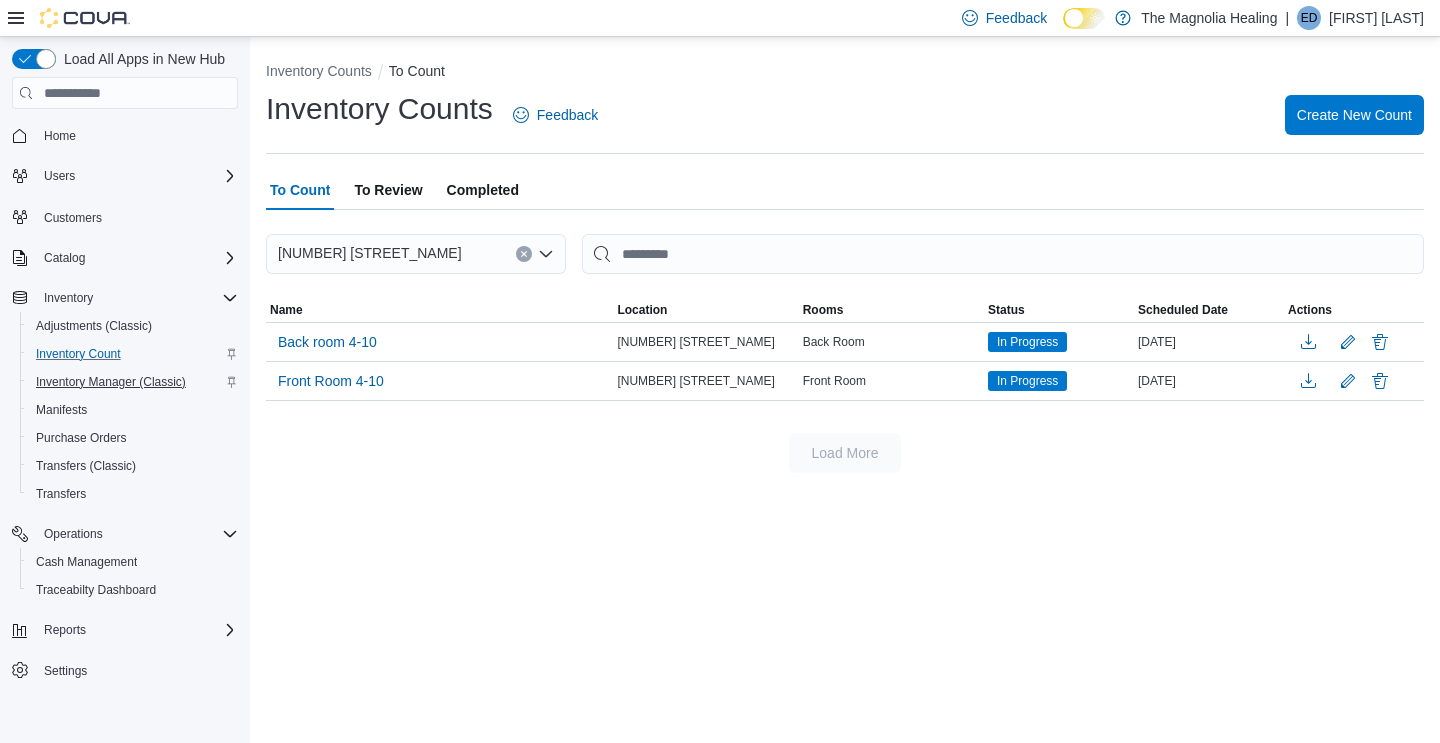 click on "Inventory Manager (Classic)" at bounding box center [111, 382] 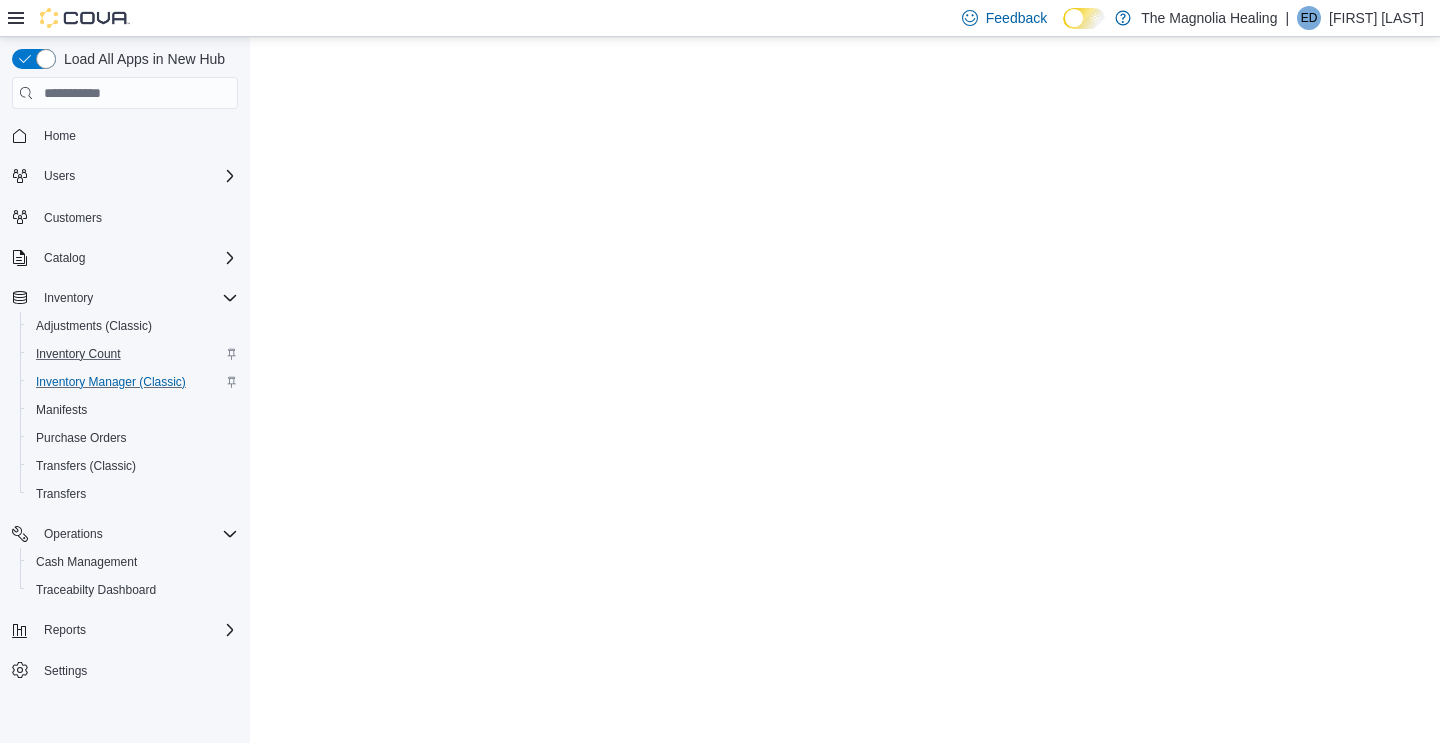 scroll, scrollTop: 0, scrollLeft: 0, axis: both 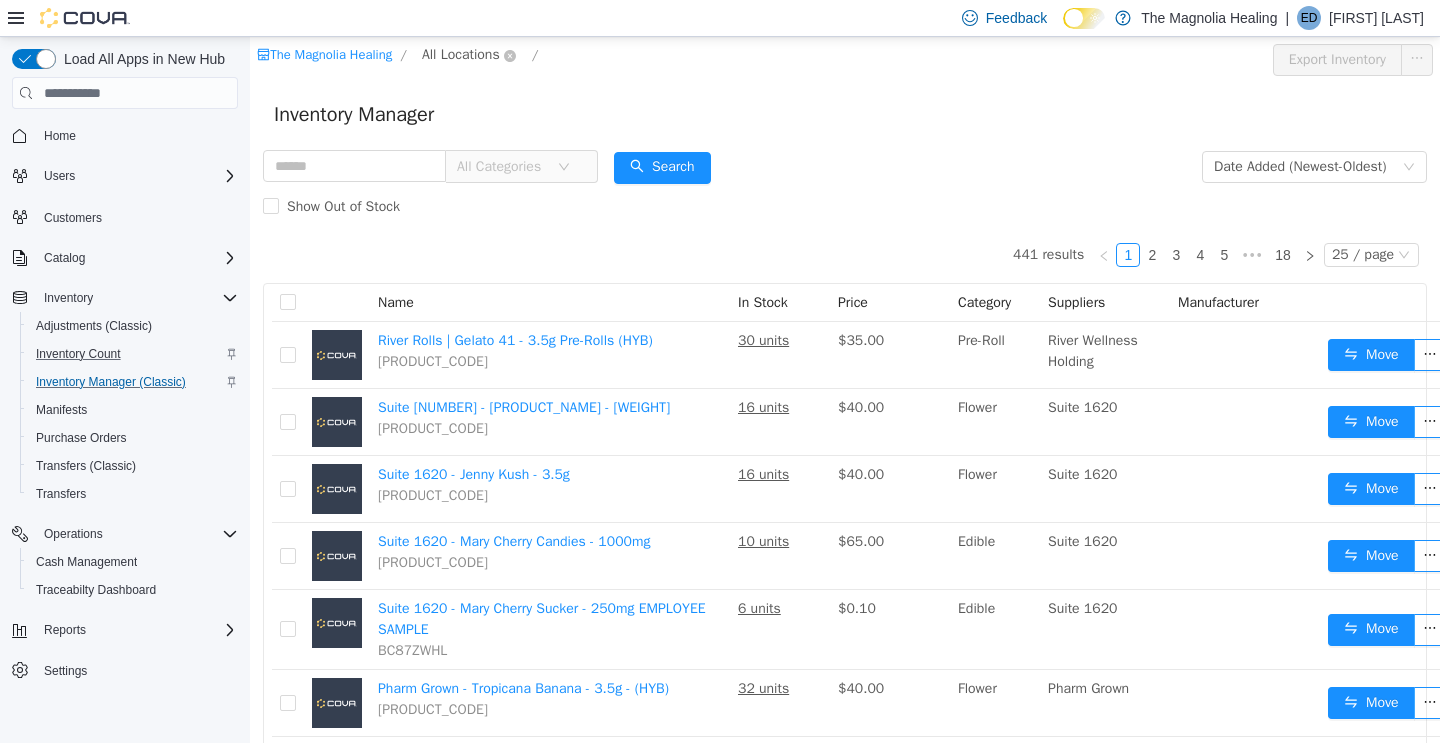 click on "All Locations" at bounding box center [461, 55] 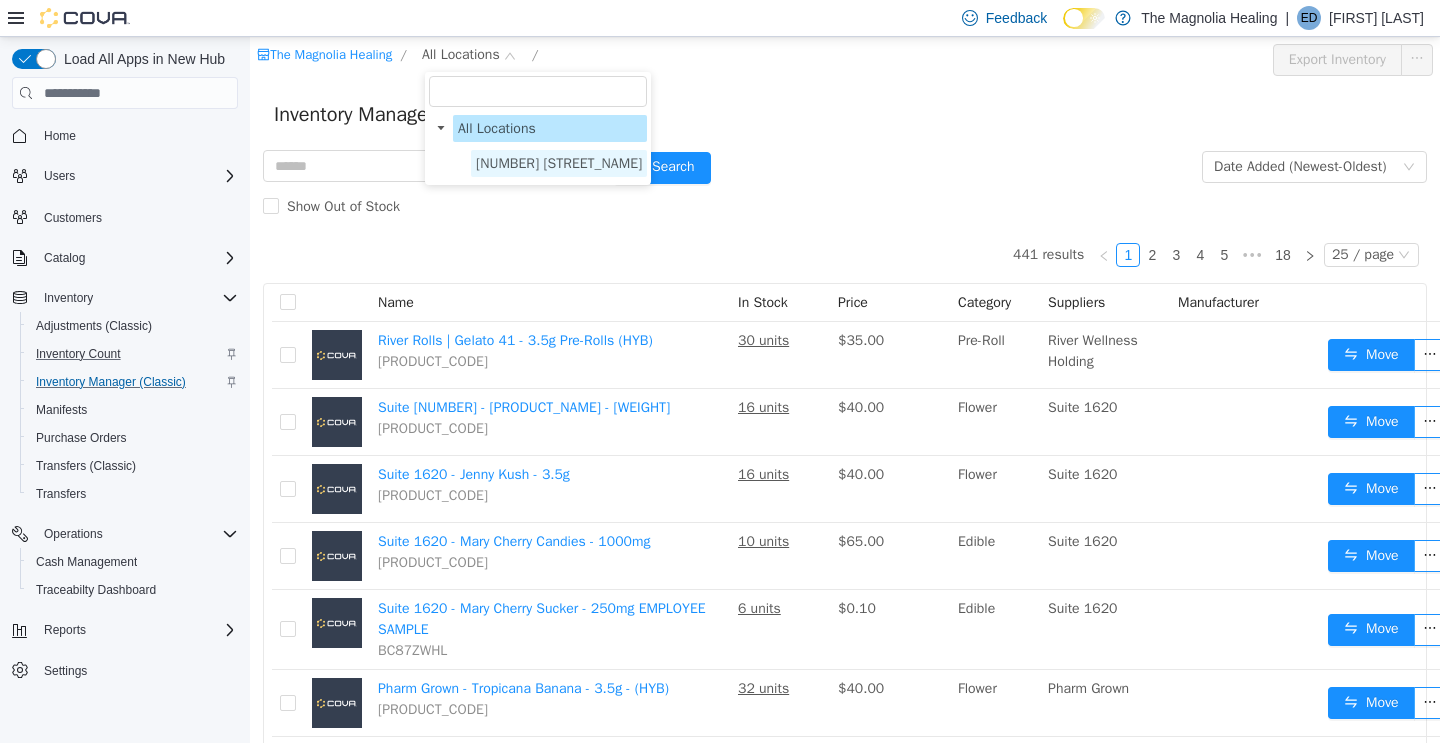 click on "[NUMBER] [STREET_NAME]" at bounding box center (559, 163) 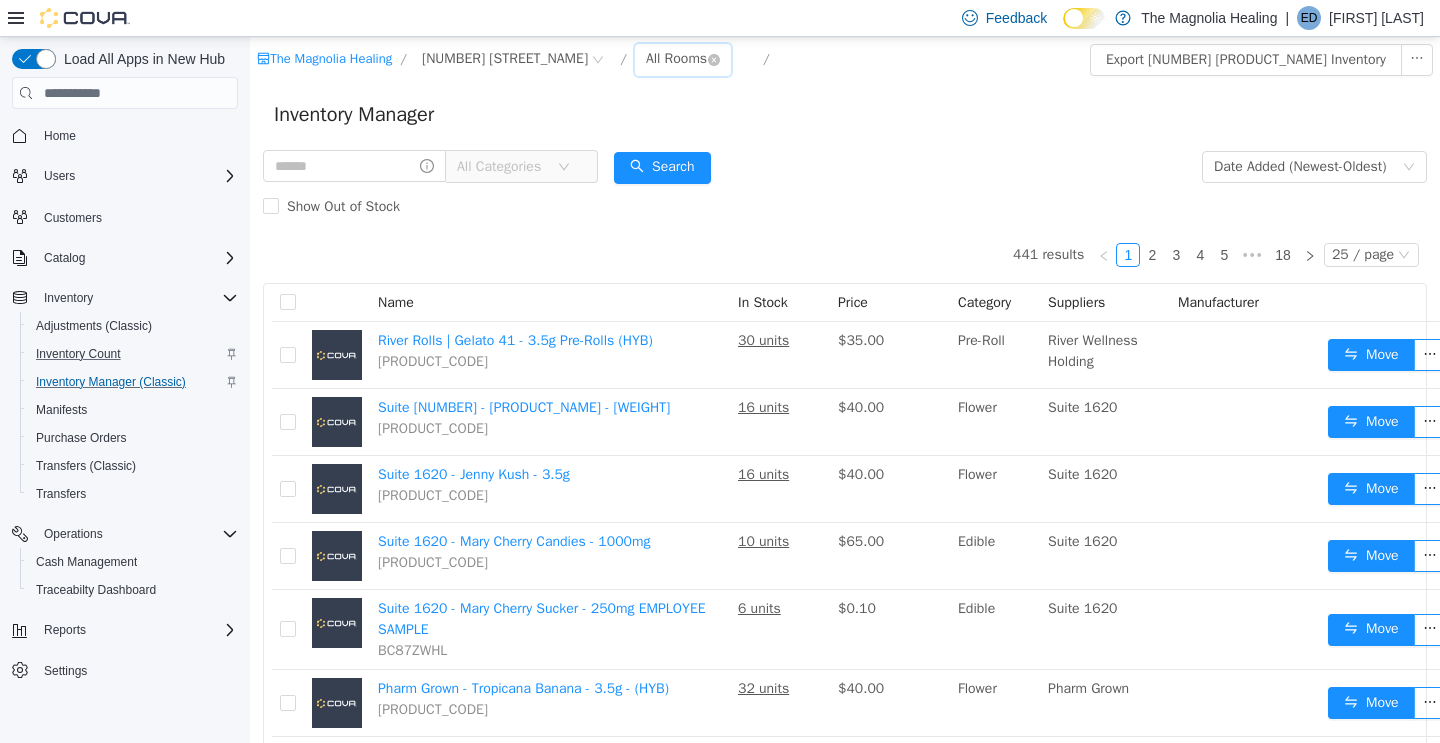 click on "All Rooms" at bounding box center (676, 59) 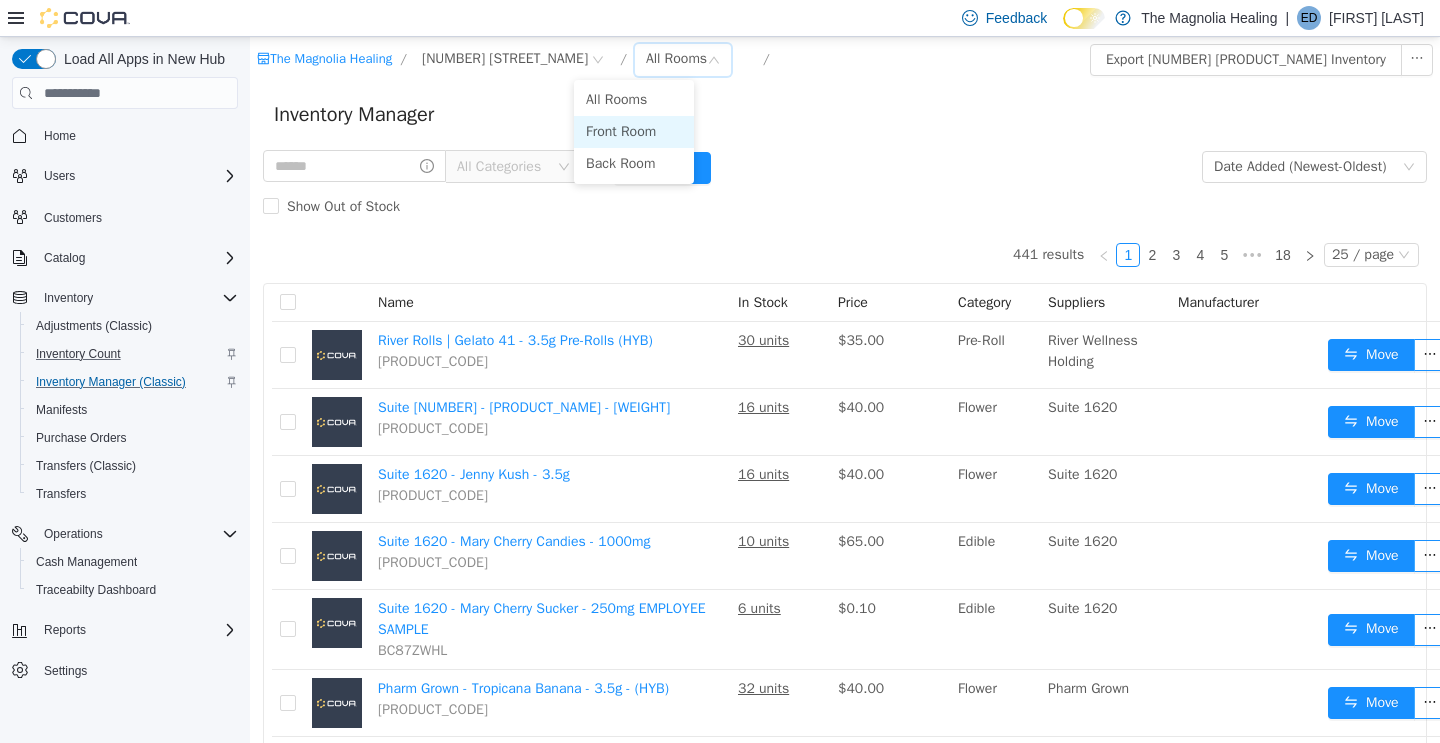 click on "Front Room" at bounding box center (634, 132) 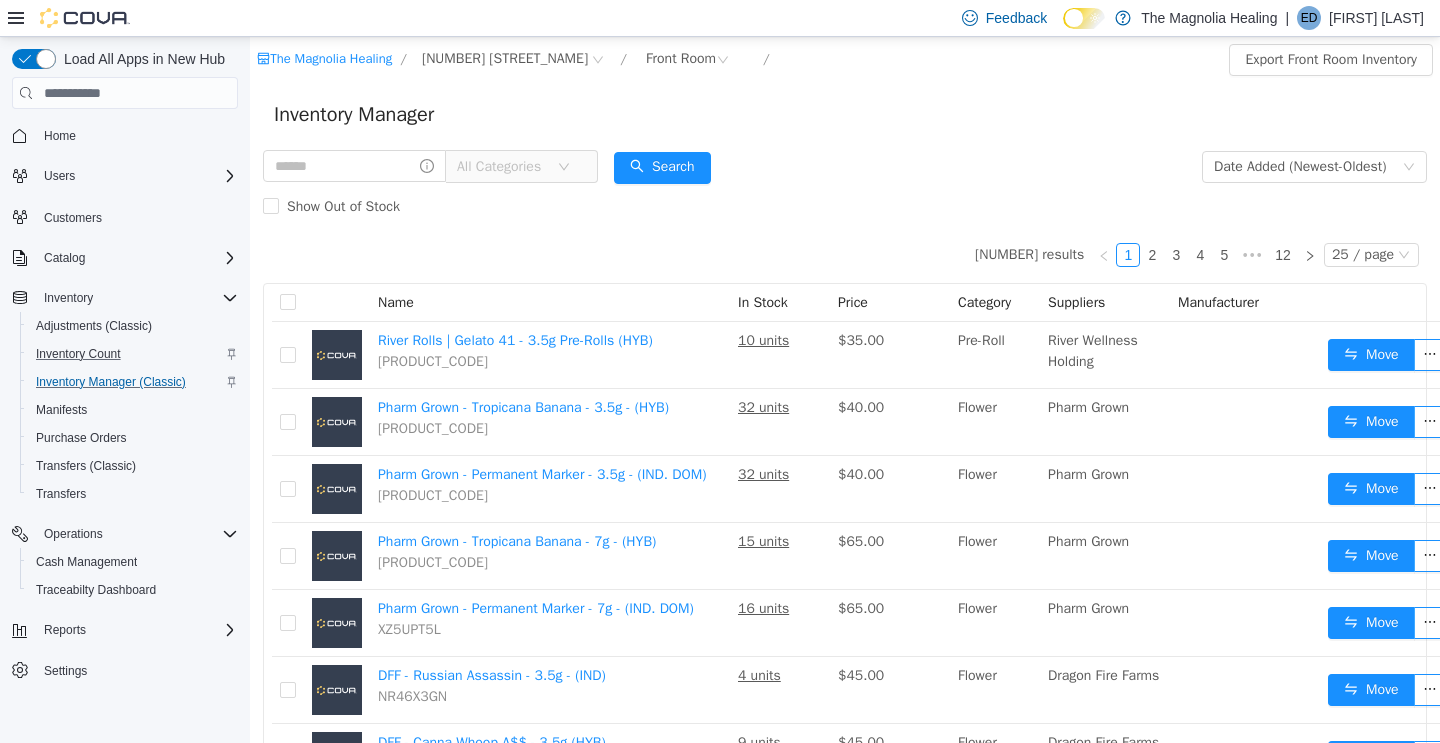 click on "Inventory Manager" at bounding box center (845, 115) 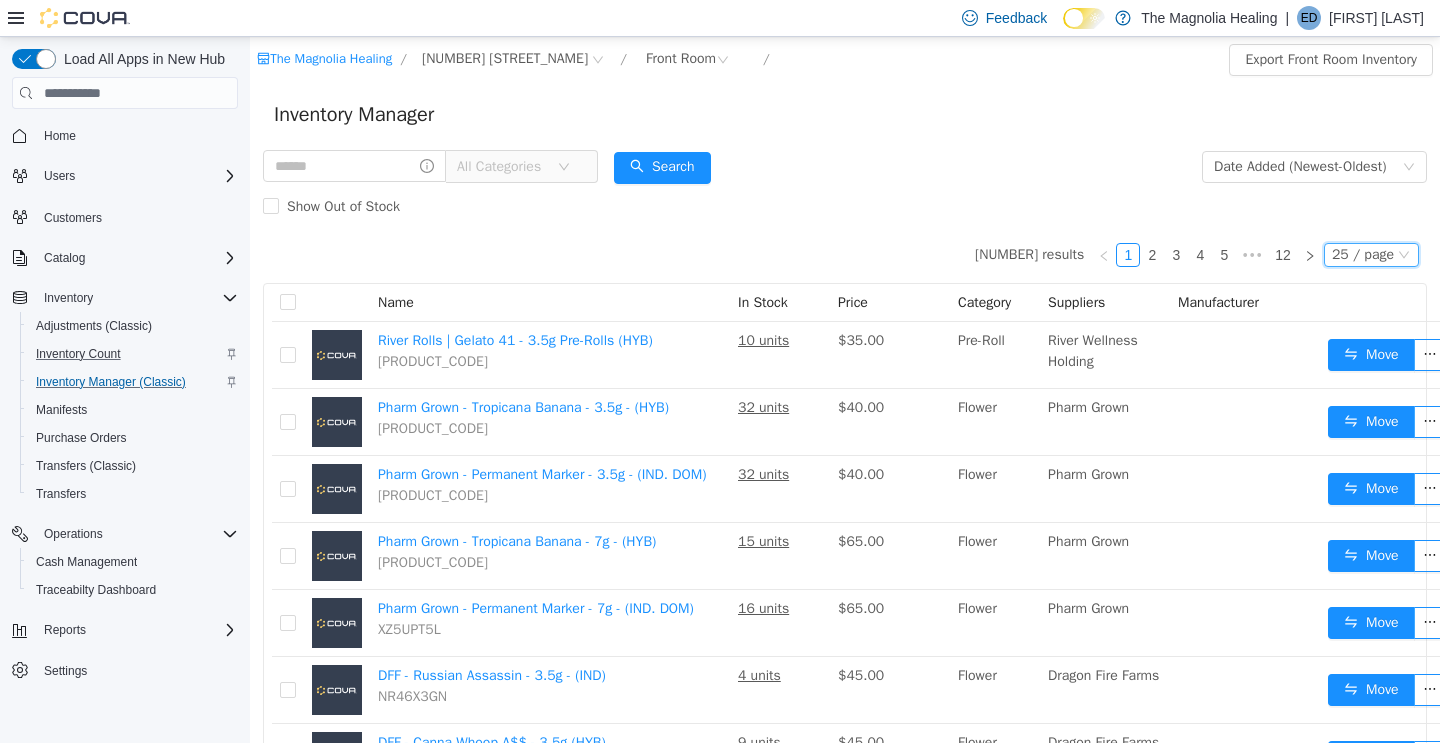 click on "25 / page" at bounding box center [1363, 255] 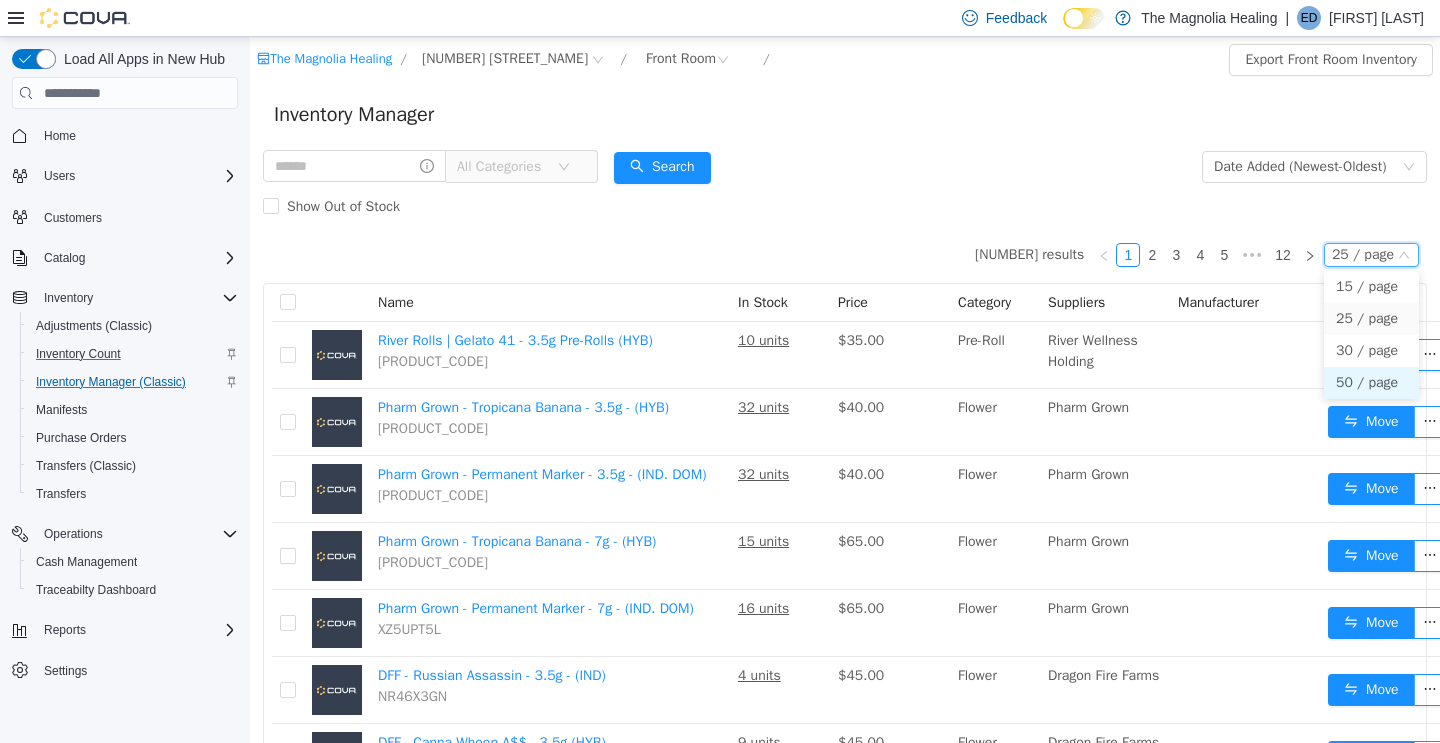 click on "50 / page" at bounding box center [1371, 383] 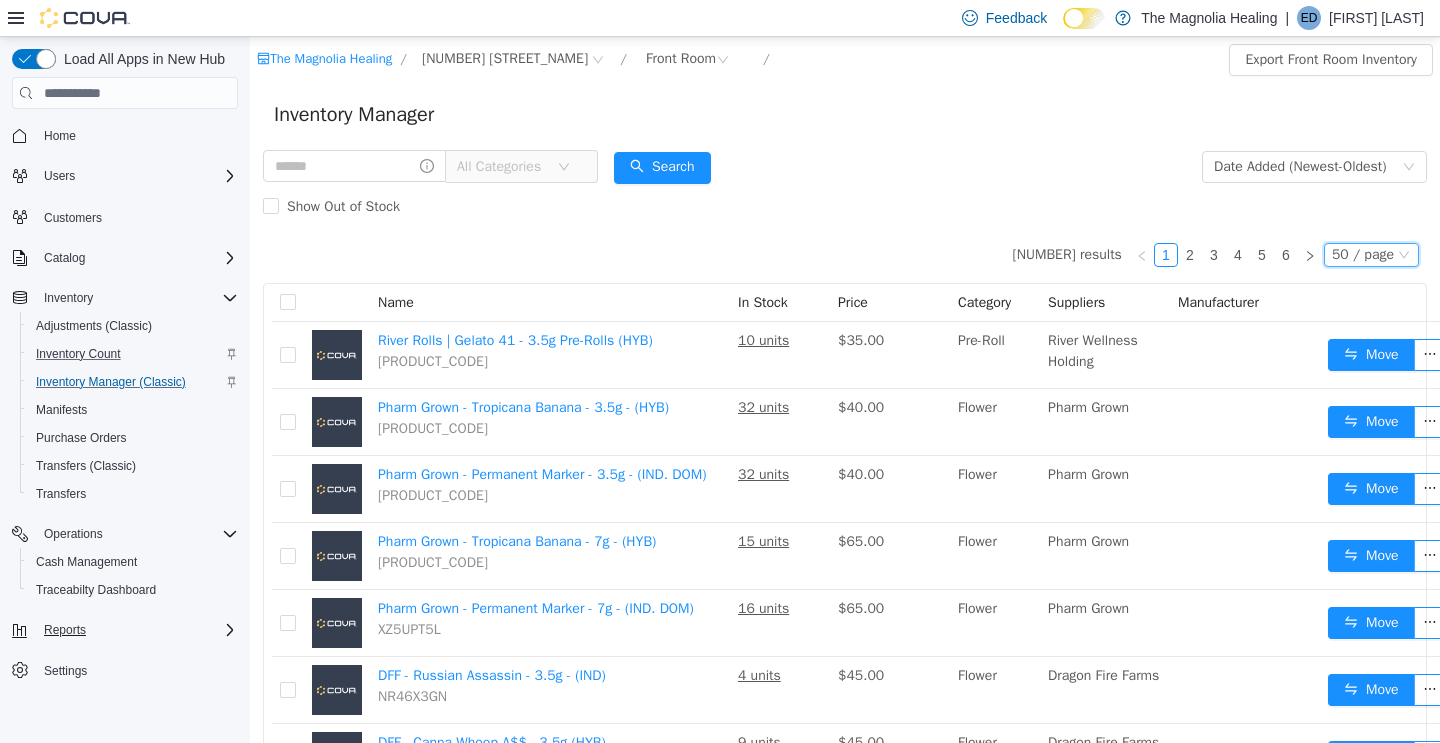 click 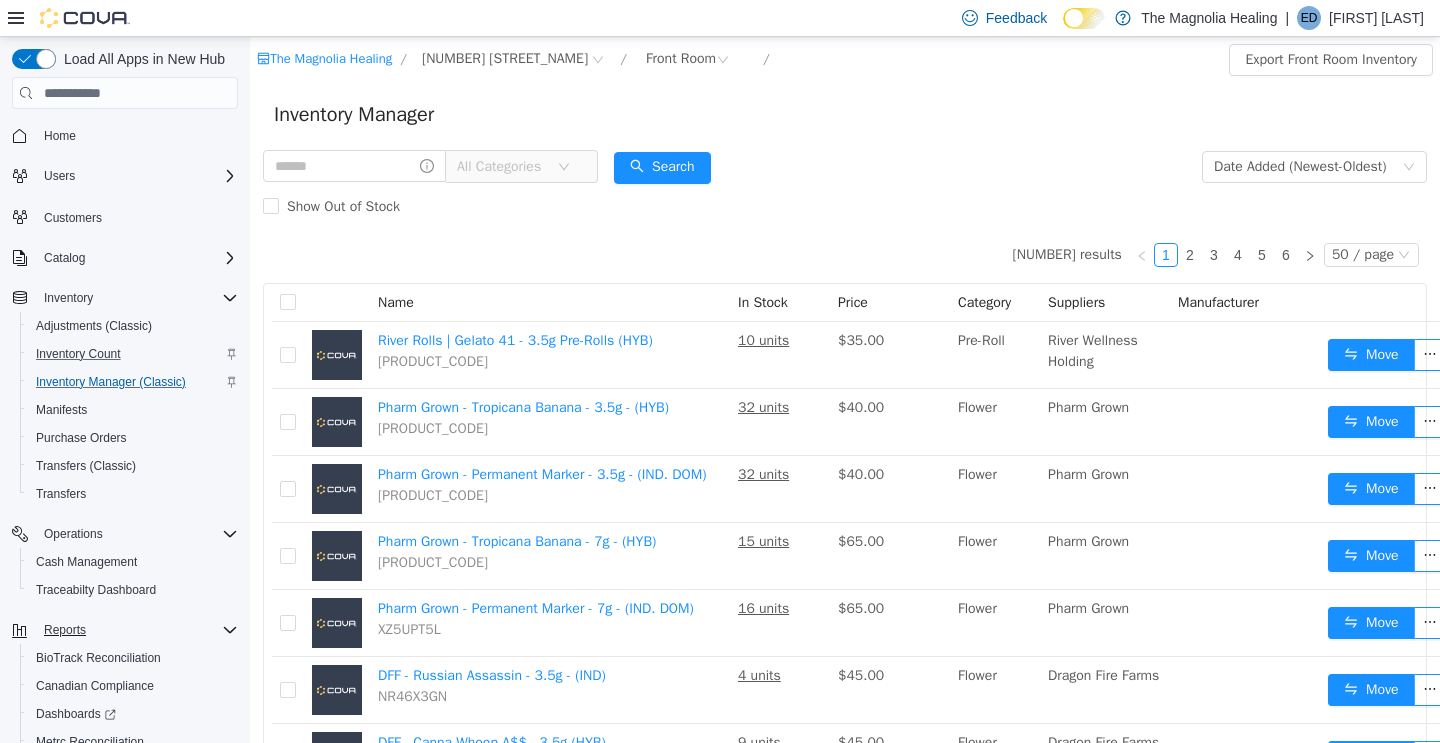 scroll, scrollTop: 0, scrollLeft: 0, axis: both 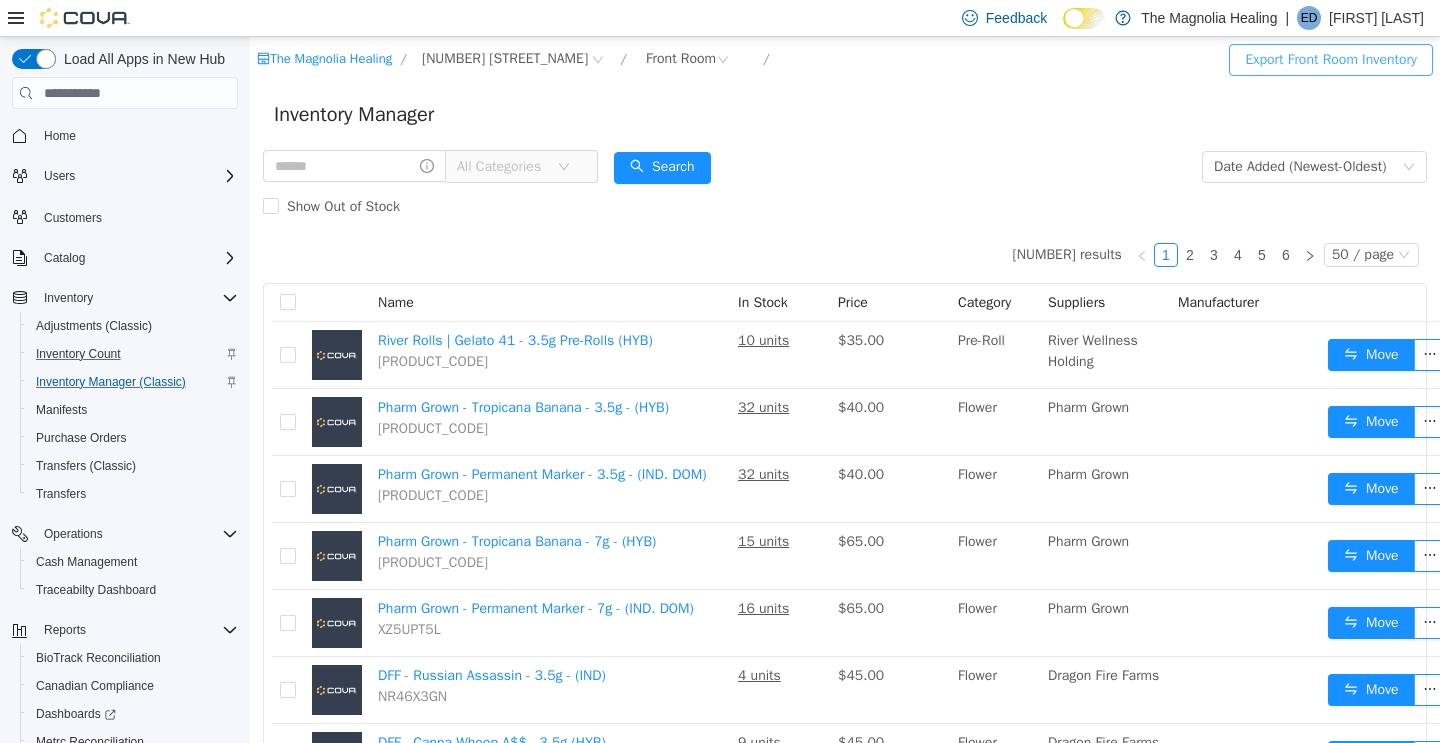 click on "Export Front Room Inventory" at bounding box center [1330, 60] 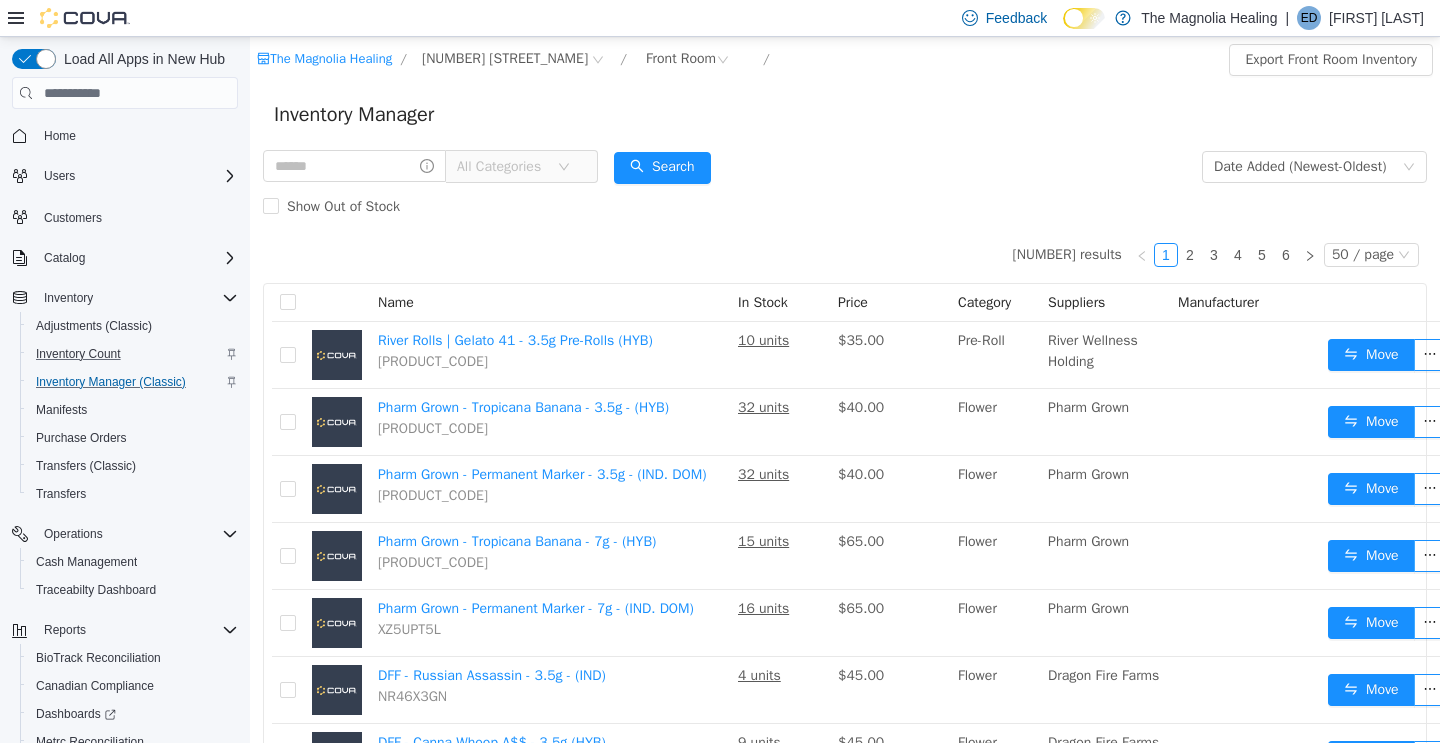 click on "All Categories" at bounding box center (507, 167) 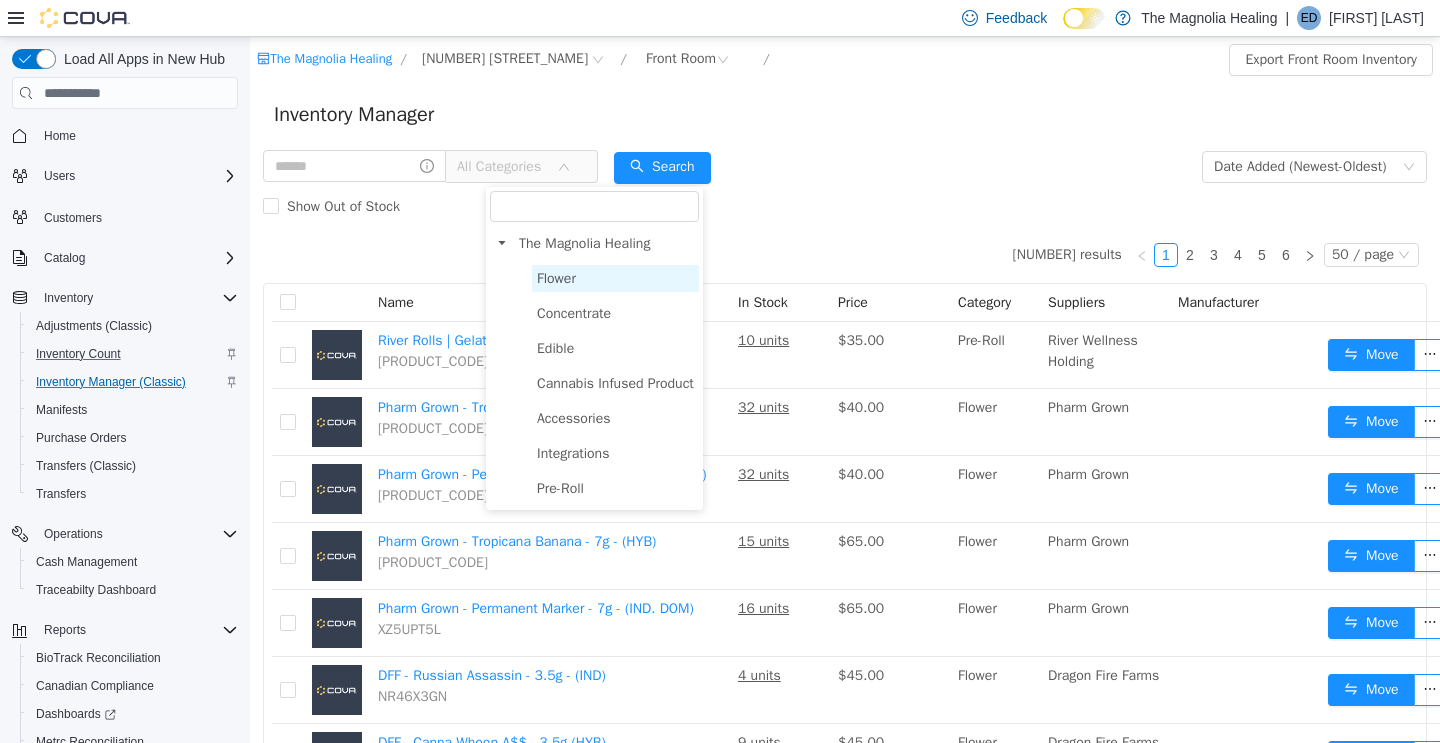 click on "Flower" at bounding box center [615, 278] 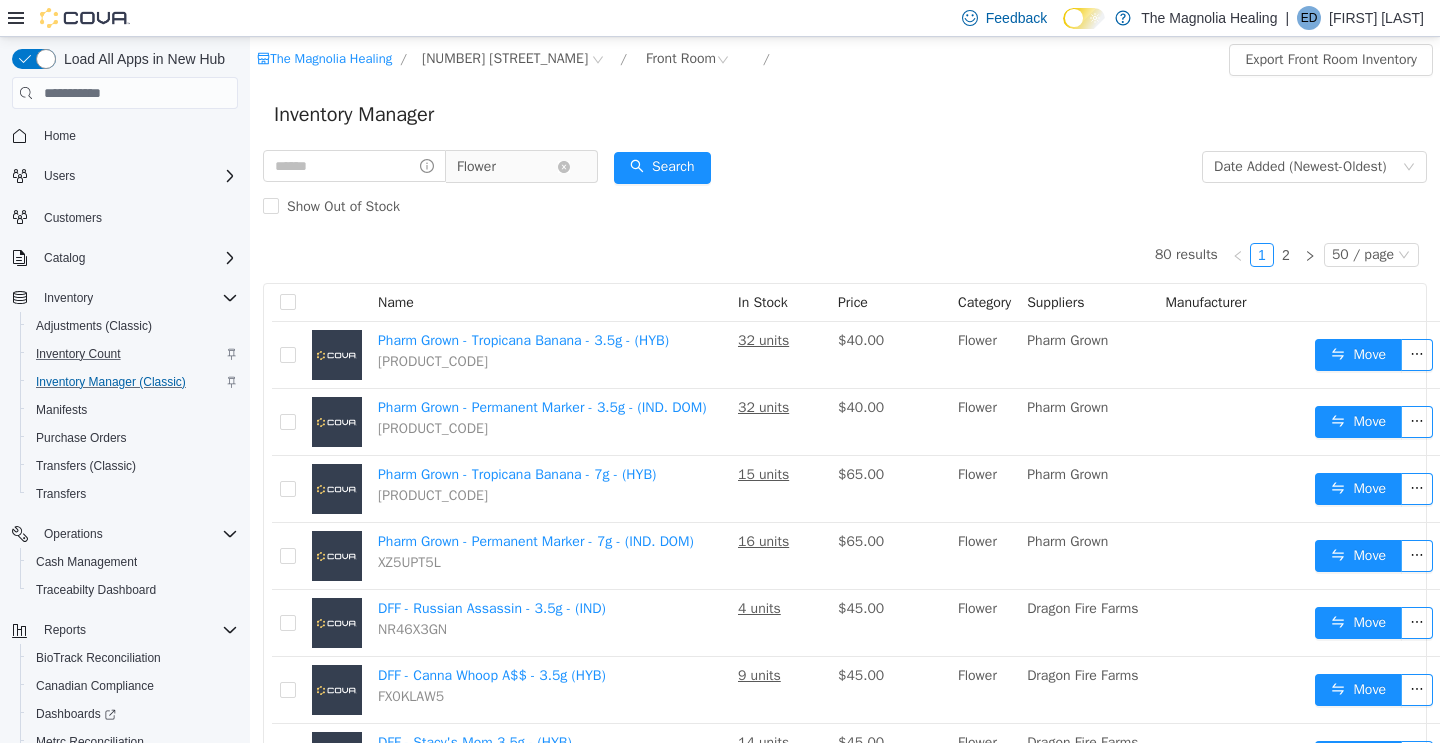 click on "Flower" at bounding box center [507, 167] 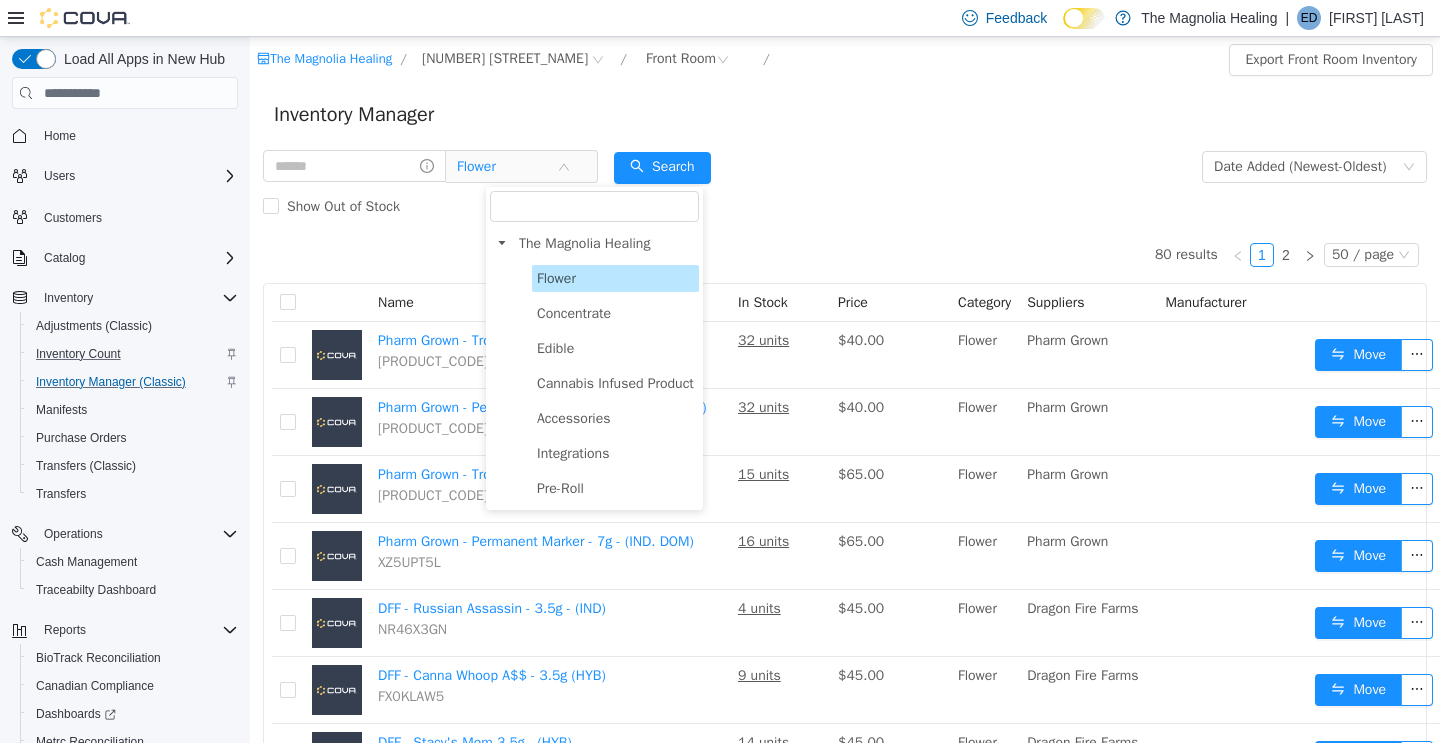 click on "80 results 1 2 50 / page 15 / page 25 / page 30 / page 50 / page Name In Stock Price Category Suppliers Manufacturer Pharm Grown - Tropicana Banana - 3.5g - (HYB) [PRODUCT_CODE] 32 units $40.00 Flower Pharm Grown Move Pharm Grown - Permanent Marker - 3.5g - (IND. DOM) [PRODUCT_CODE] 32 units $40.00 Flower Pharm Grown Move Pharm Grown - Tropicana Banana - 7g - (HYB) [PRODUCT_CODE] 15 units $65.00 Flower Pharm Grown Move Pharm Grown - Permanent Marker - 7g - (IND. DOM) [PRODUCT_CODE] 16 units $65.00 Flower Pharm Grown Move DFF - Russian Assassin - 3.5g - (IND) [PRODUCT_CODE] 4 units $45.00 Flower Dragon Fire Farms Move DFF - Canna Whoop A$$ - 3.5g (HYB) [PRODUCT_CODE] 9 units $45.00 Flower Dragon Fire Farms Move DFF - Stacy's Mom 3.5g - (HYB) [PRODUCT_CODE] 14 units $45.00 Flower Dragon Fire Farms Move Southern Sky - Apple Mintz - 3.5g (HYB) [PRODUCT_CODE] 16 units $30.00 Flower Southern Sky Supply Move 74 Suns - Northern Lights #2 - 7g Smalls (IND) [PRODUCT_CODE] 9 units $55.00 Flower Magnolia Cannabis (74 Suns) Move 74 Suns - MAC 1 - 3.5g (HYB) [PRODUCT_CODE] 3 units" at bounding box center [845, 2001] 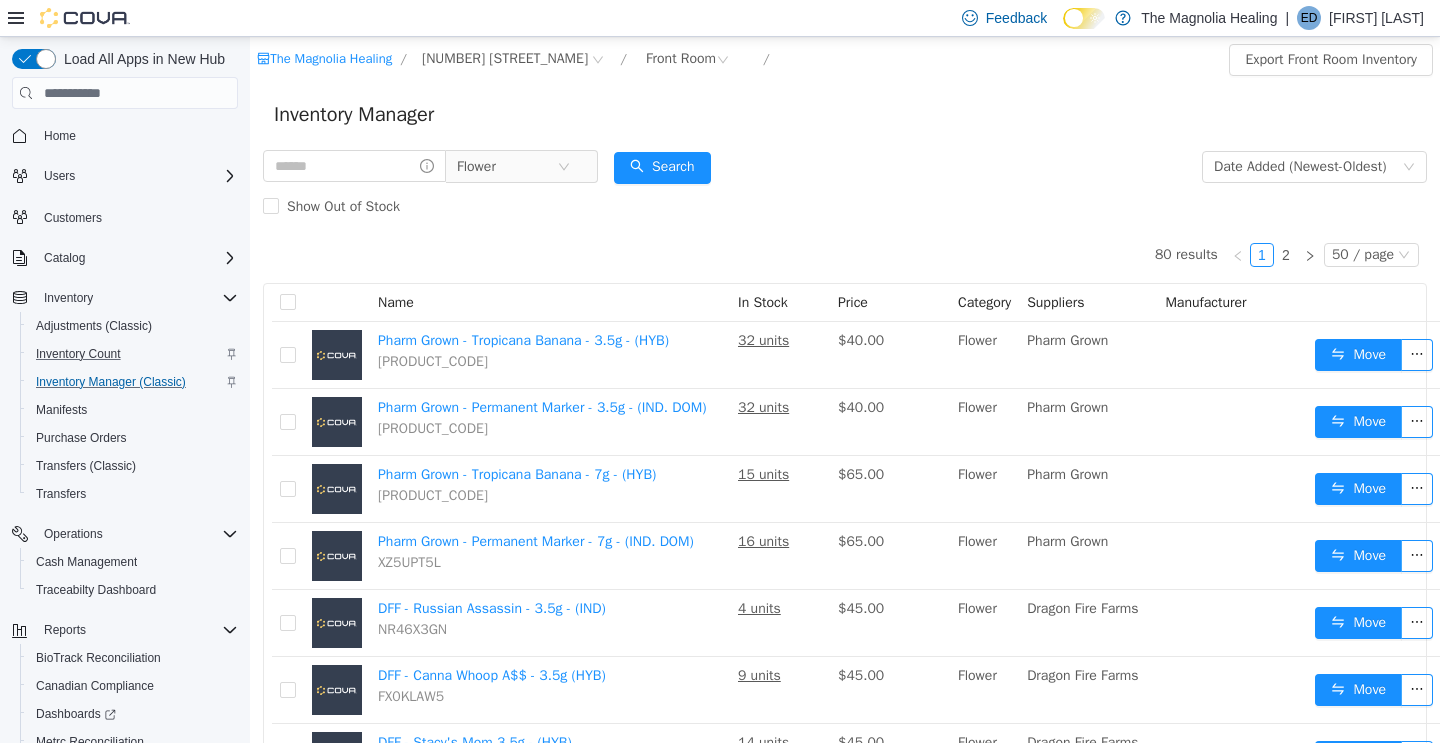 scroll, scrollTop: 0, scrollLeft: 0, axis: both 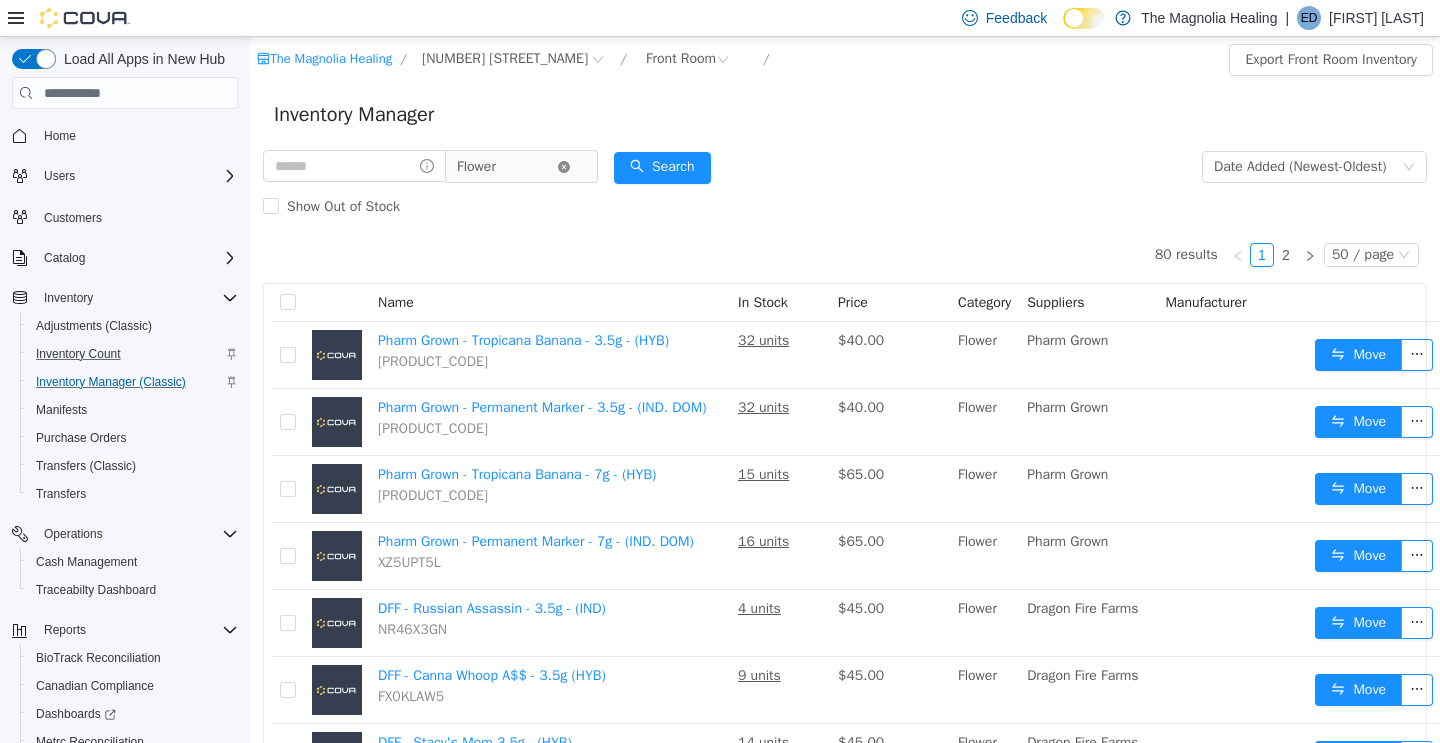 click 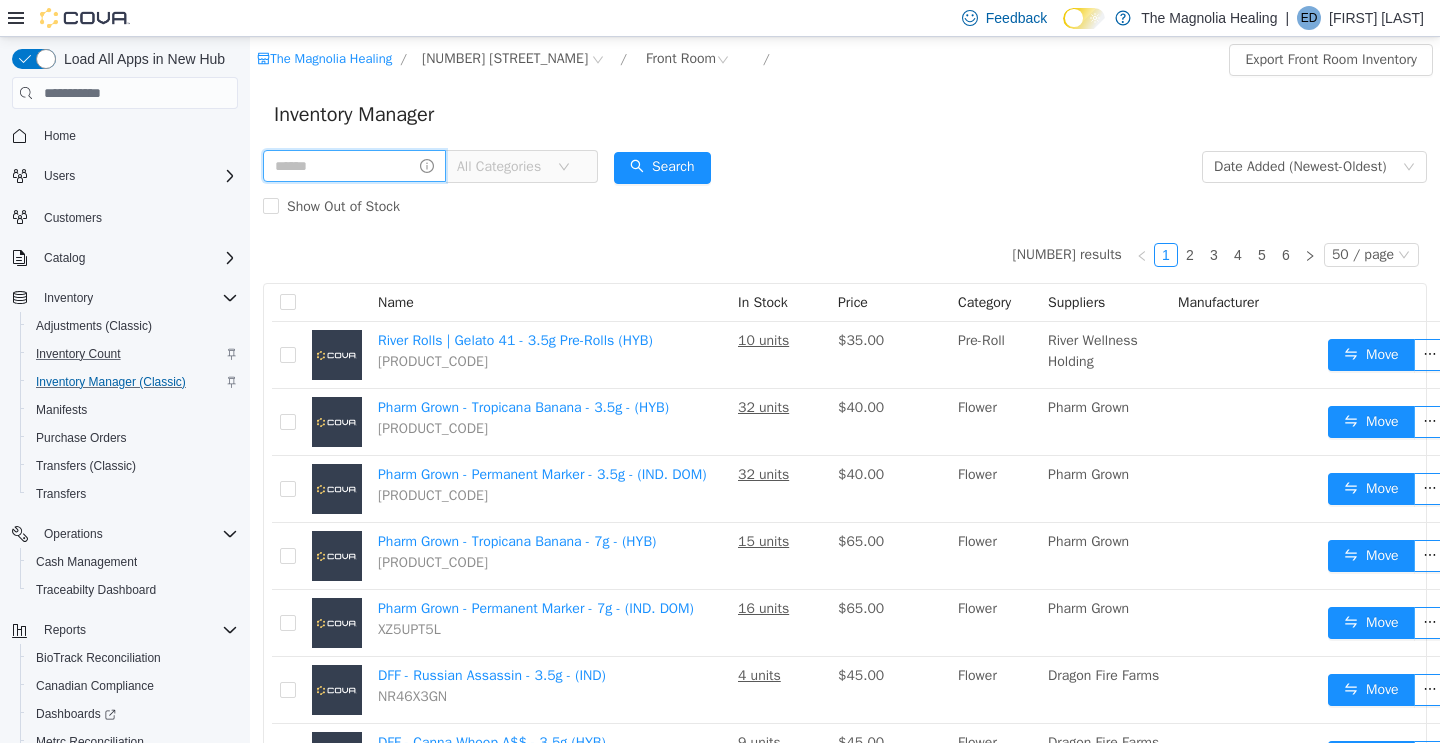 click at bounding box center [354, 166] 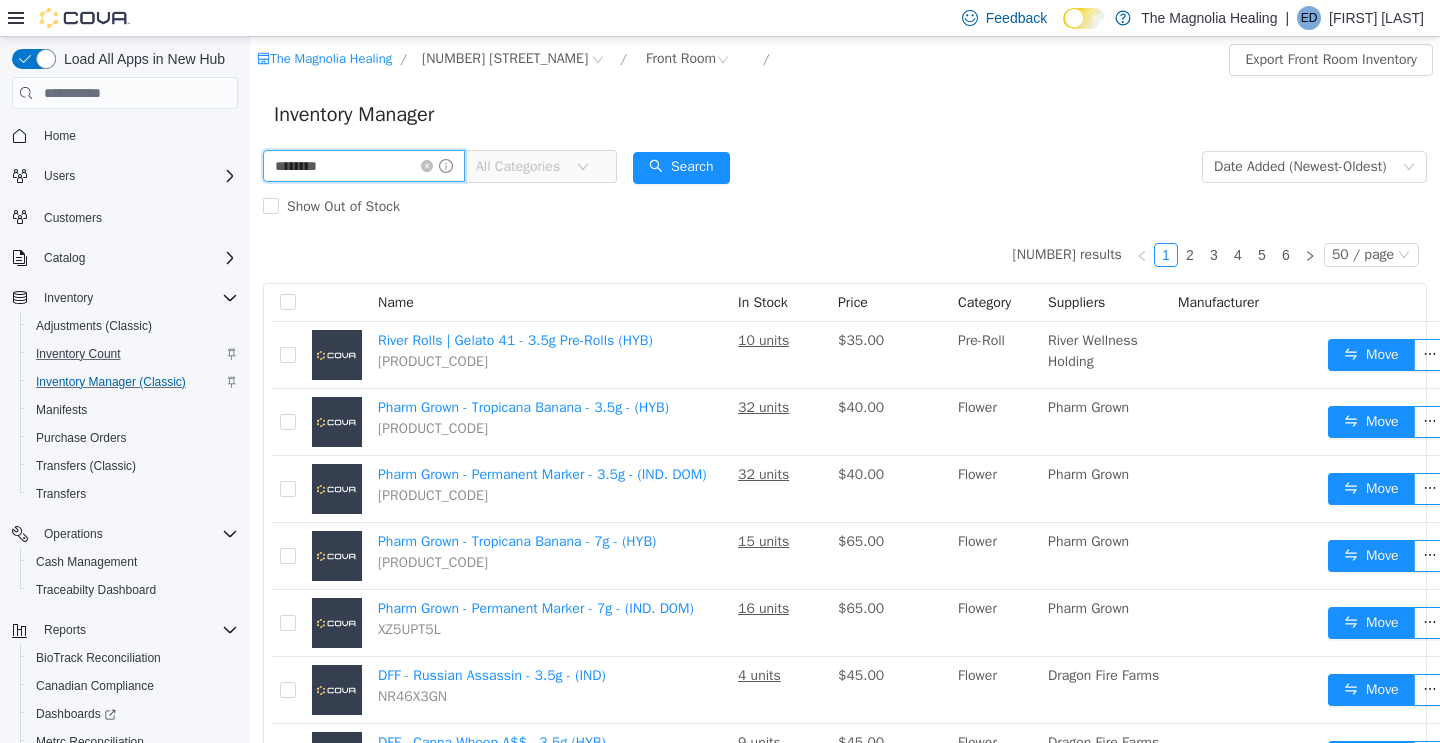 type on "********" 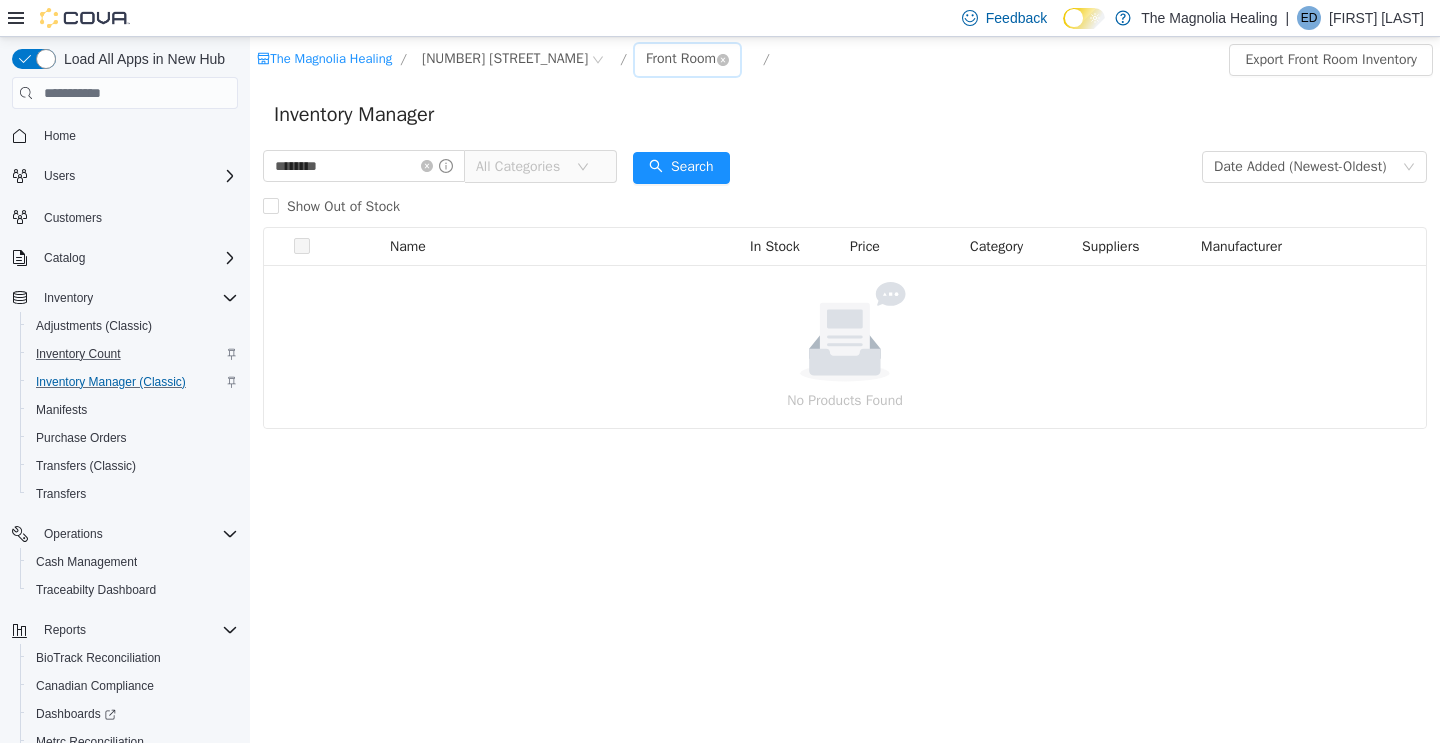 click on "Front Room" at bounding box center (681, 59) 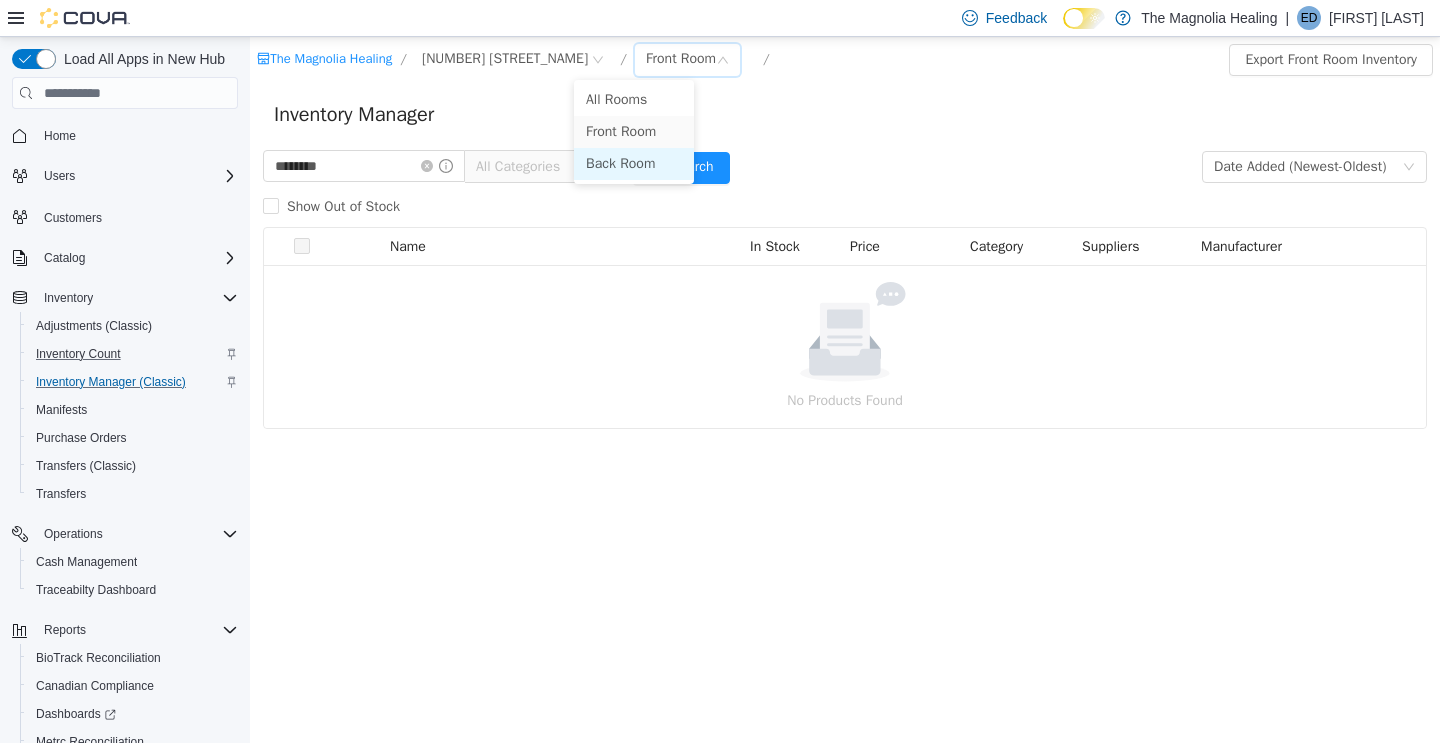 click on "Back Room" at bounding box center [634, 164] 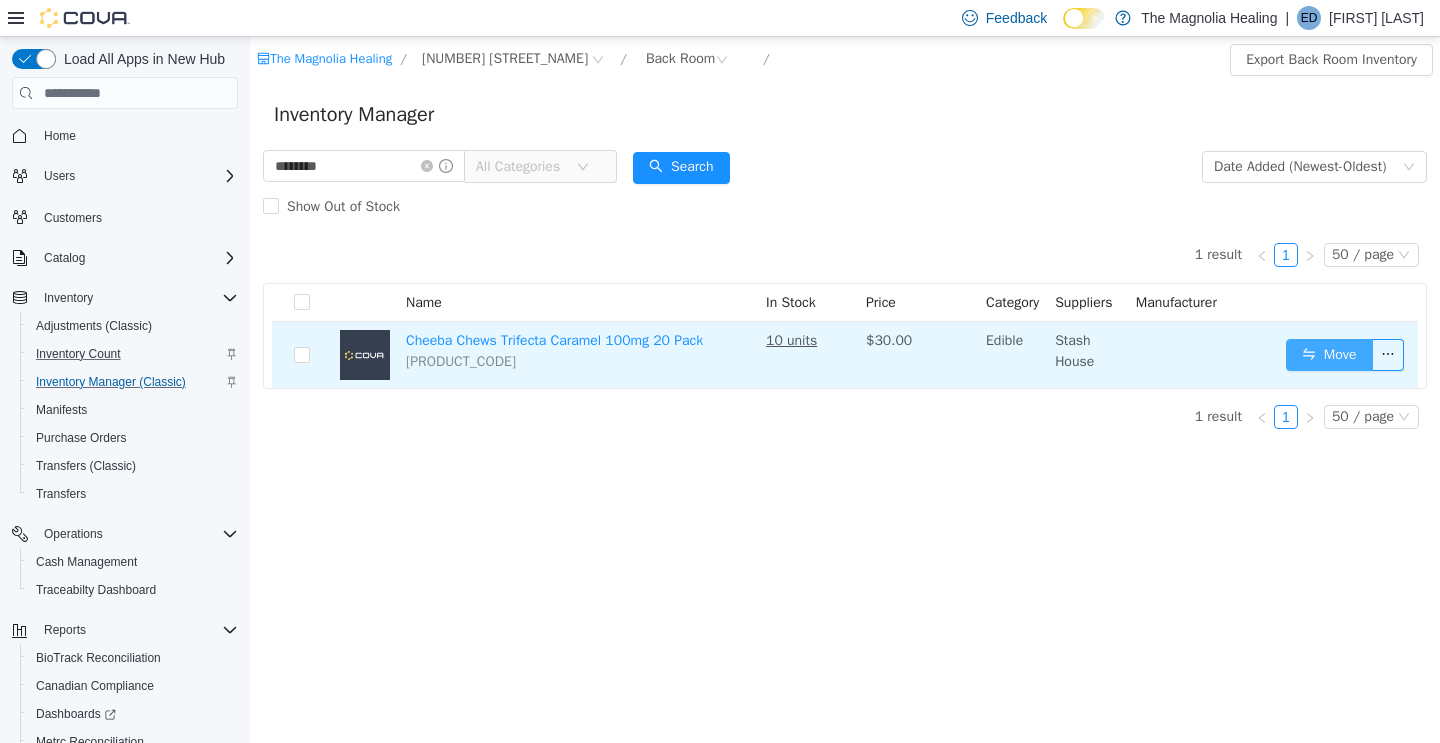click on "Move" at bounding box center [1329, 355] 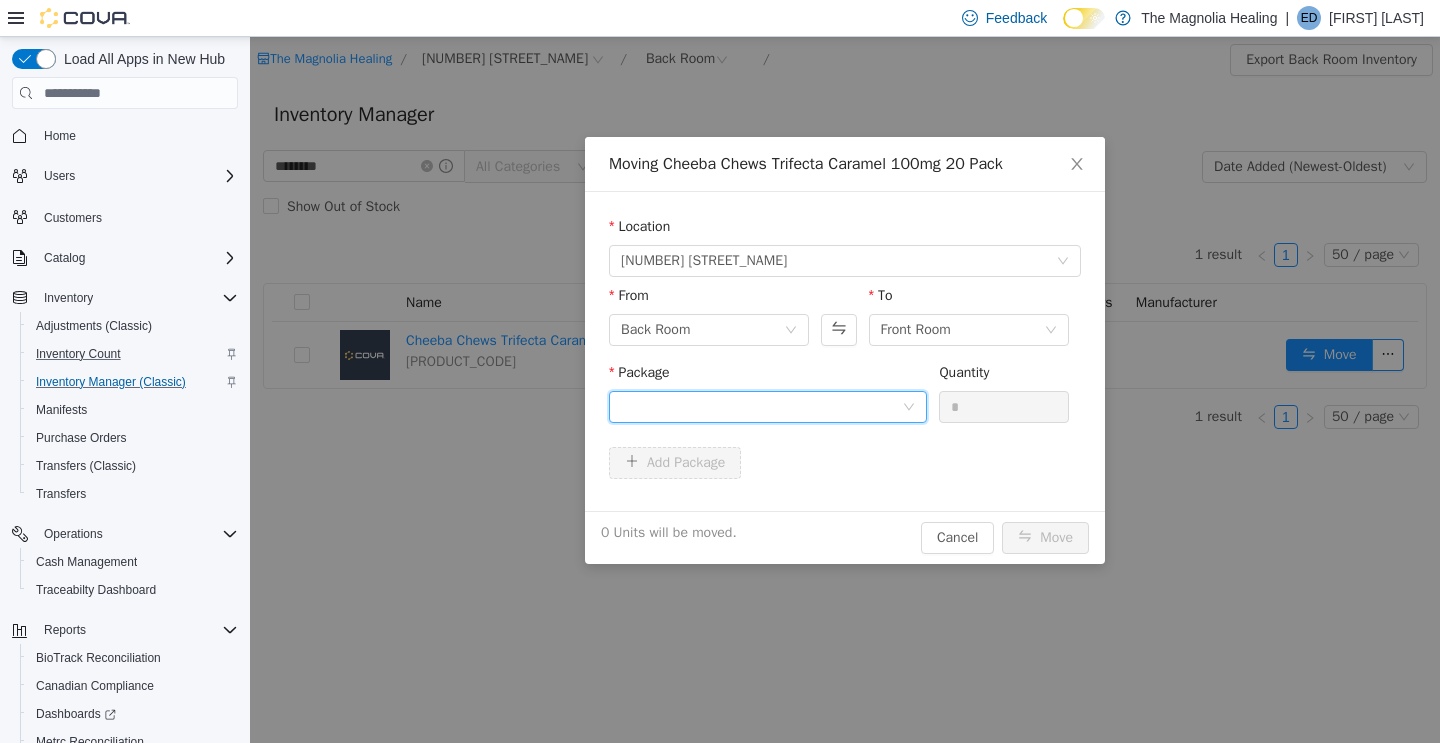 click at bounding box center [761, 407] 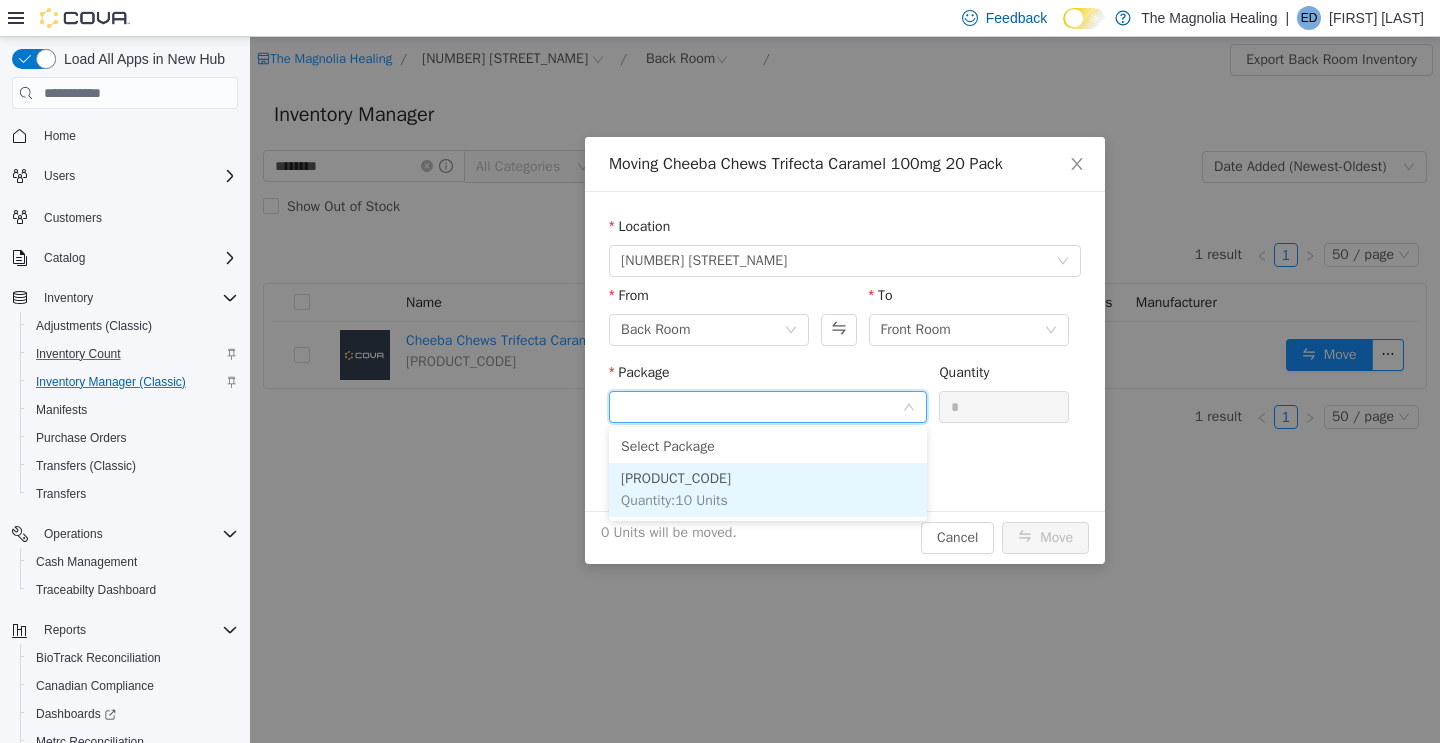 click on "[PRODUCT_CODE]" at bounding box center (676, 478) 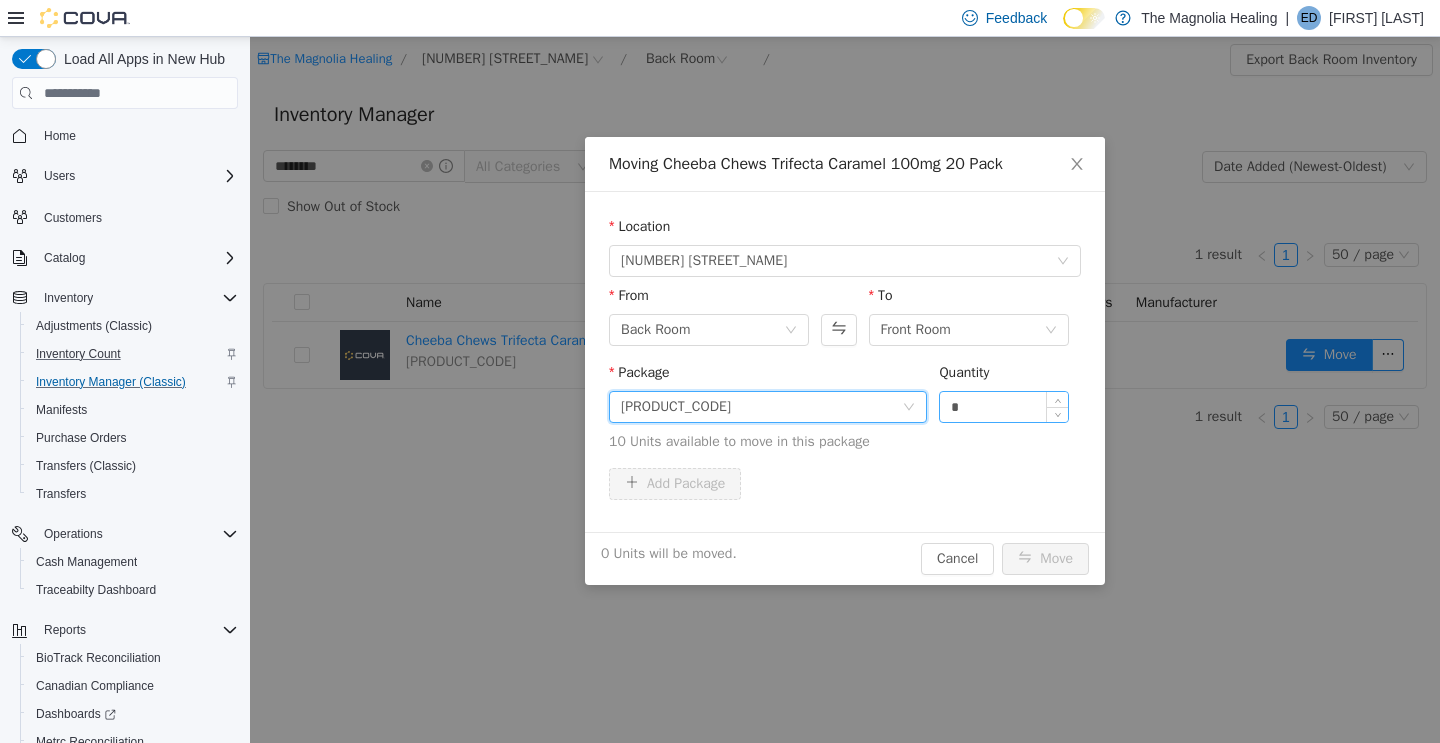 click on "*" at bounding box center [1004, 407] 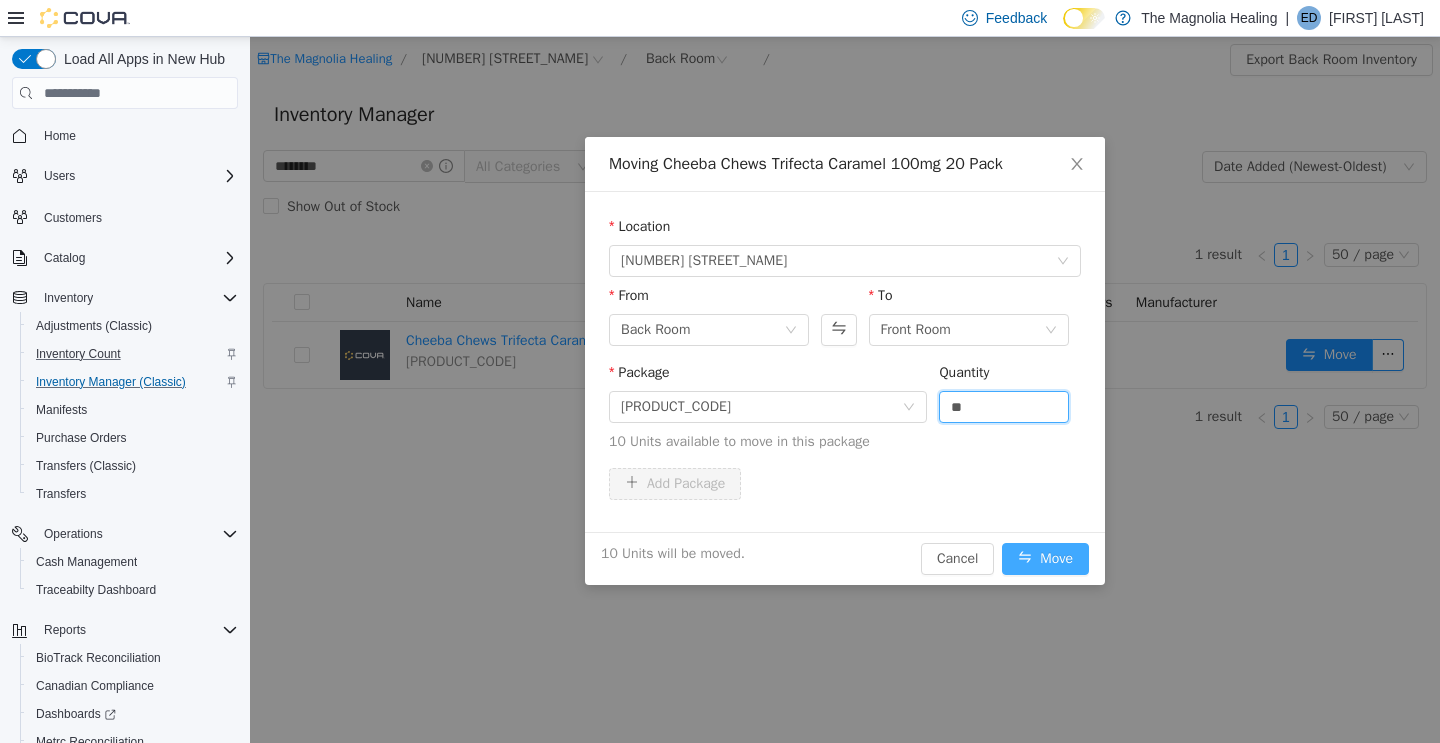 type on "**" 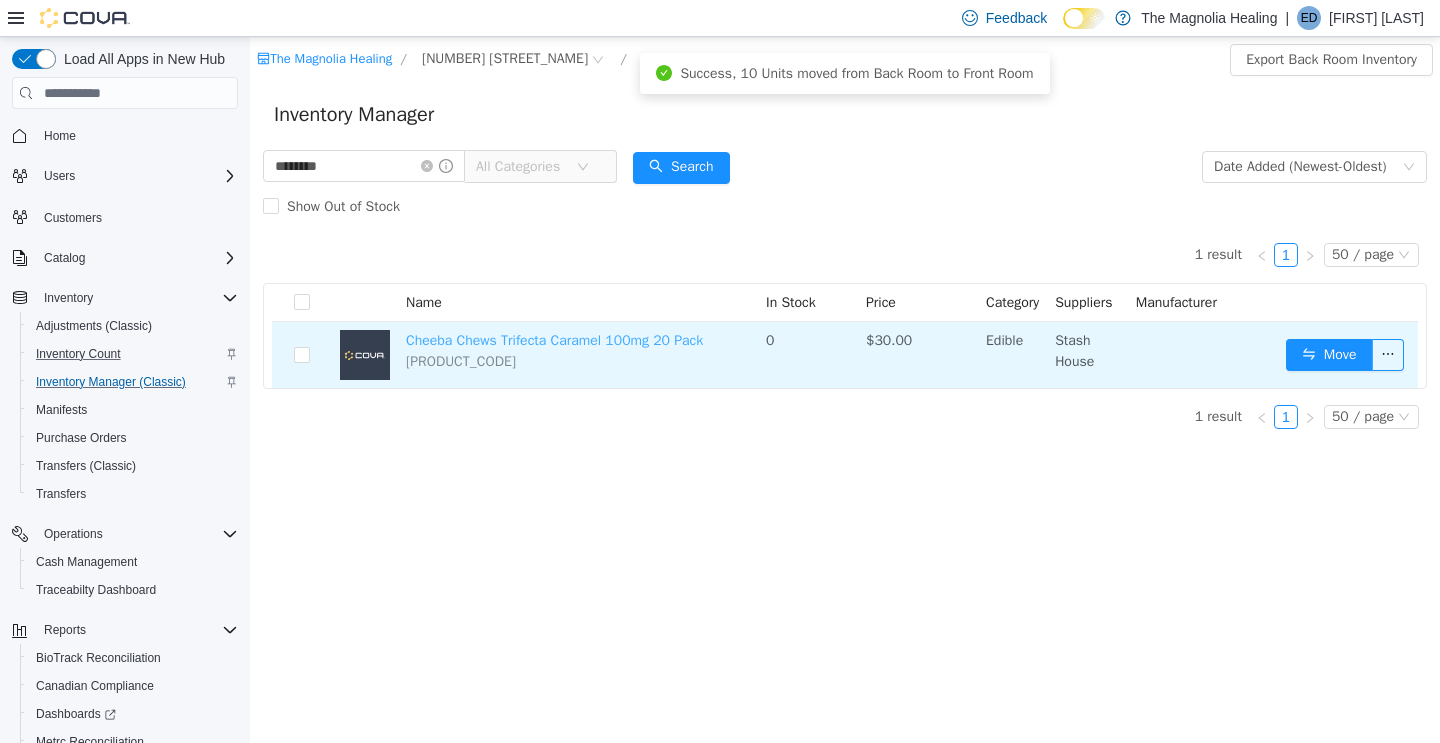 click on "Cheeba Chews Trifecta Caramel 100mg 20 Pack" at bounding box center [554, 340] 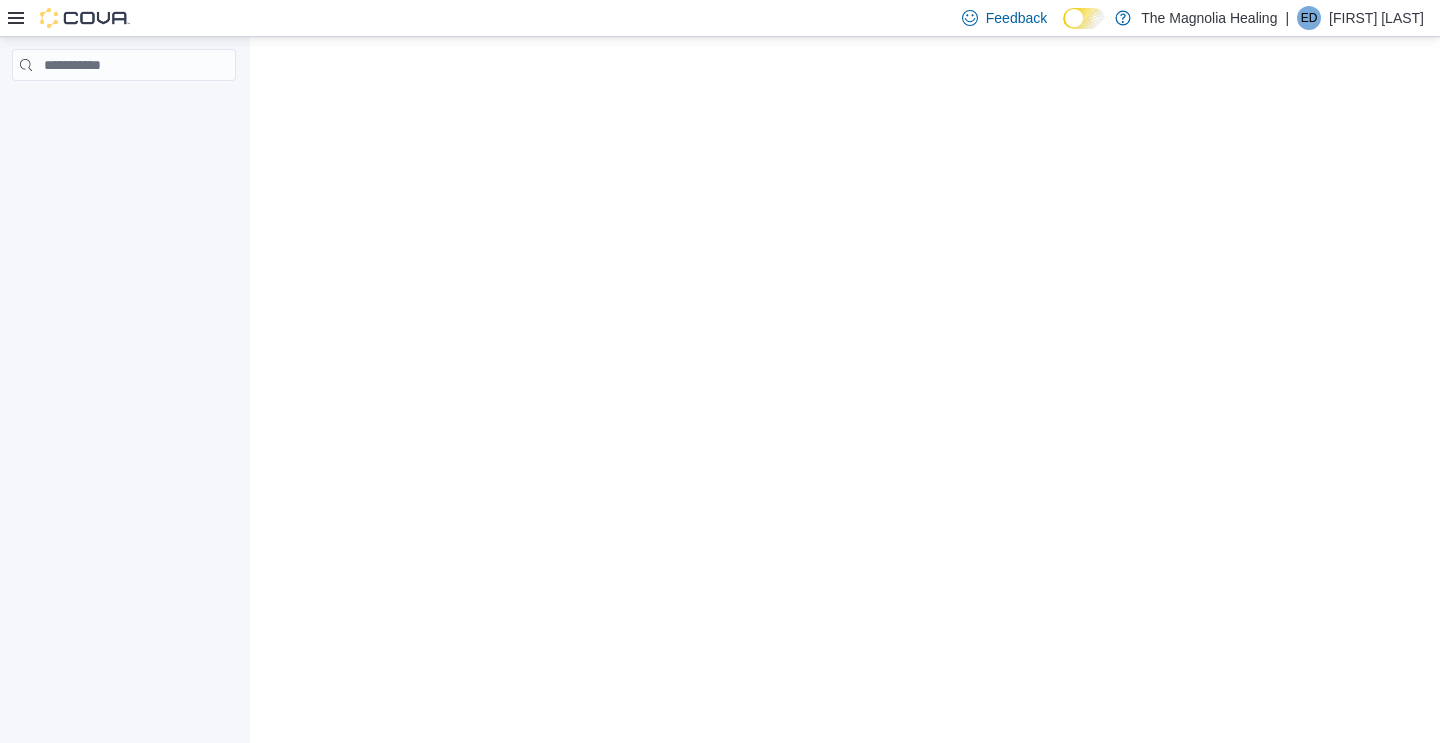 scroll, scrollTop: 0, scrollLeft: 0, axis: both 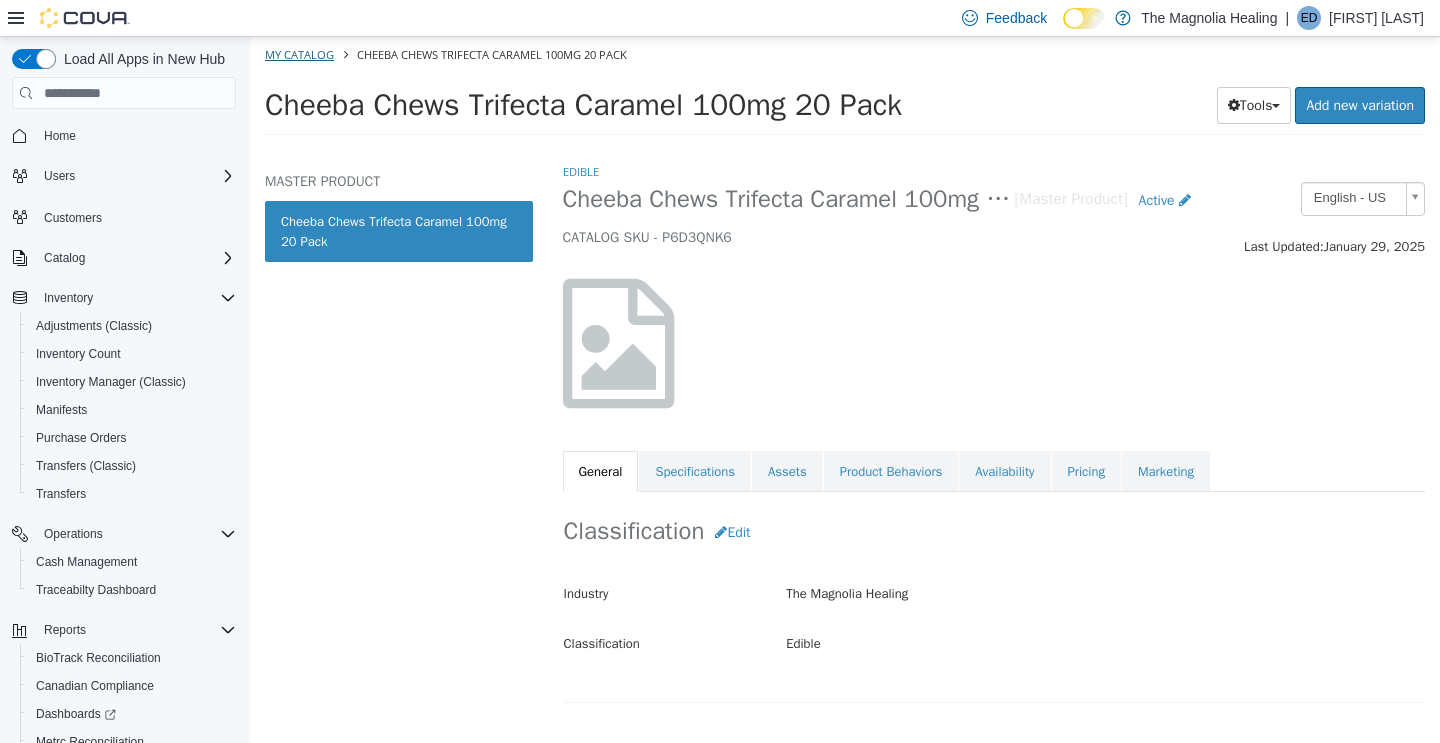 click on "My Catalog" at bounding box center [299, 54] 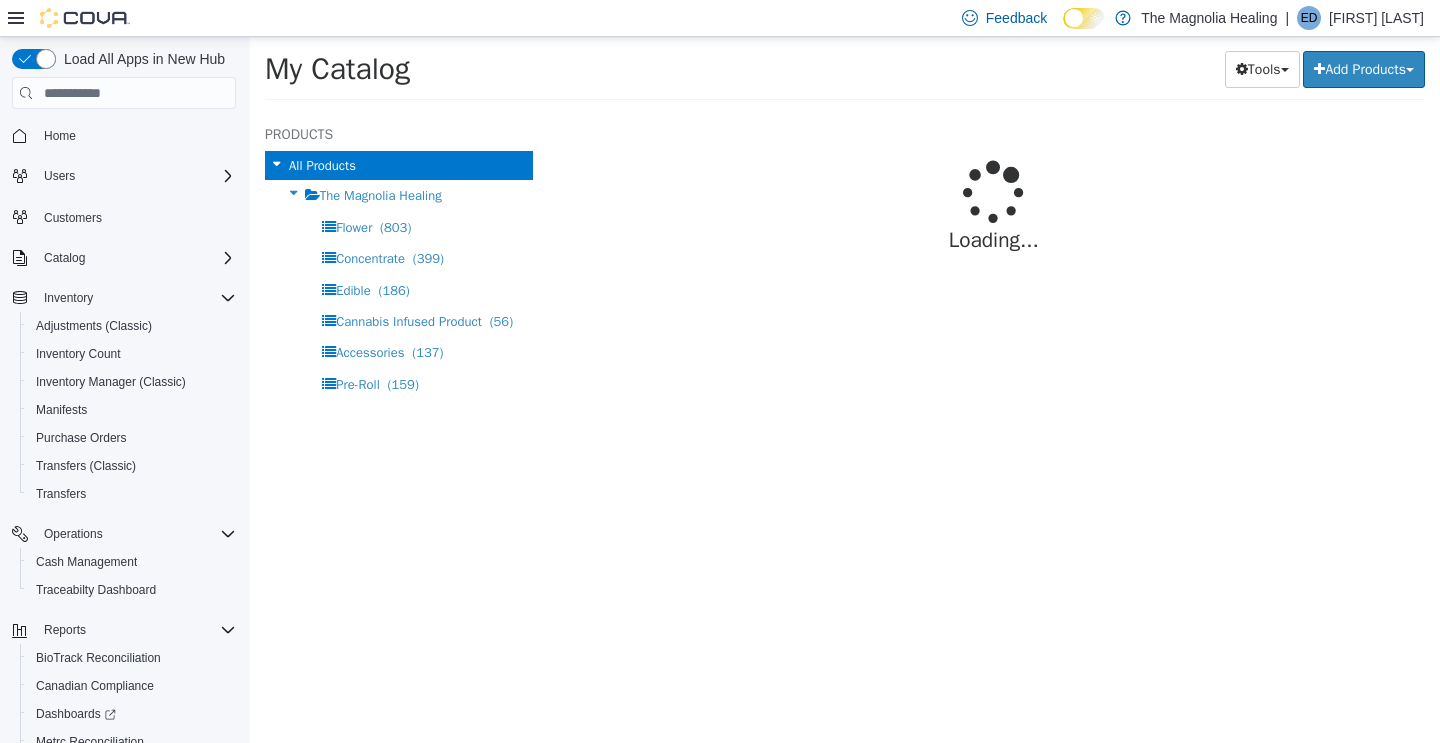 select on "**********" 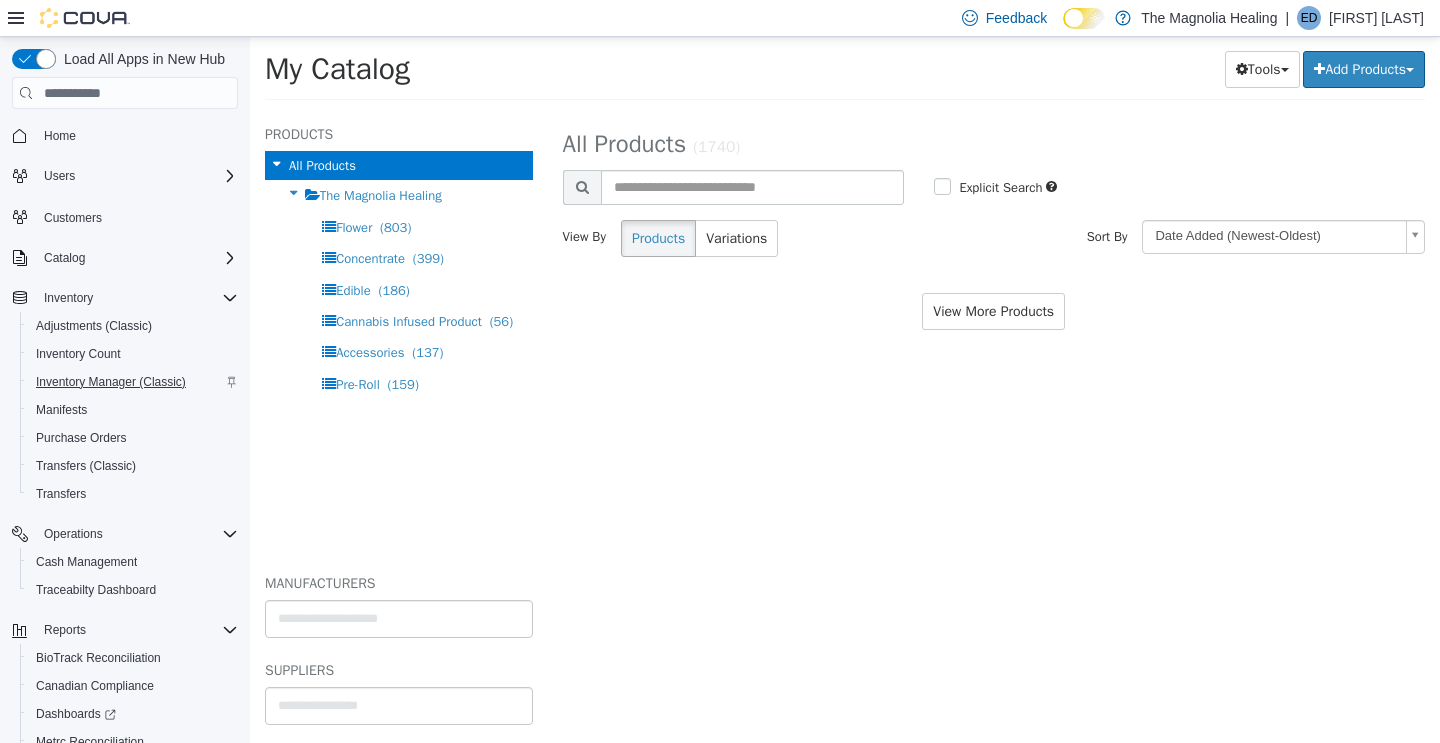 click on "Inventory Manager (Classic)" at bounding box center [111, 382] 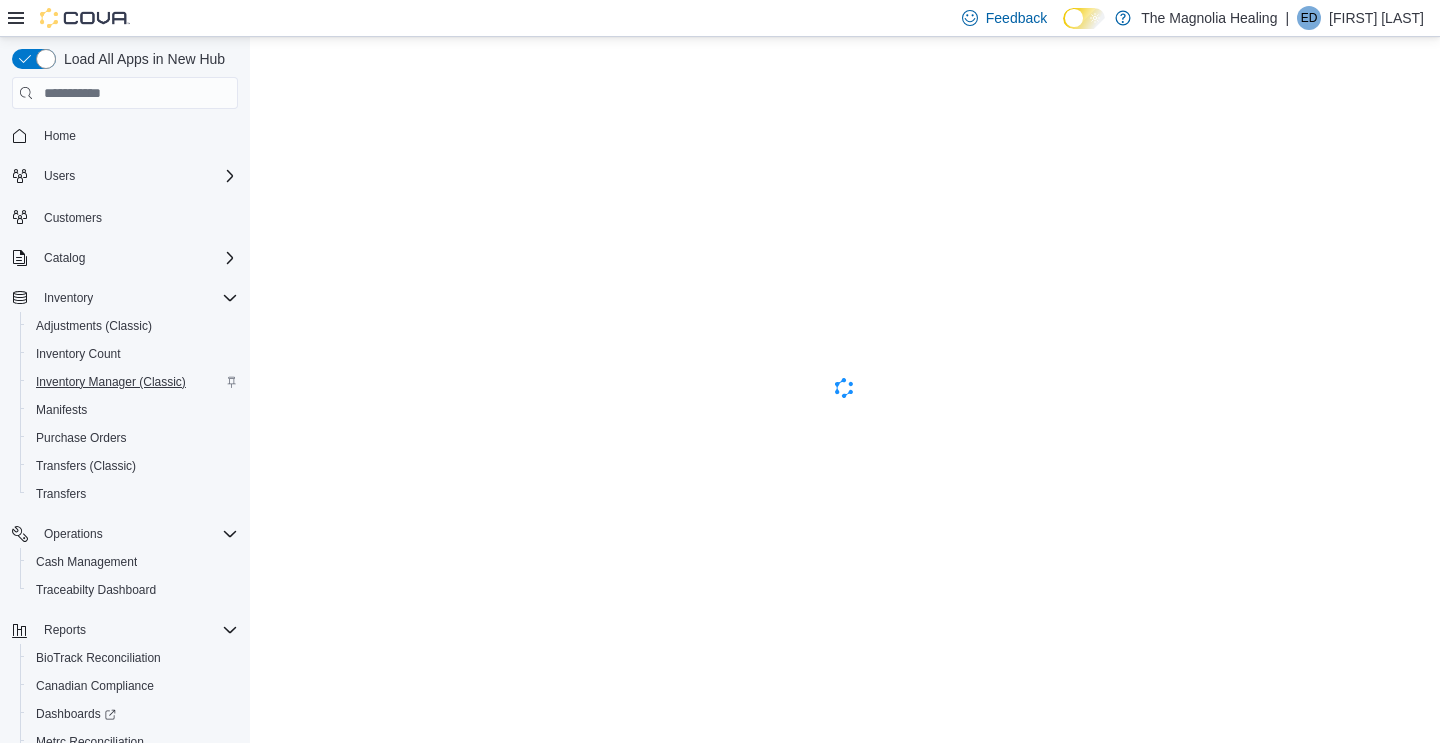 scroll, scrollTop: 0, scrollLeft: 0, axis: both 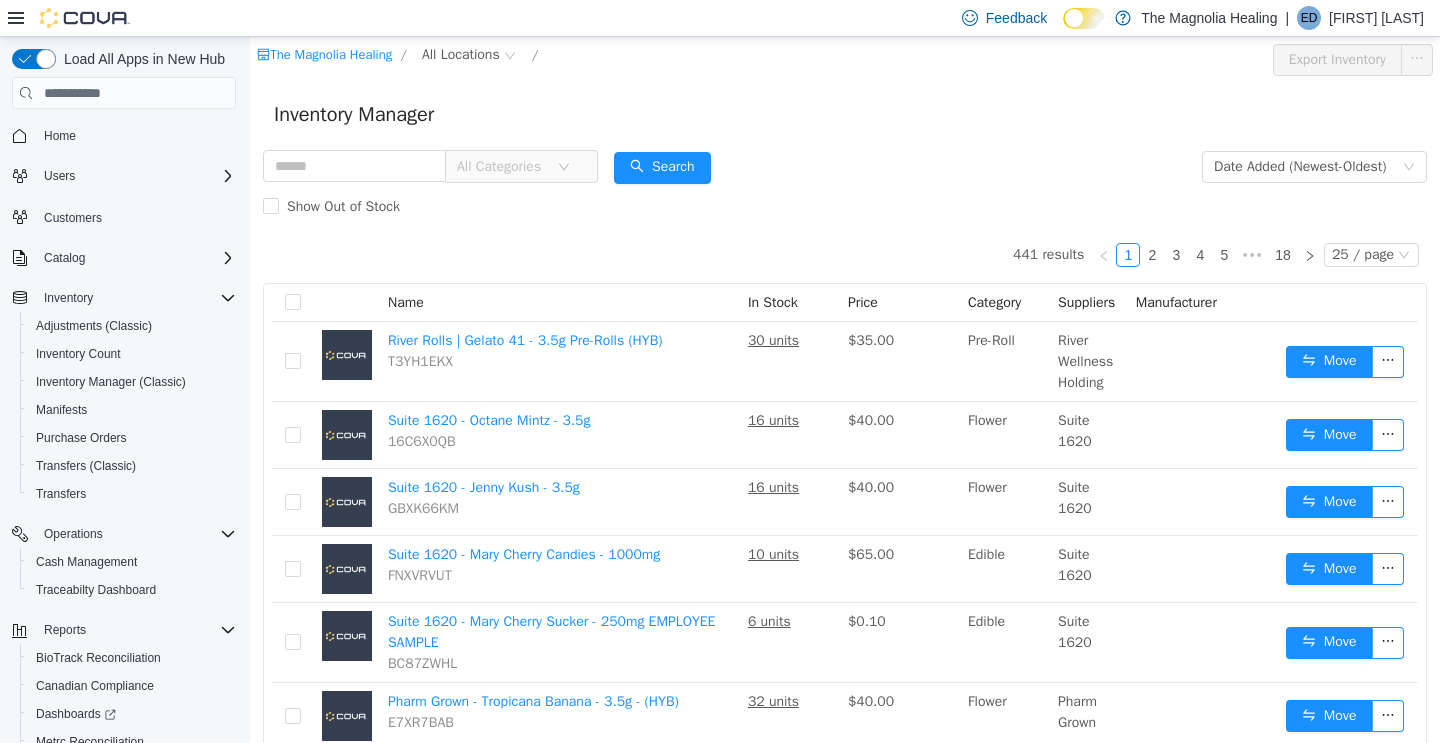 type on "*" 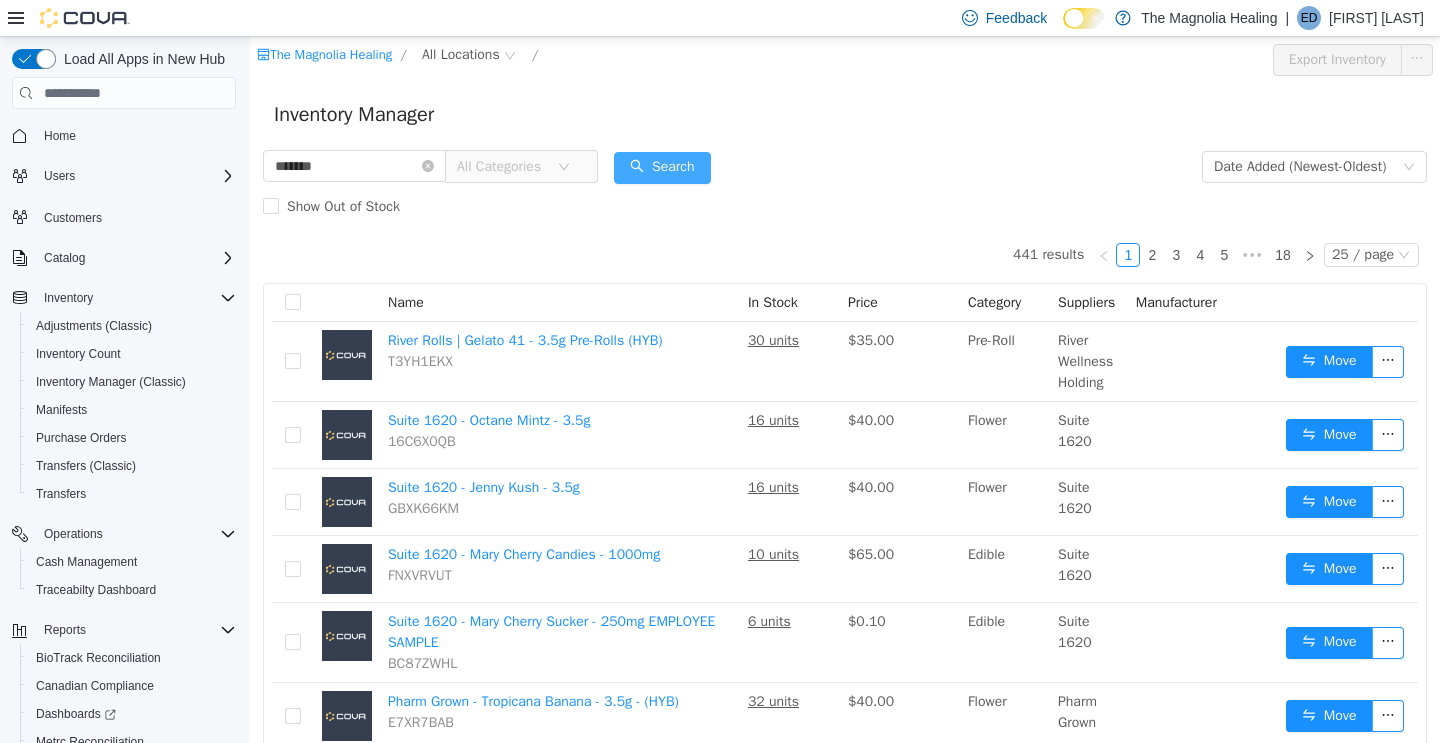 click on "Search" at bounding box center [662, 168] 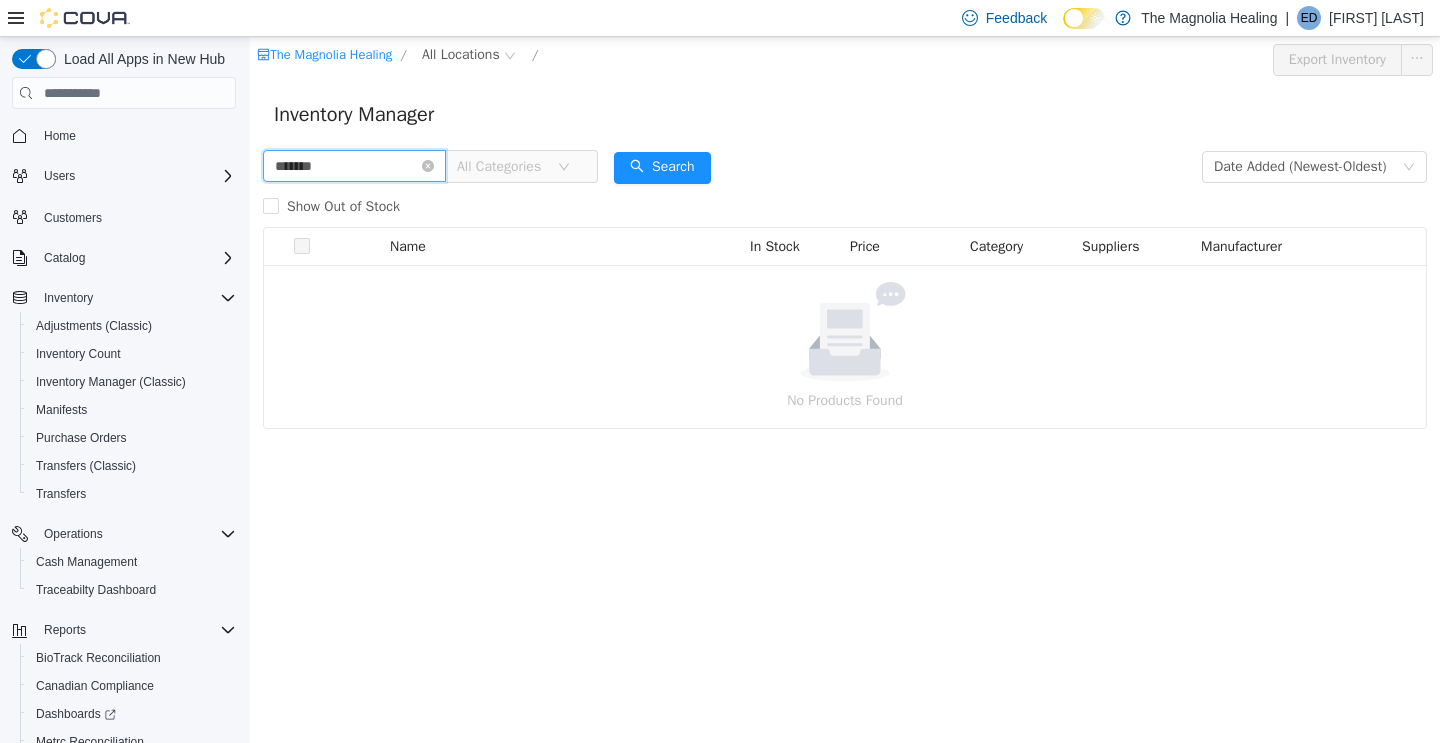 click on "*******" at bounding box center [354, 166] 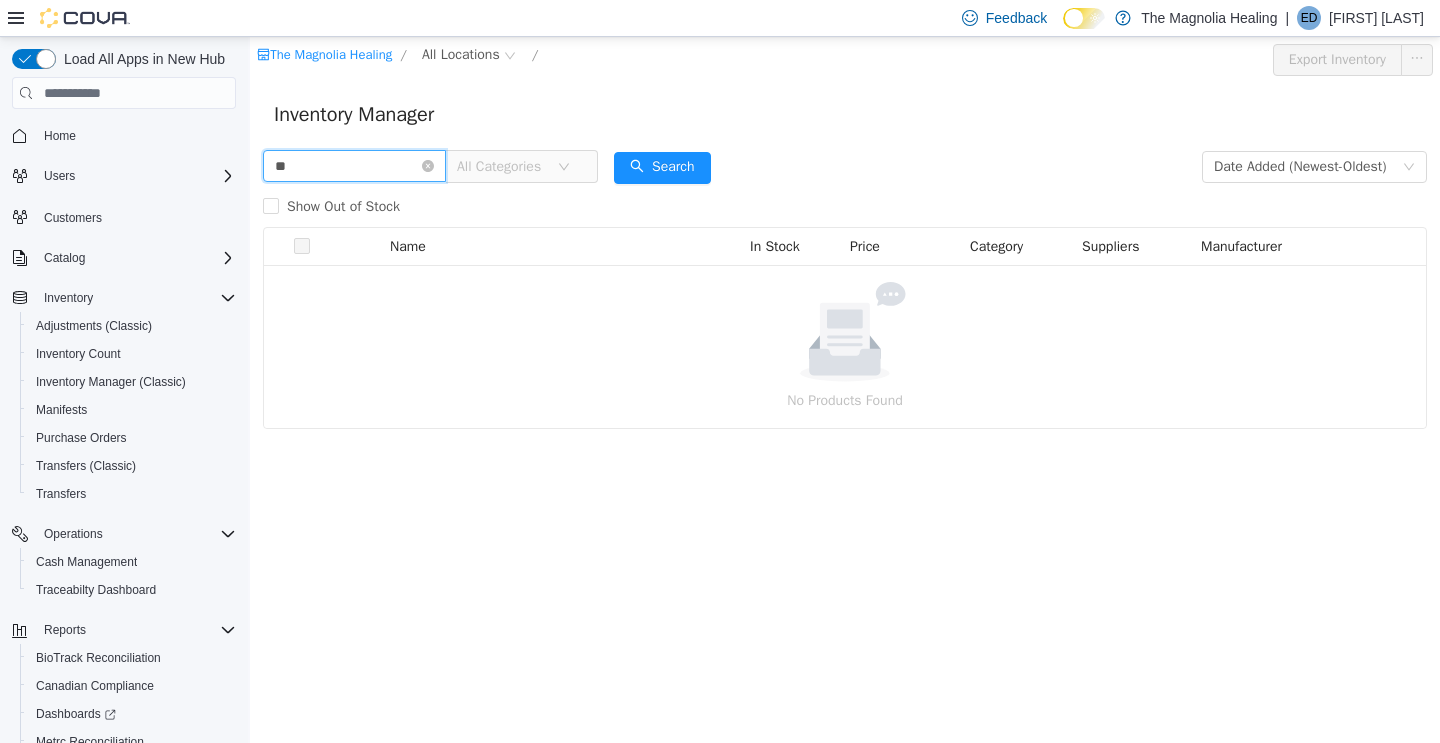 type on "*" 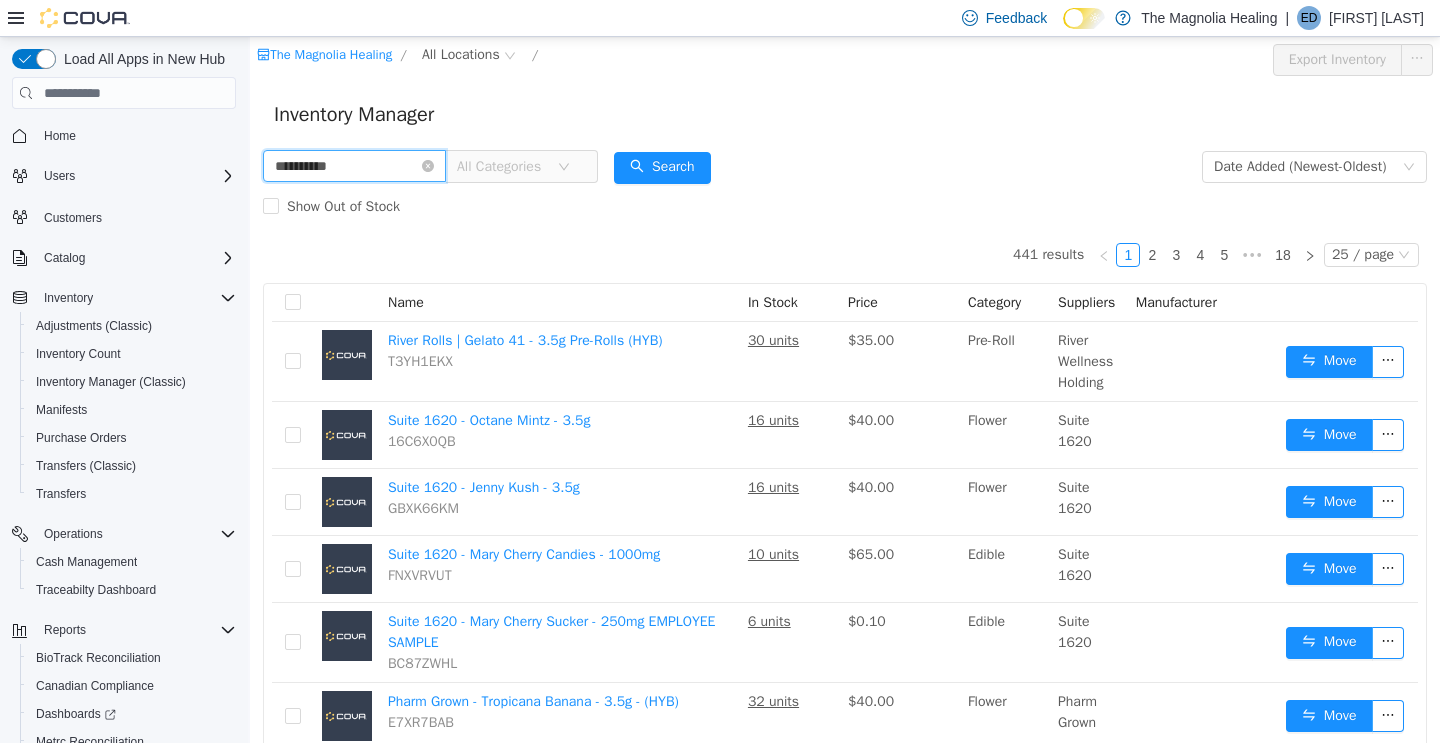 type on "**********" 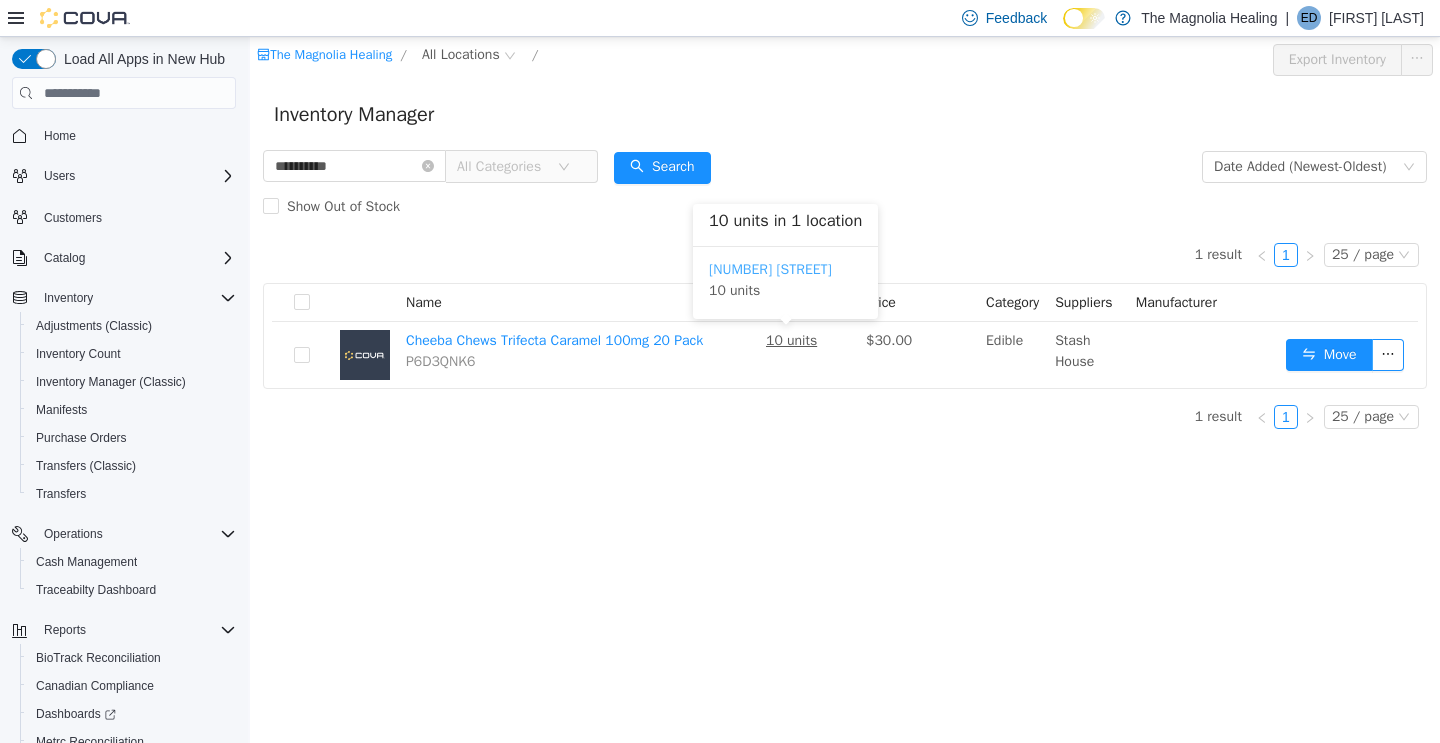 click on "[NUMBER] [STREET_NAME]" at bounding box center [770, 269] 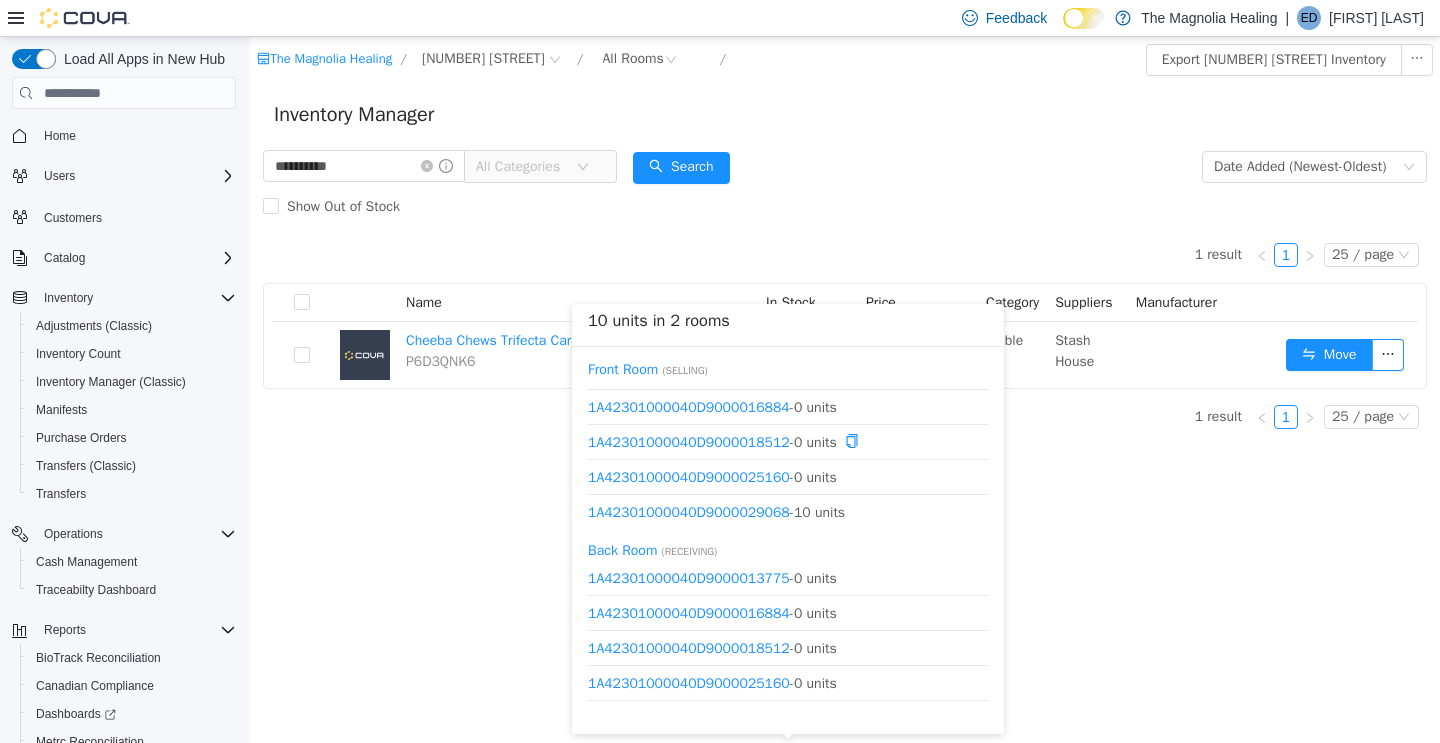 scroll, scrollTop: 25, scrollLeft: 0, axis: vertical 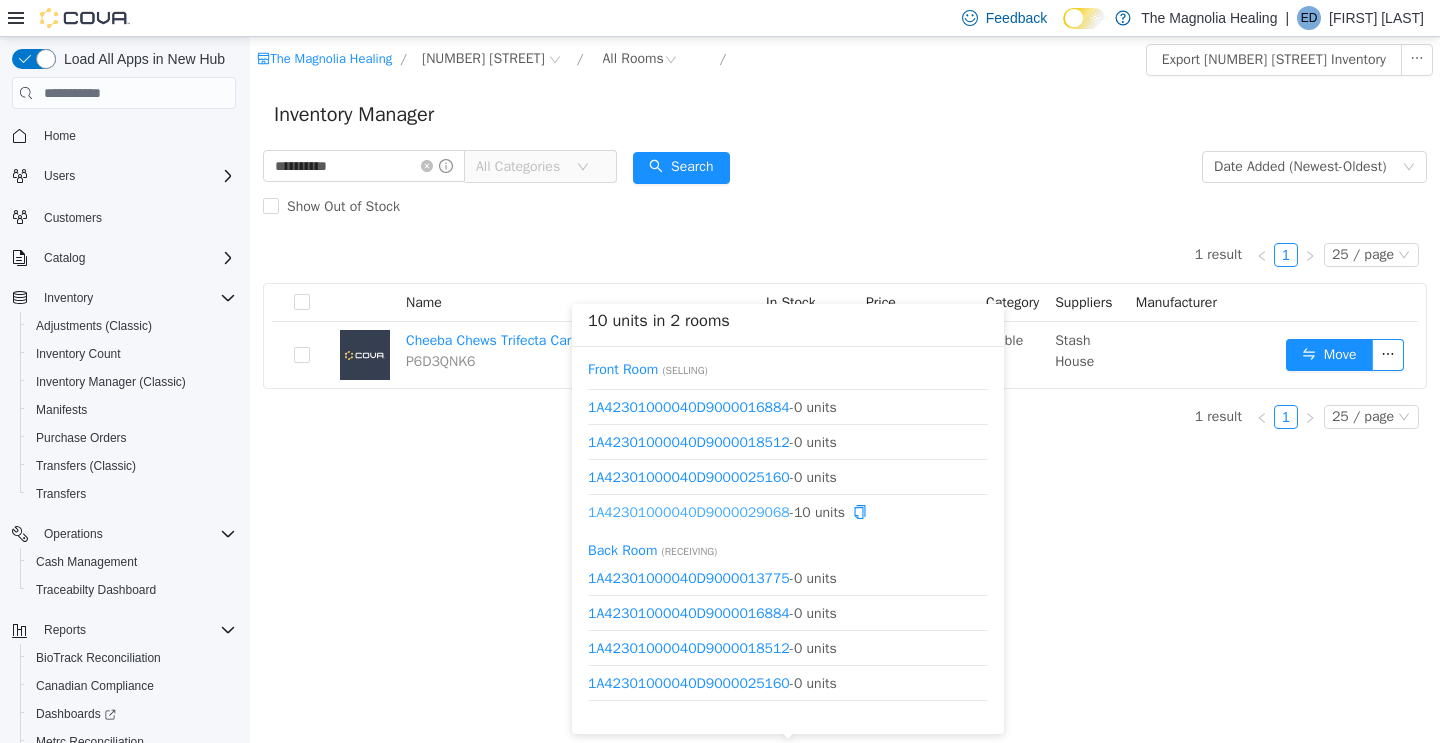 click on "[PRODUCT_CODE]" at bounding box center [689, 512] 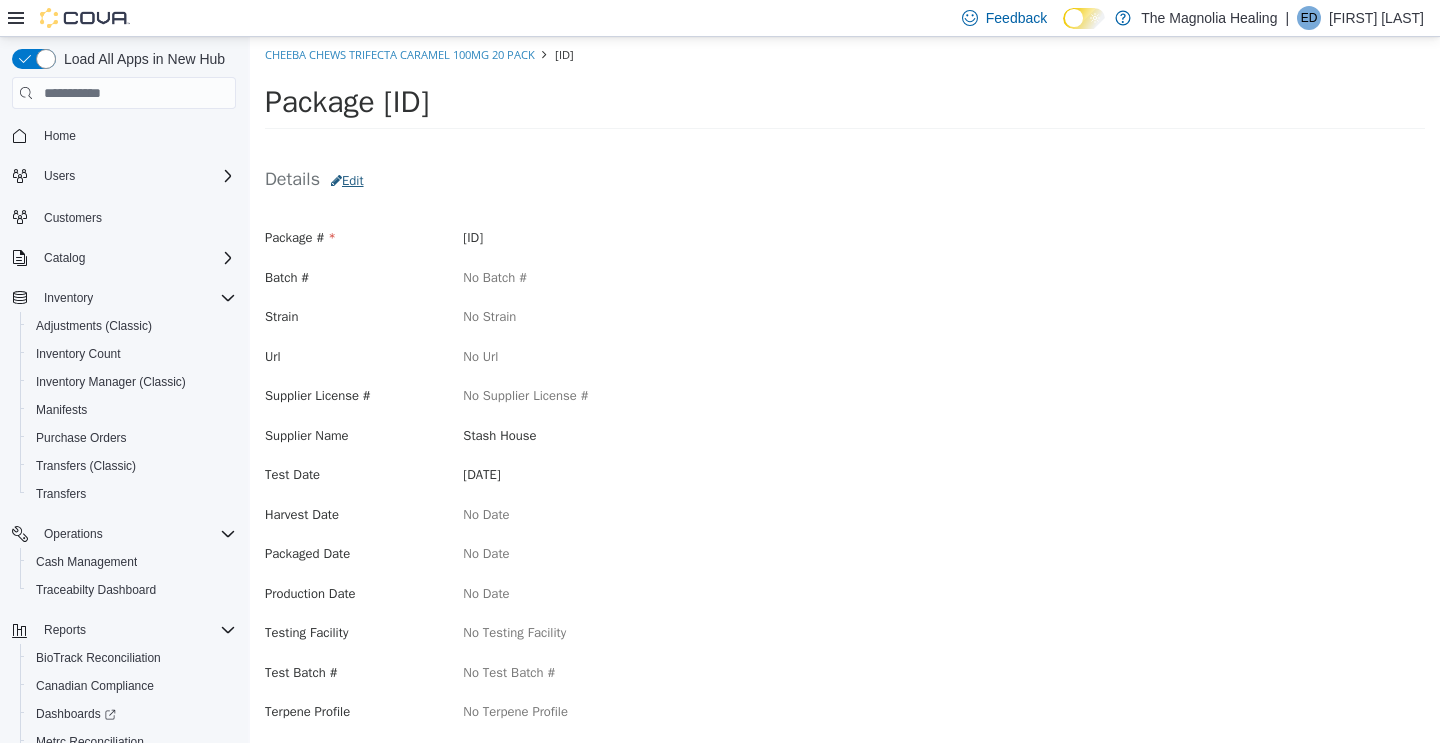 scroll, scrollTop: 0, scrollLeft: 0, axis: both 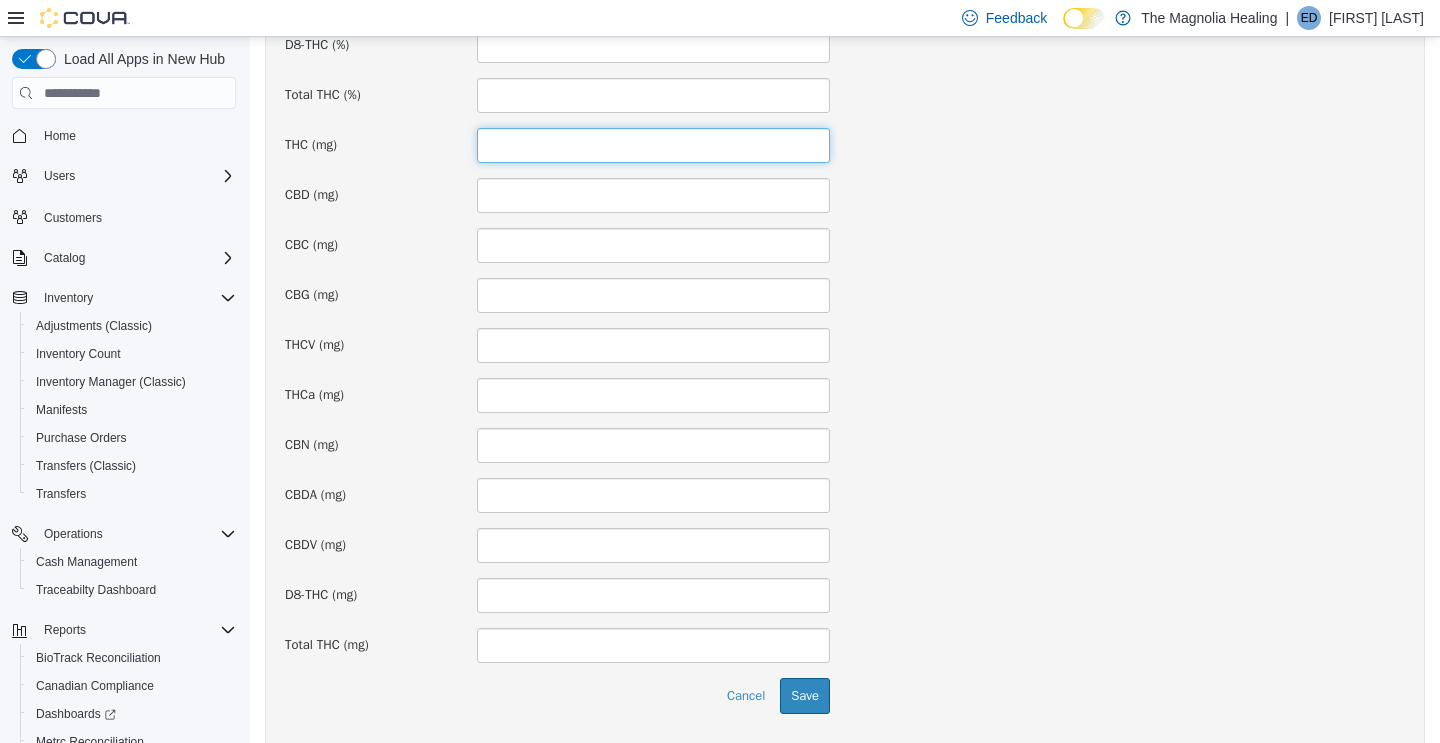 click at bounding box center (653, 145) 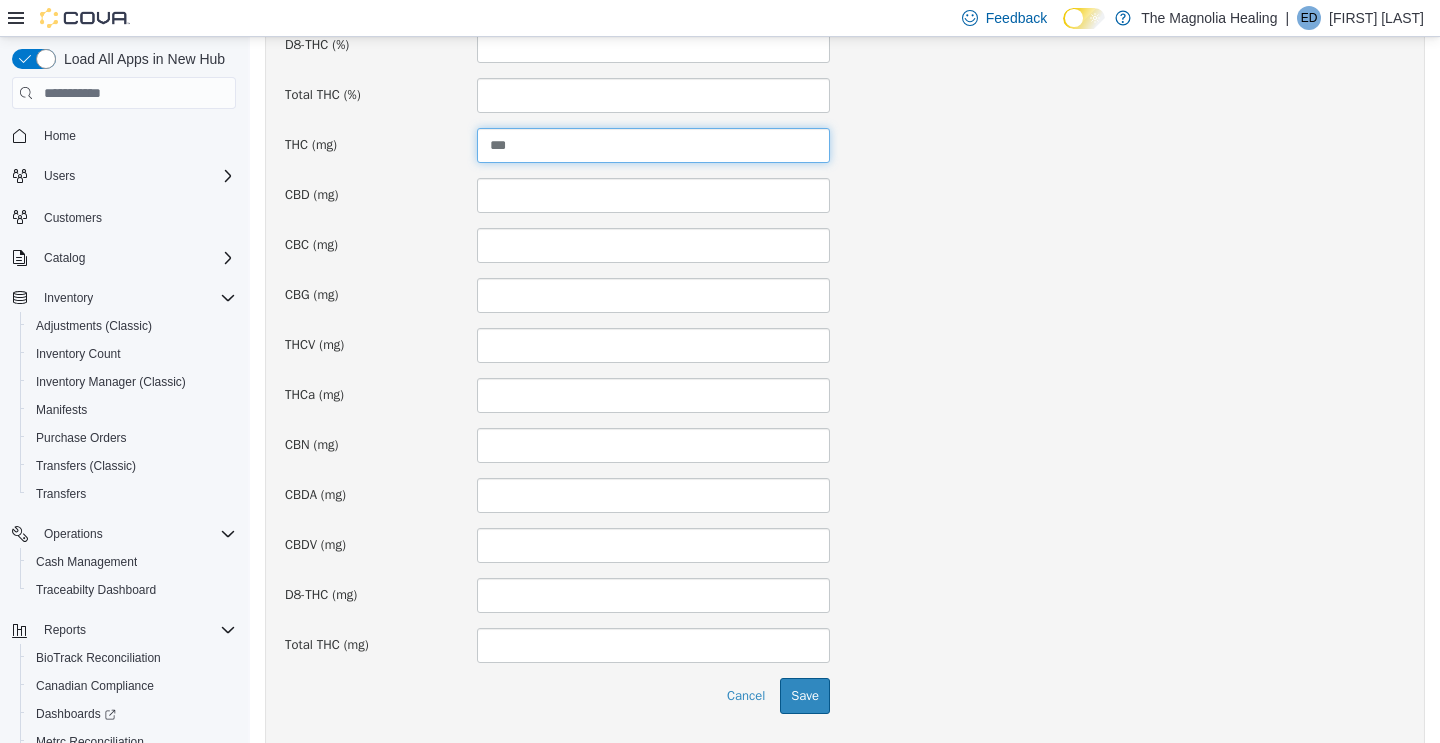 type on "***" 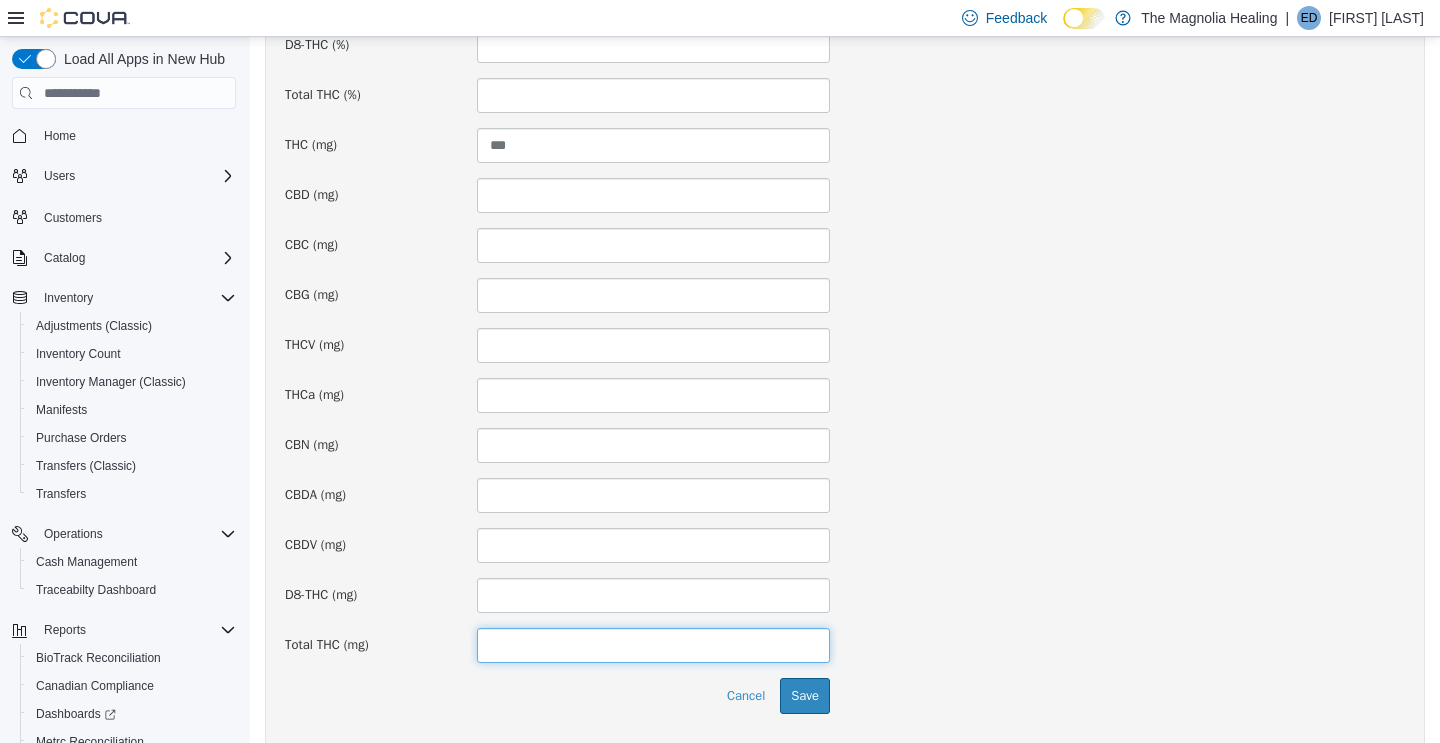 click at bounding box center (653, 645) 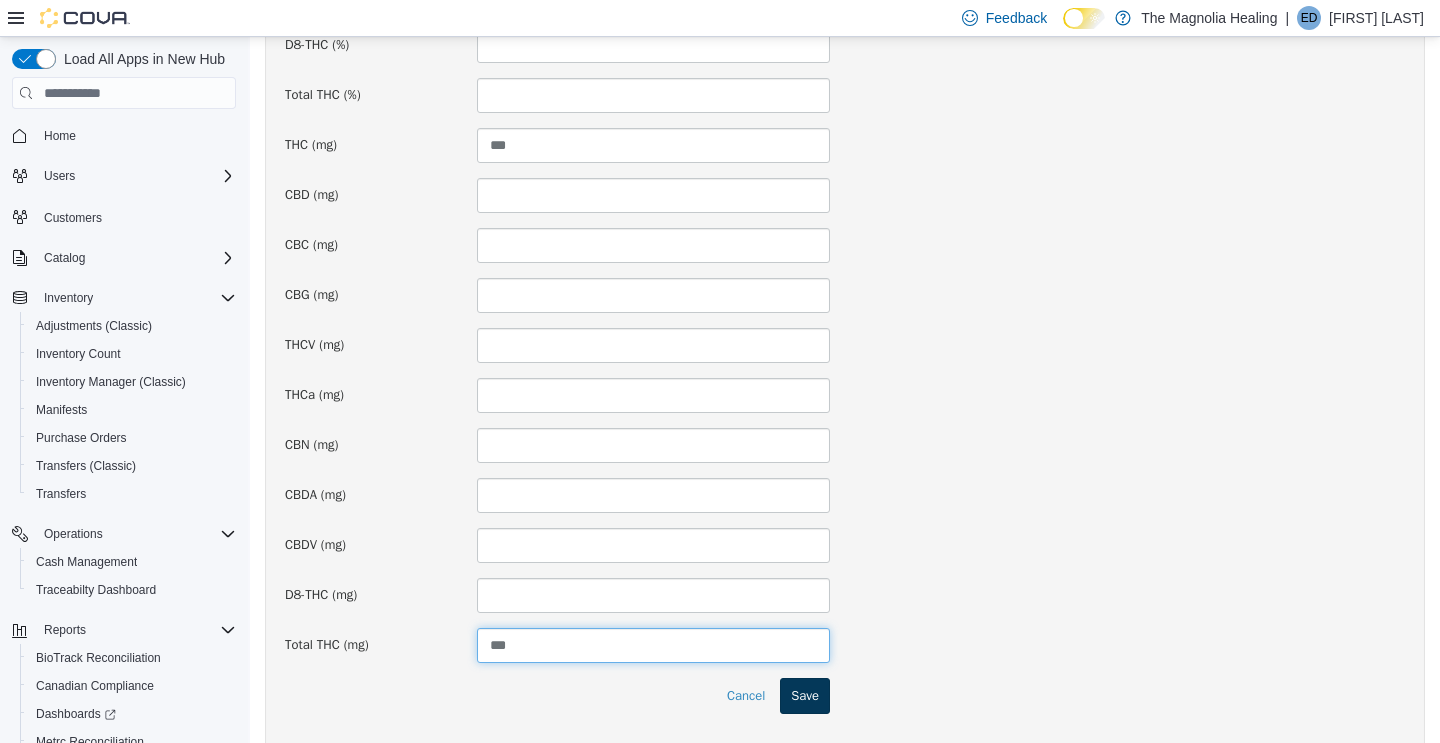 type on "***" 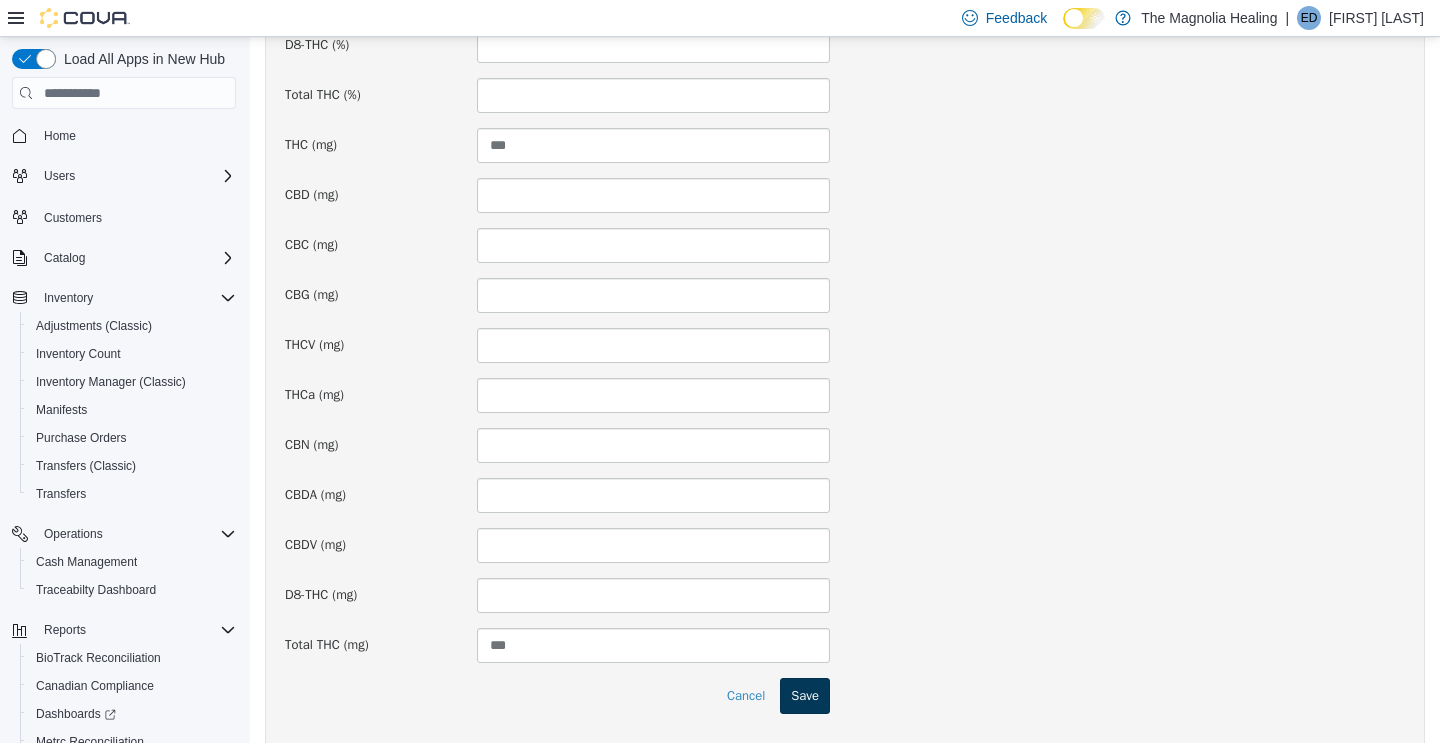 click on "Save" at bounding box center (805, 696) 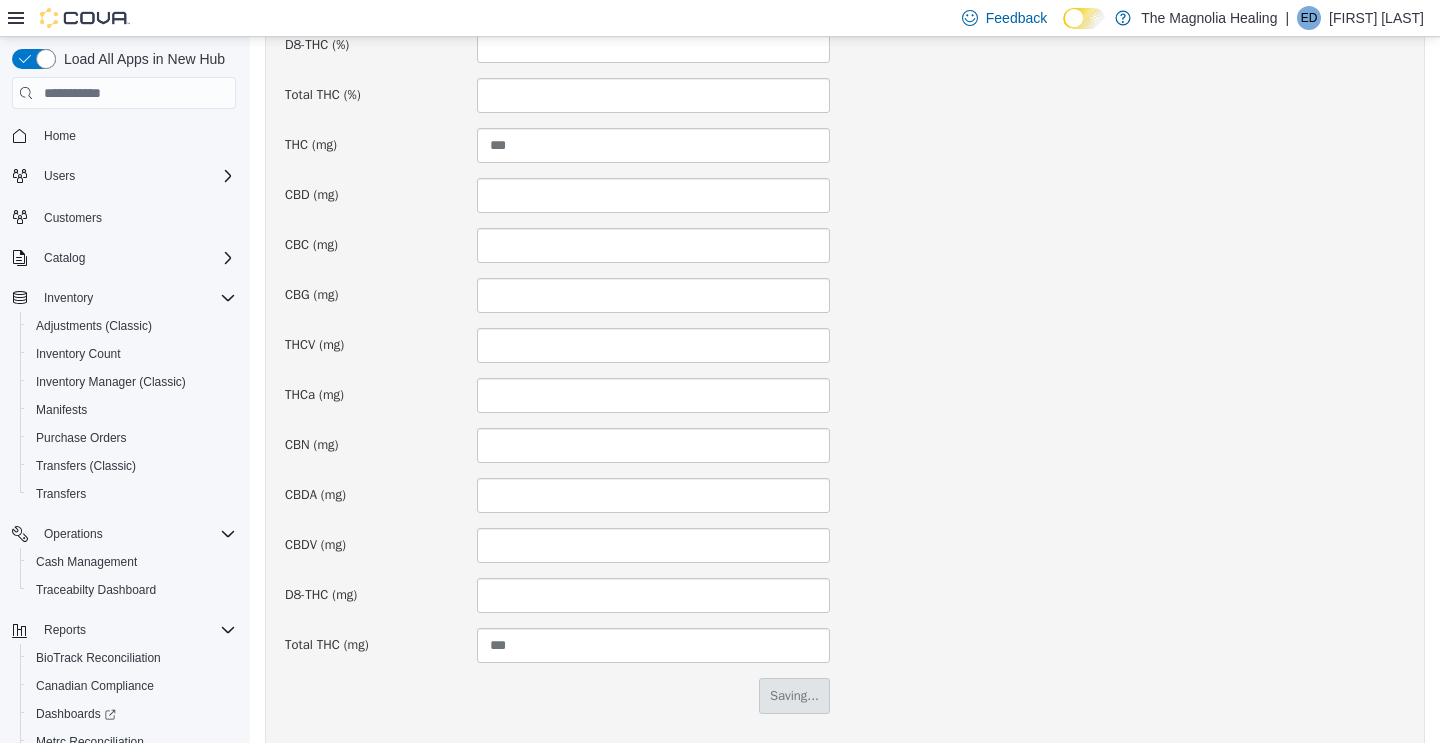 scroll, scrollTop: 0, scrollLeft: 0, axis: both 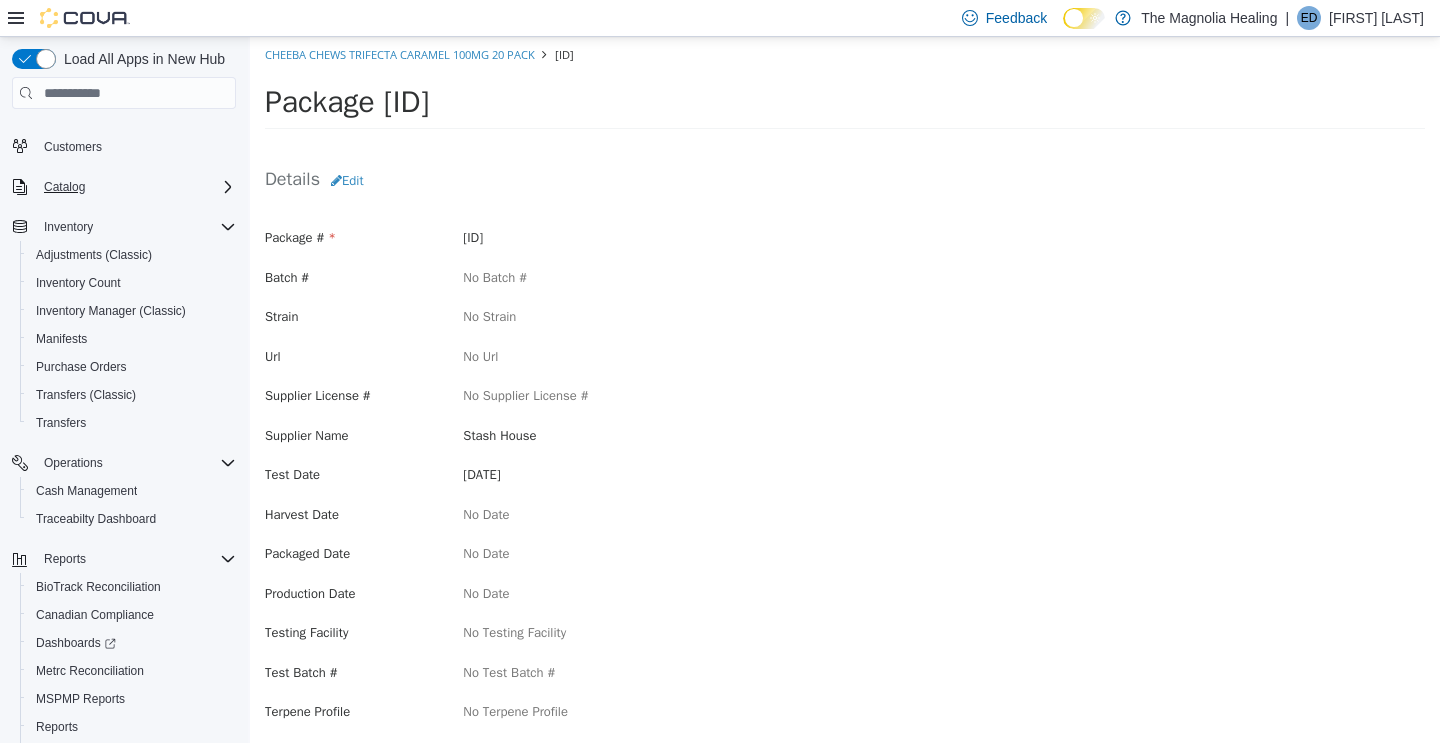 click 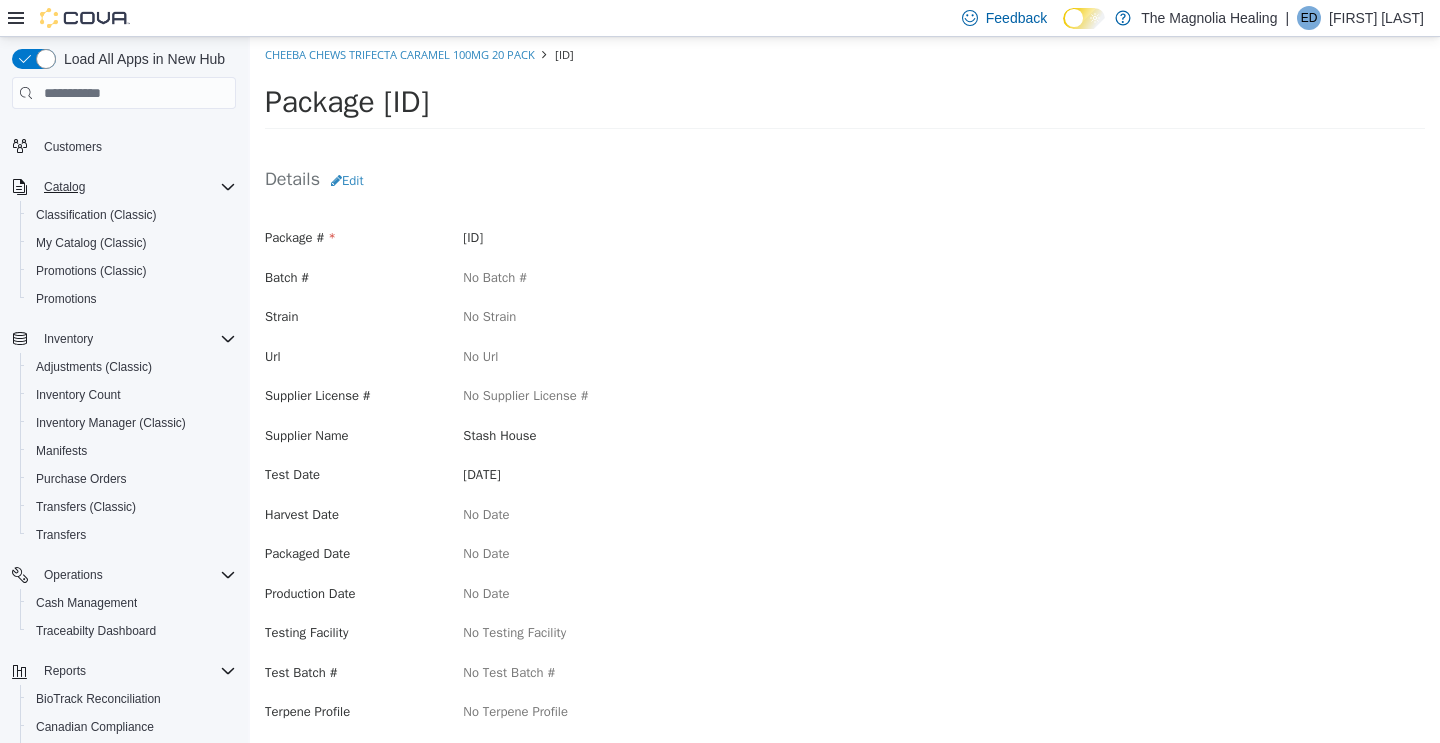 scroll, scrollTop: 0, scrollLeft: 0, axis: both 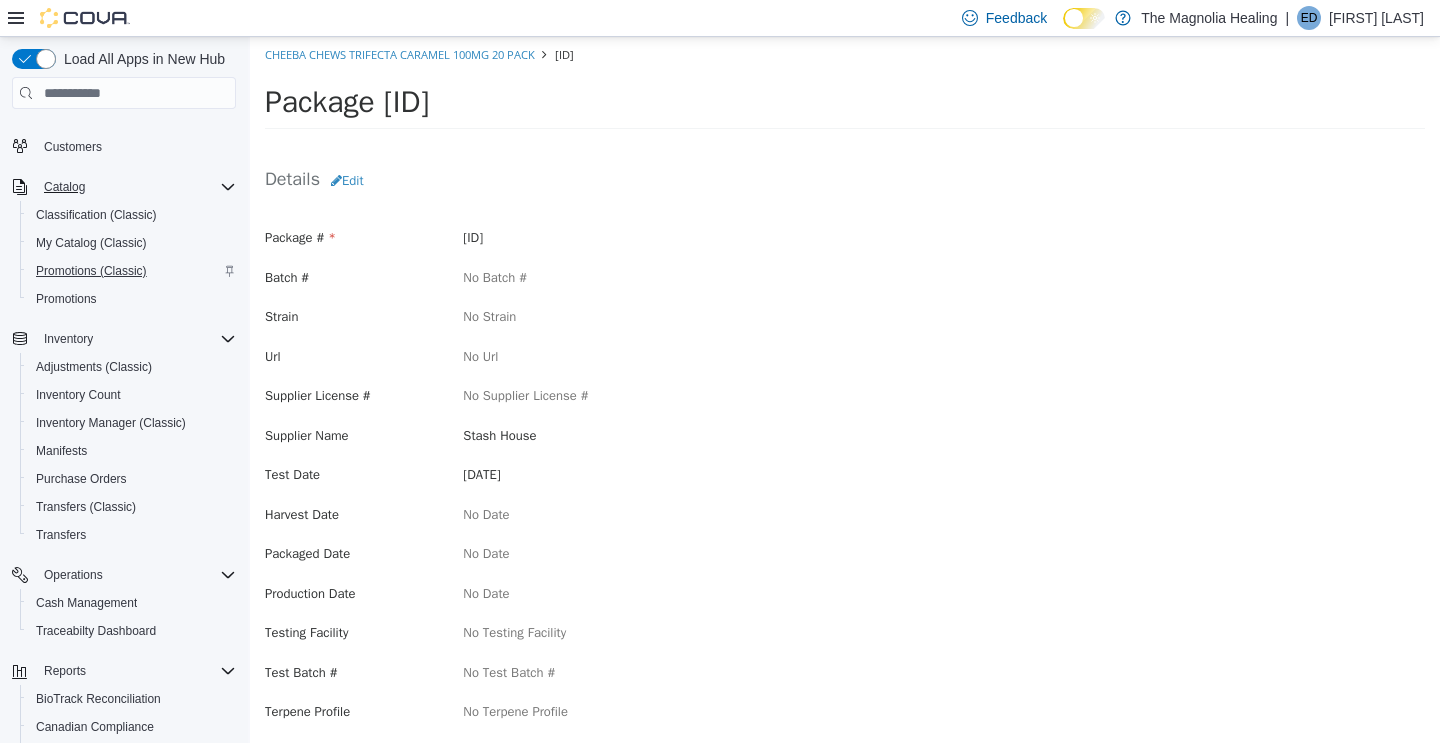click on "Promotions (Classic)" at bounding box center [91, 271] 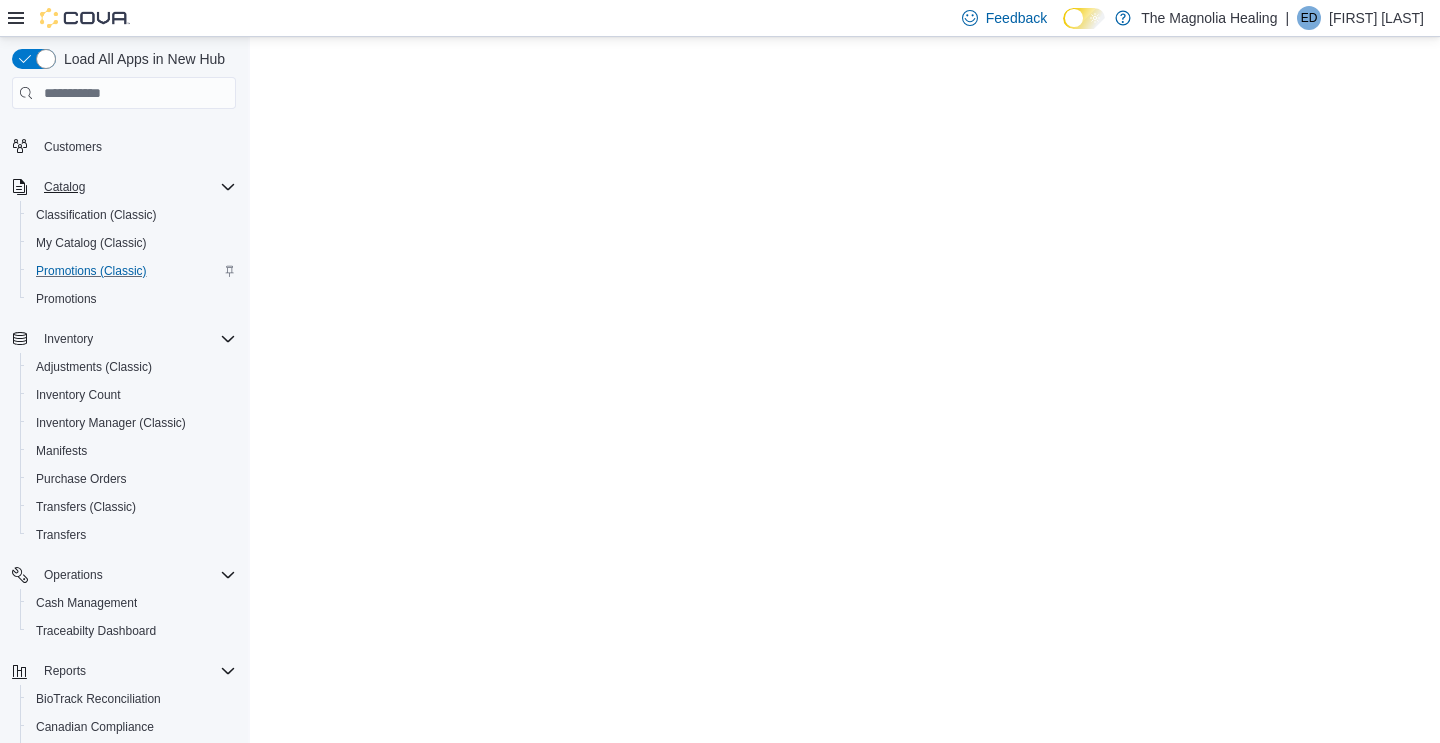 scroll, scrollTop: 0, scrollLeft: 0, axis: both 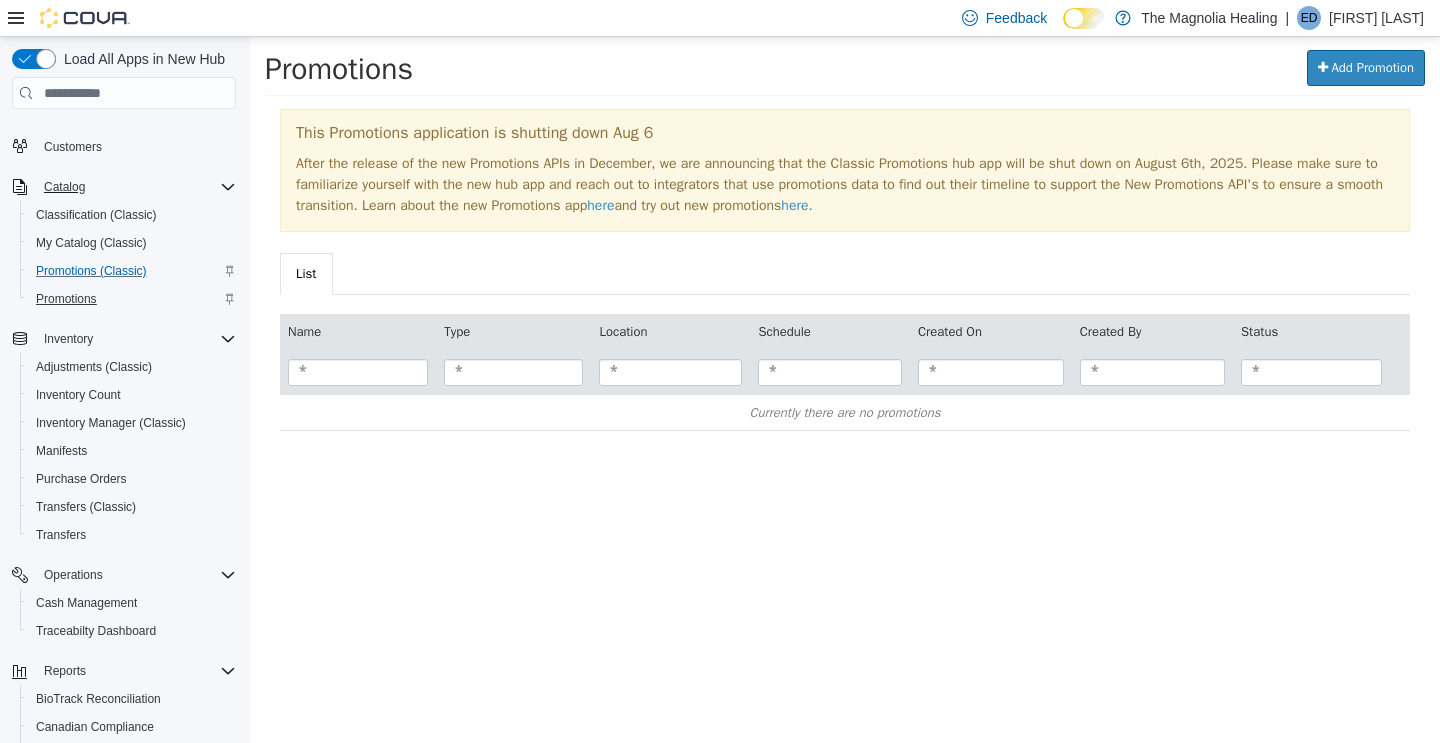 click on "Promotions" at bounding box center (66, 299) 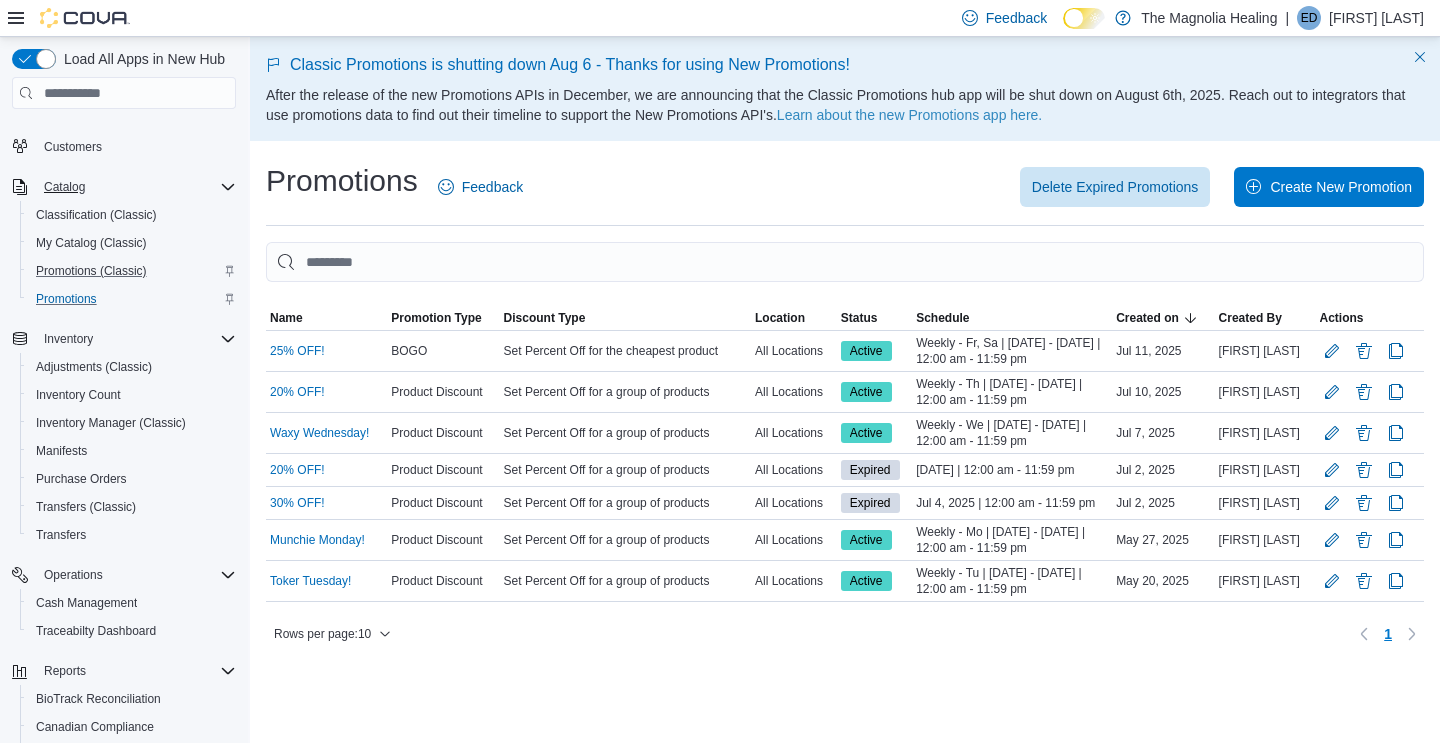 scroll, scrollTop: 0, scrollLeft: 0, axis: both 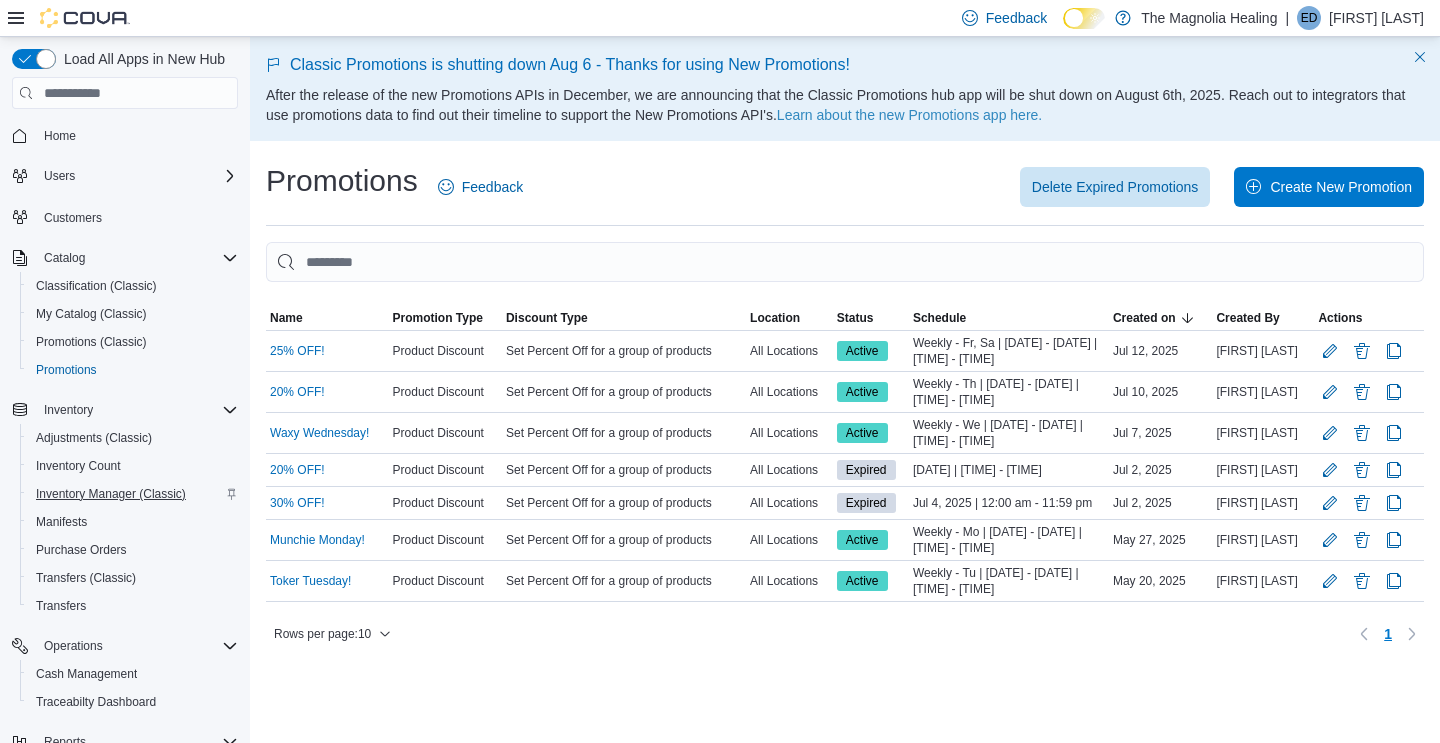 click on "Inventory Manager (Classic)" at bounding box center [111, 494] 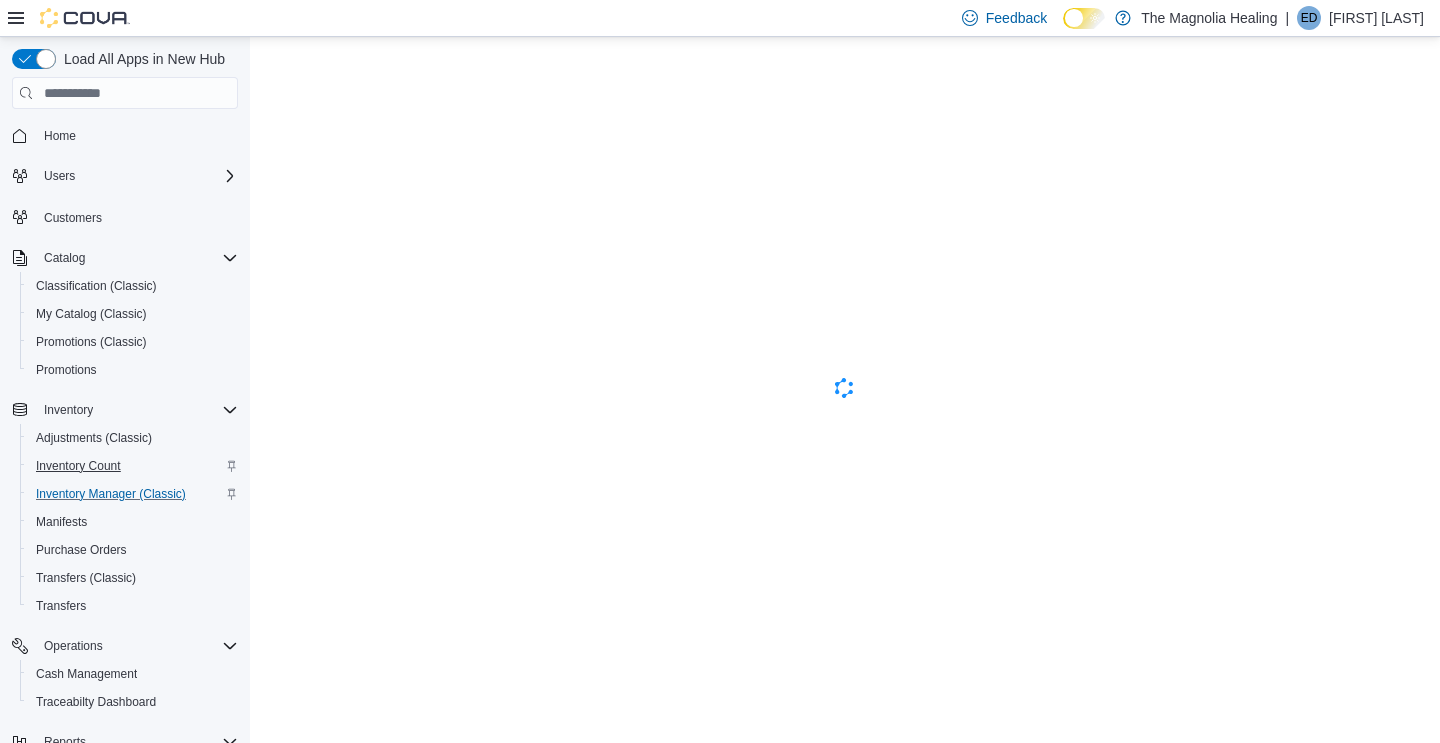 scroll, scrollTop: 0, scrollLeft: 0, axis: both 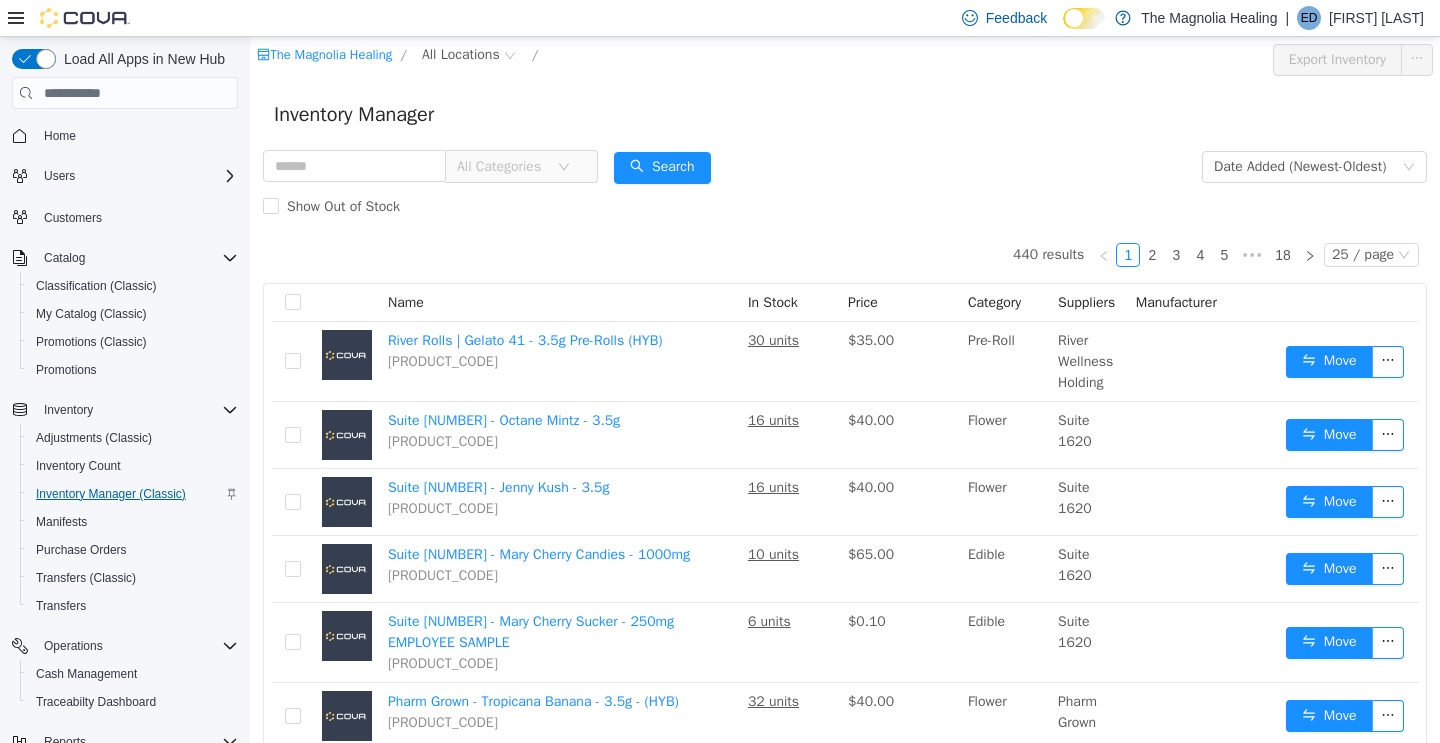 click on "Inventory Manager (Classic)" at bounding box center (111, 494) 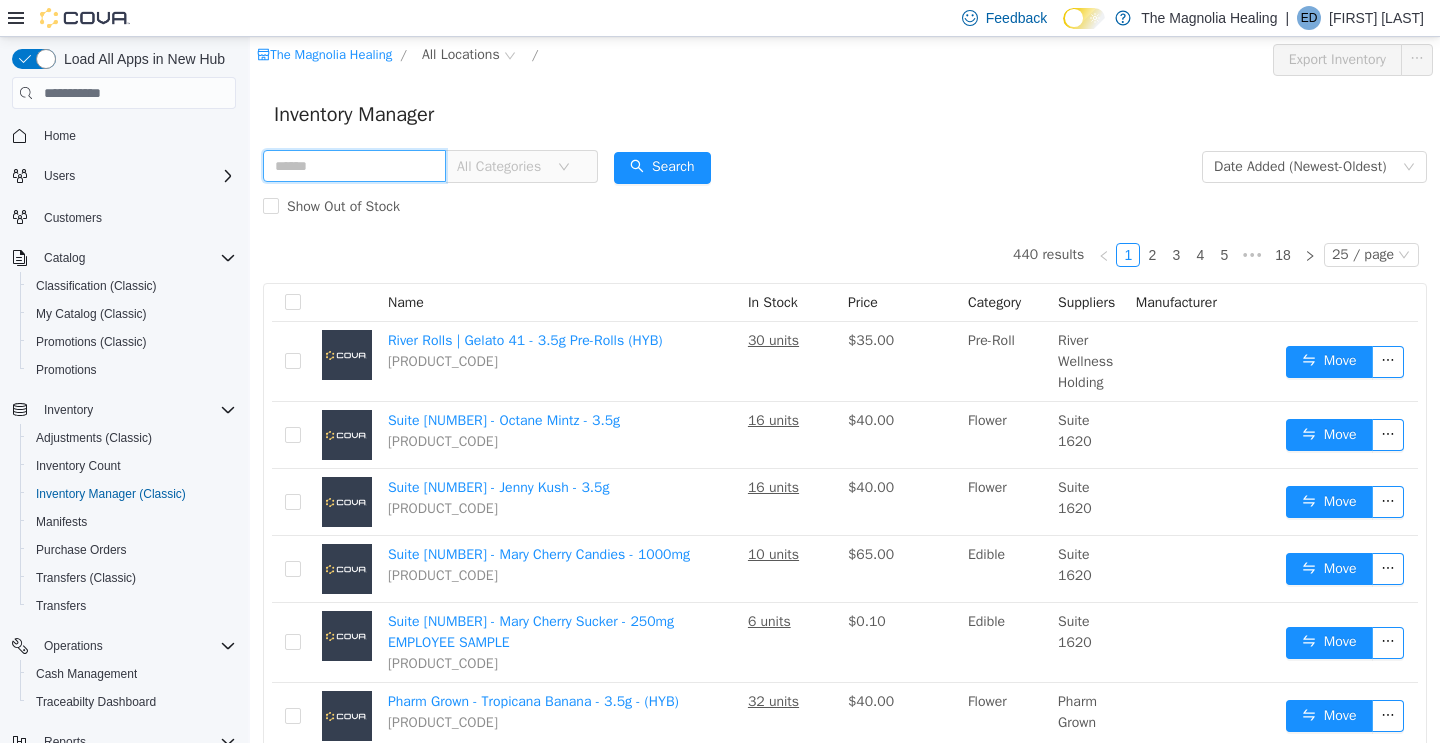 click at bounding box center [354, 166] 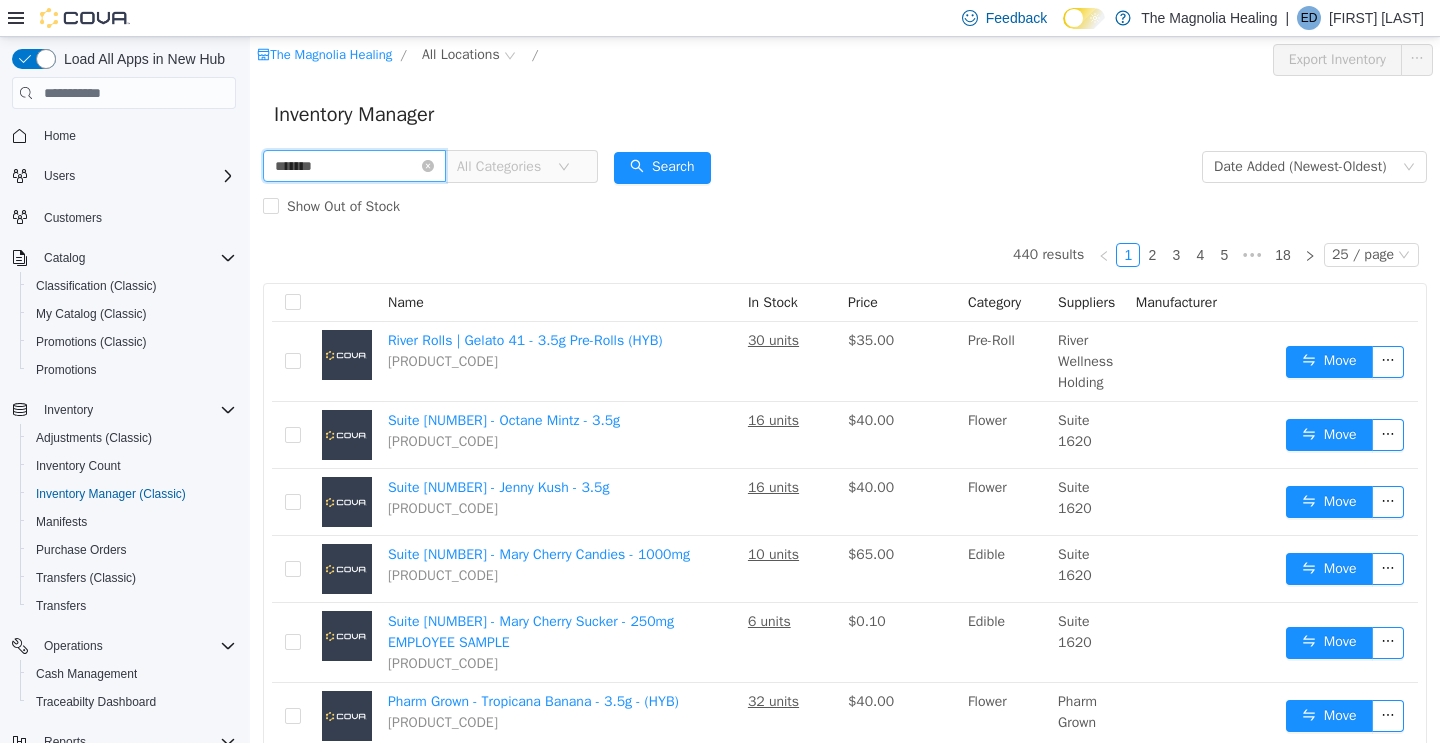 type on "*******" 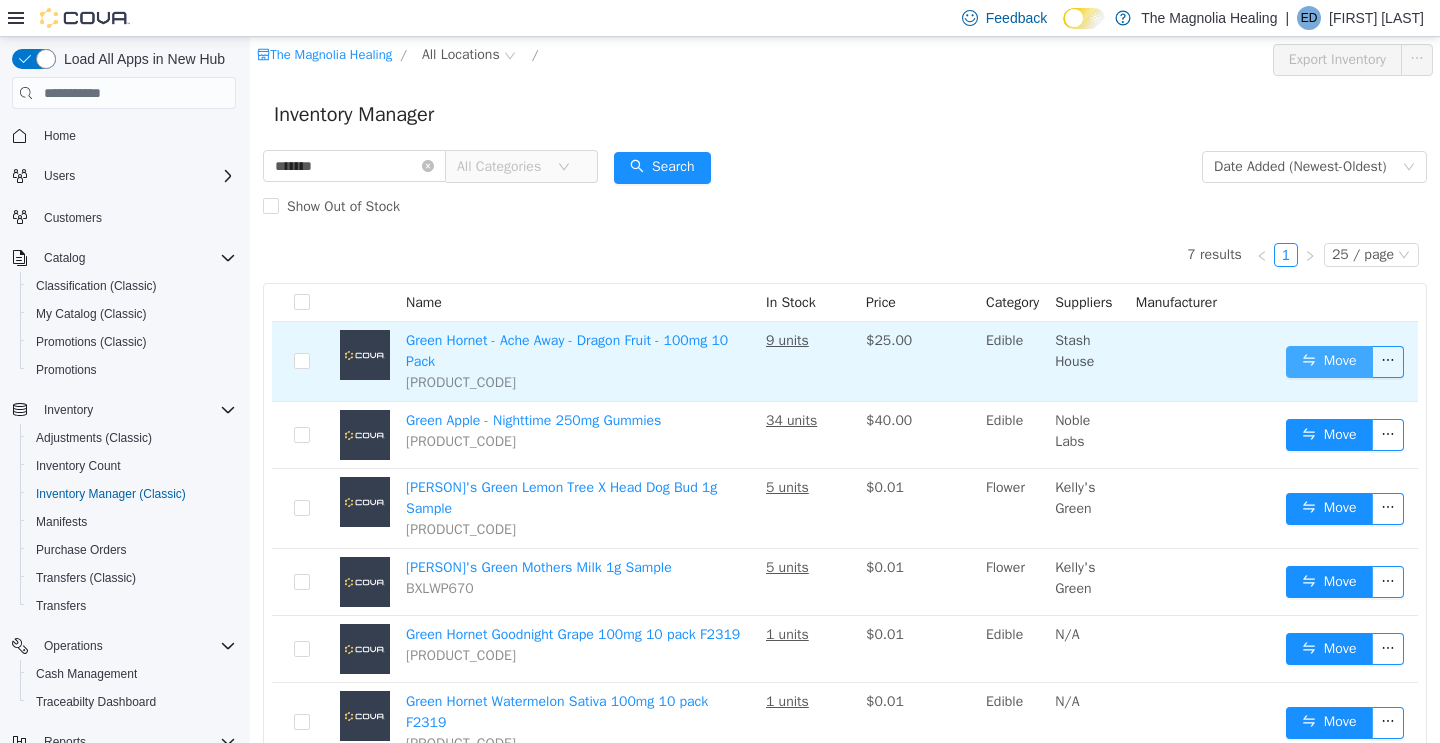 click on "Move" at bounding box center [1329, 362] 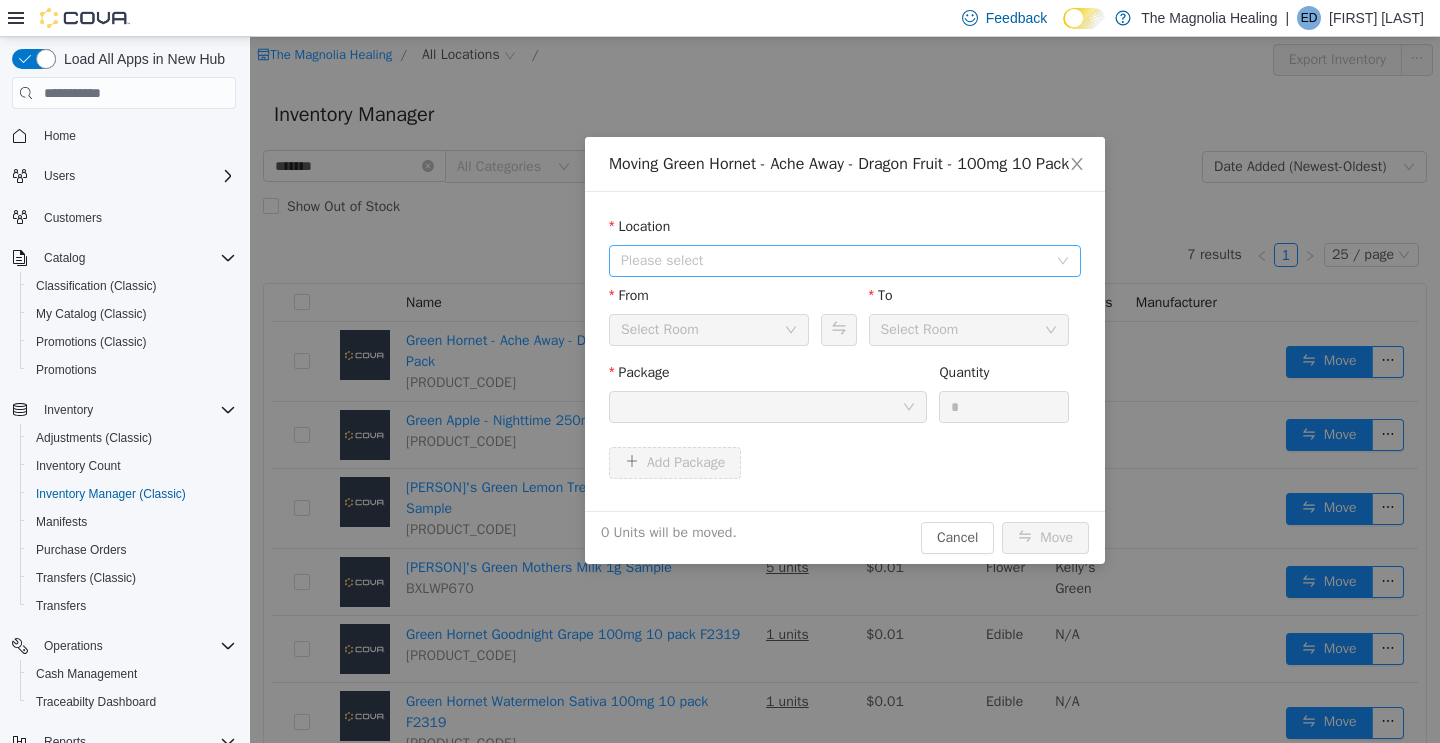 click on "Please select" at bounding box center [834, 261] 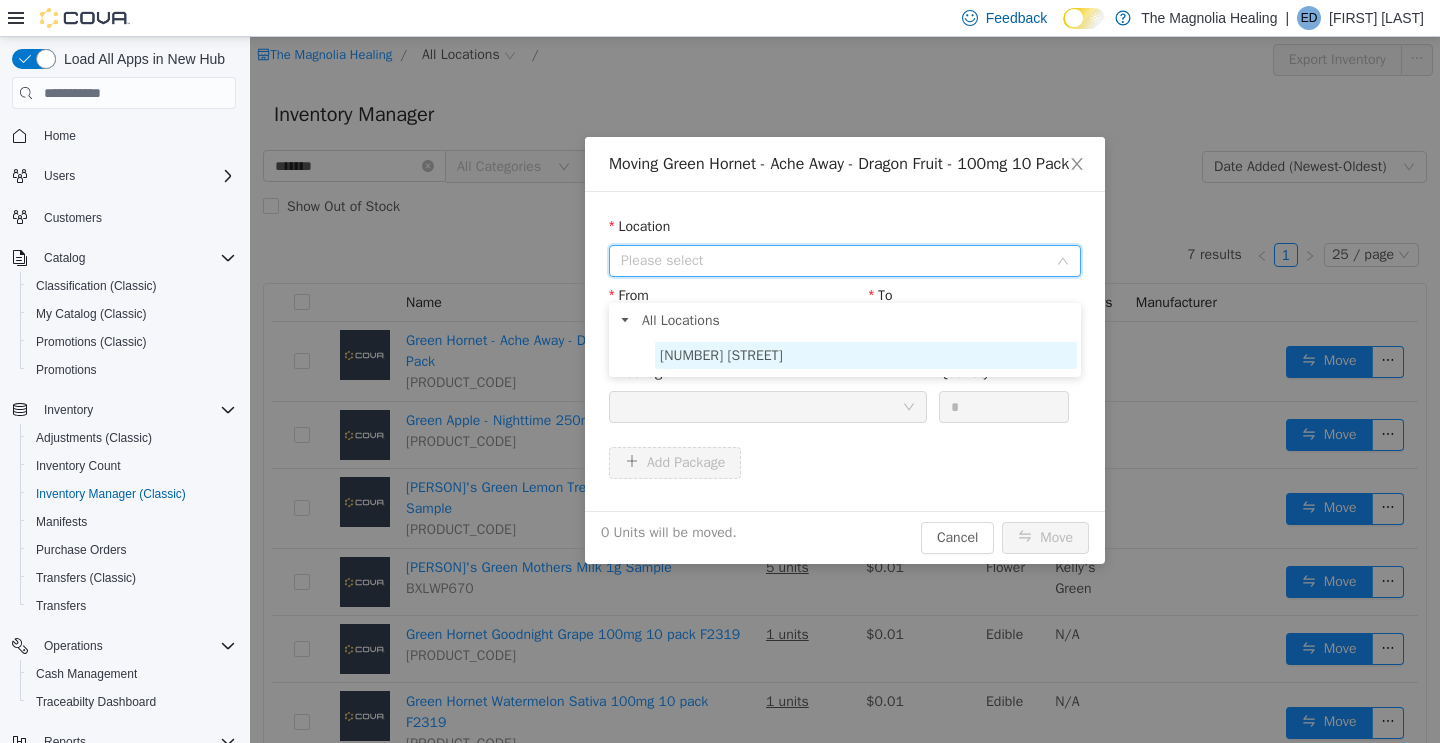 click on "20 Marks Road" at bounding box center (866, 355) 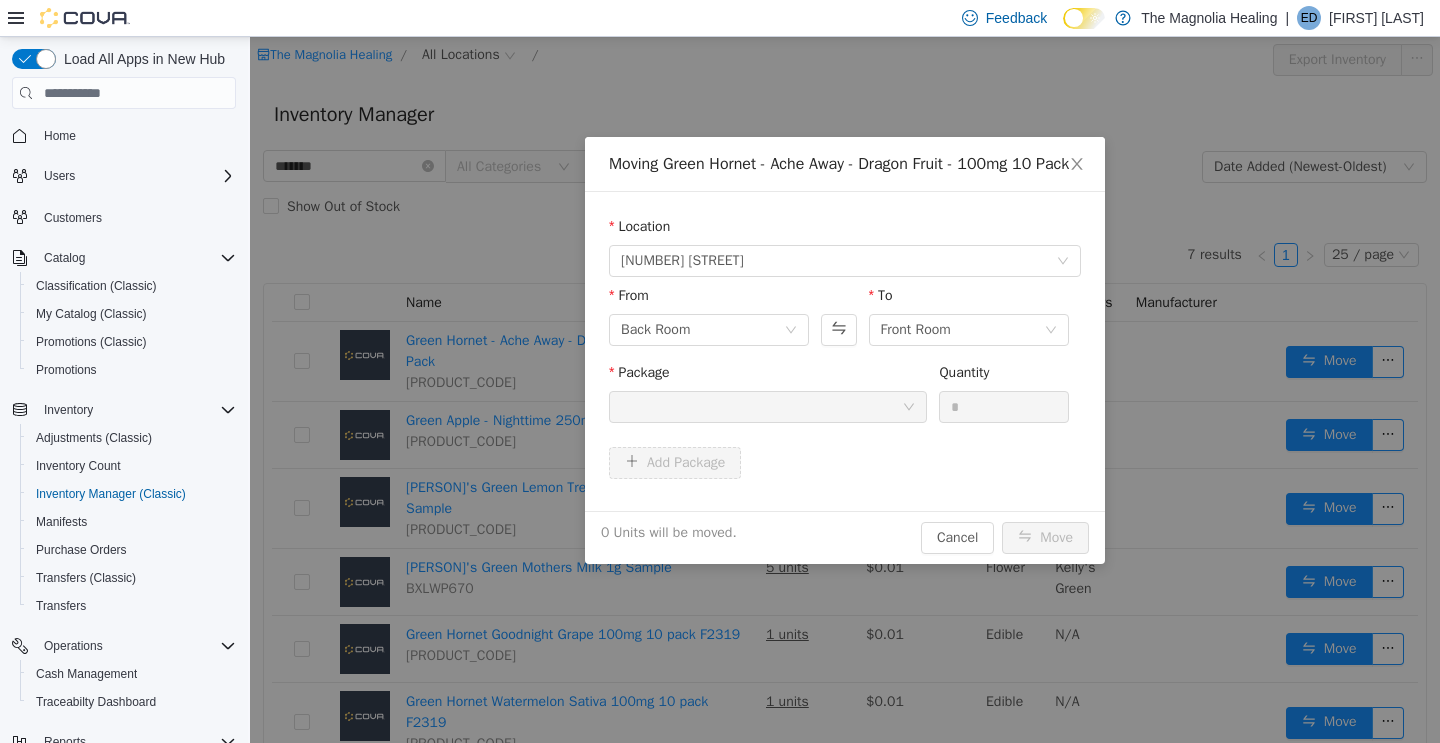 click at bounding box center [761, 407] 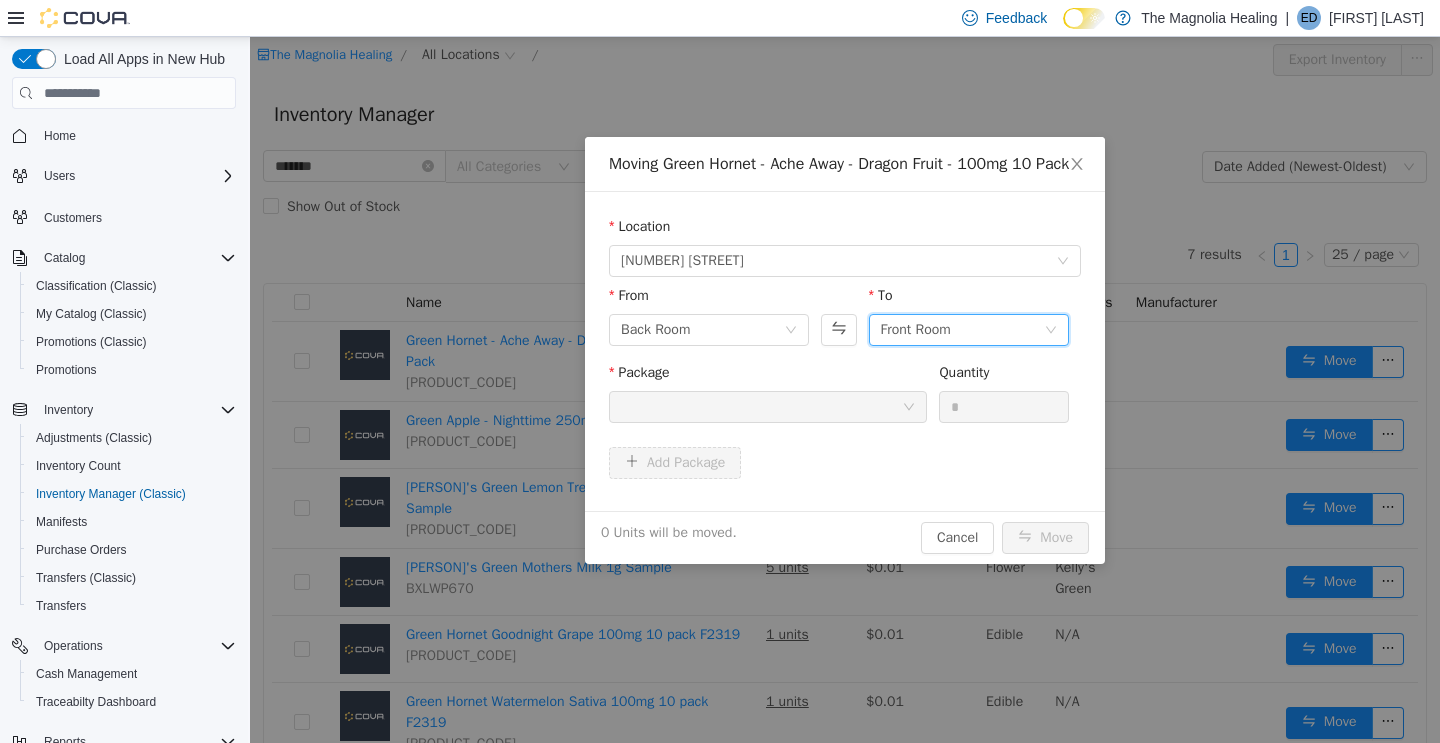 click on "Front Room" at bounding box center (916, 330) 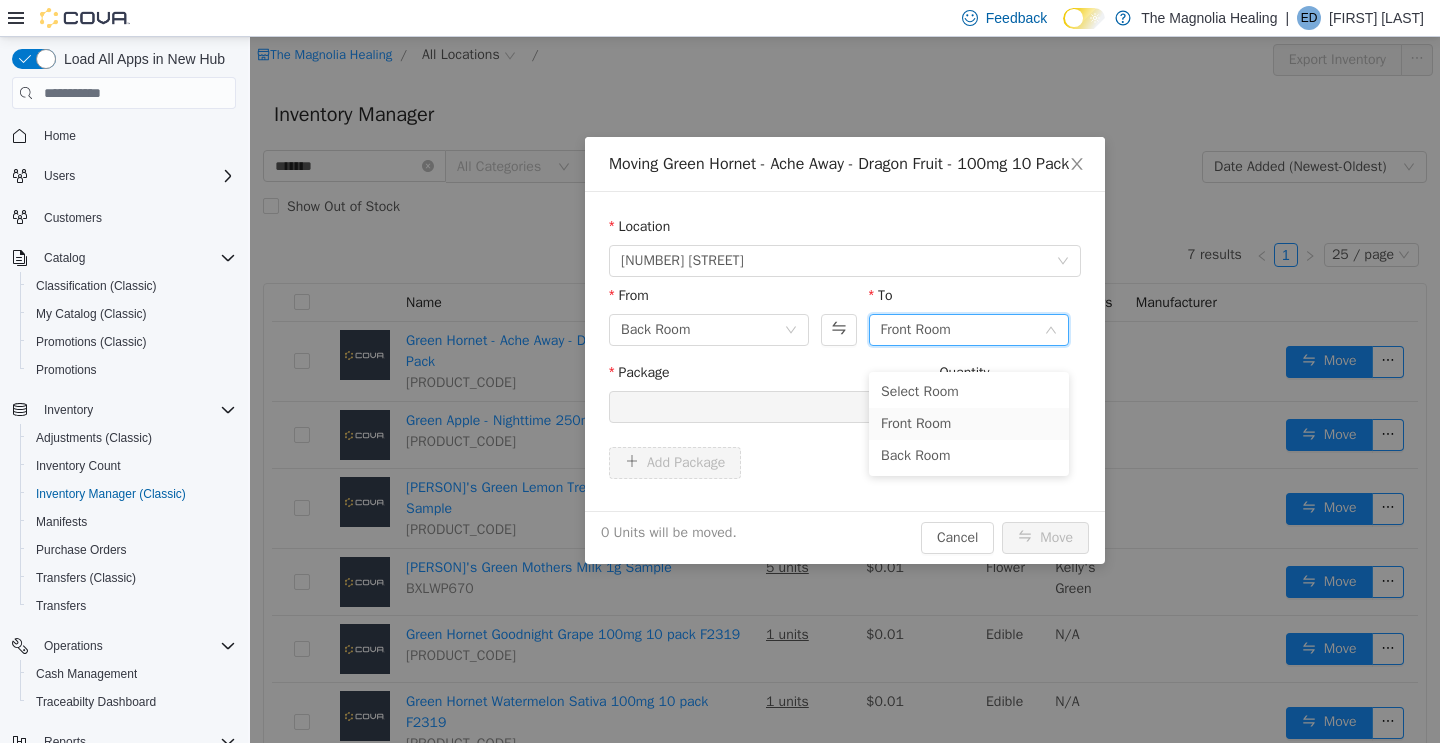 click at bounding box center [761, 407] 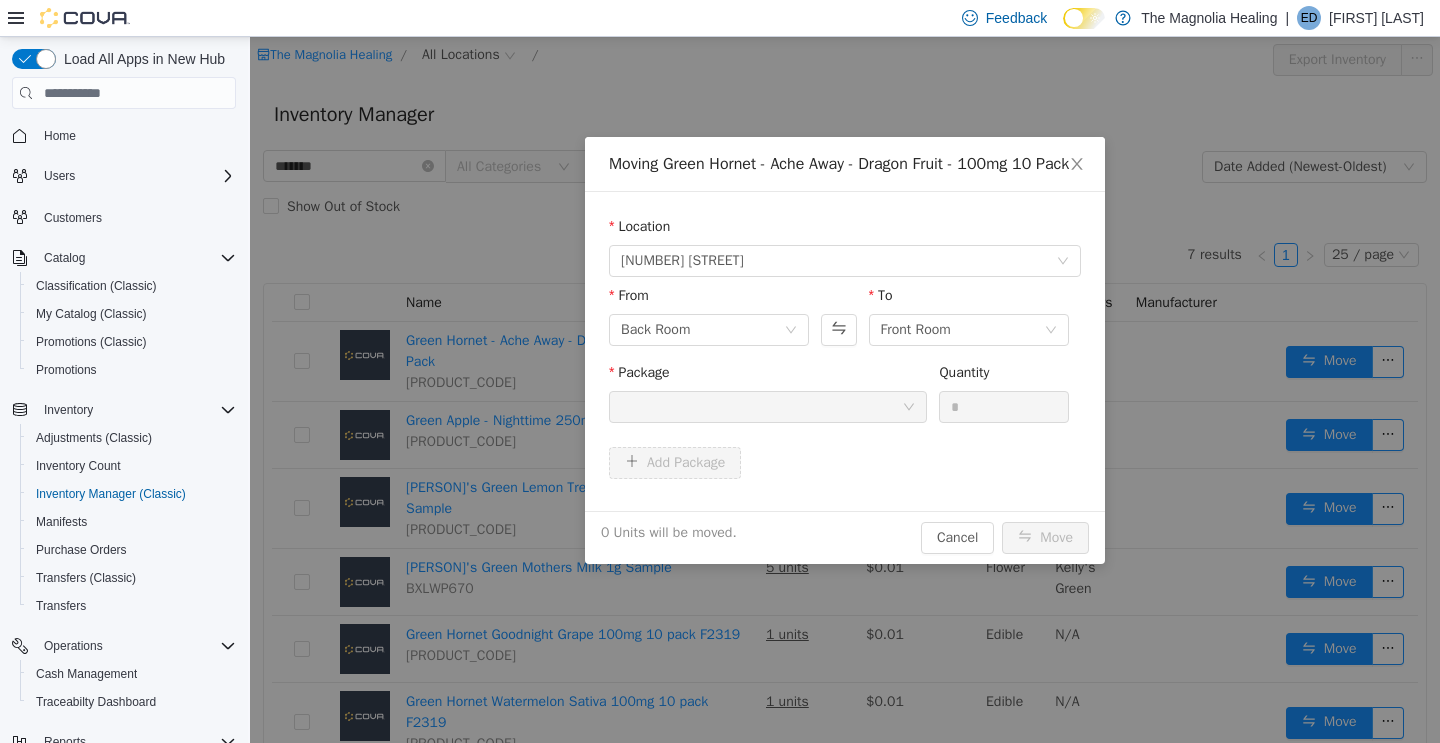 click at bounding box center [761, 407] 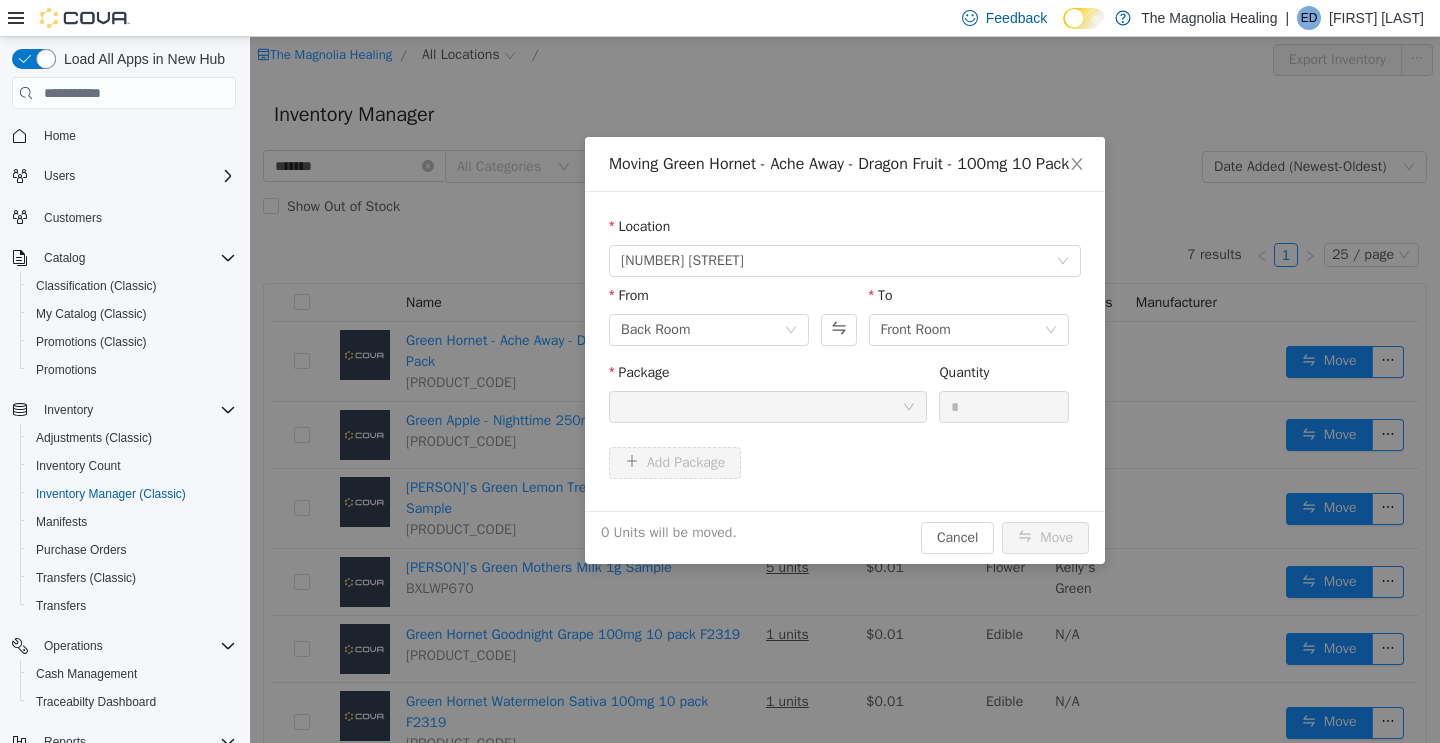 click on "*" at bounding box center [1004, 407] 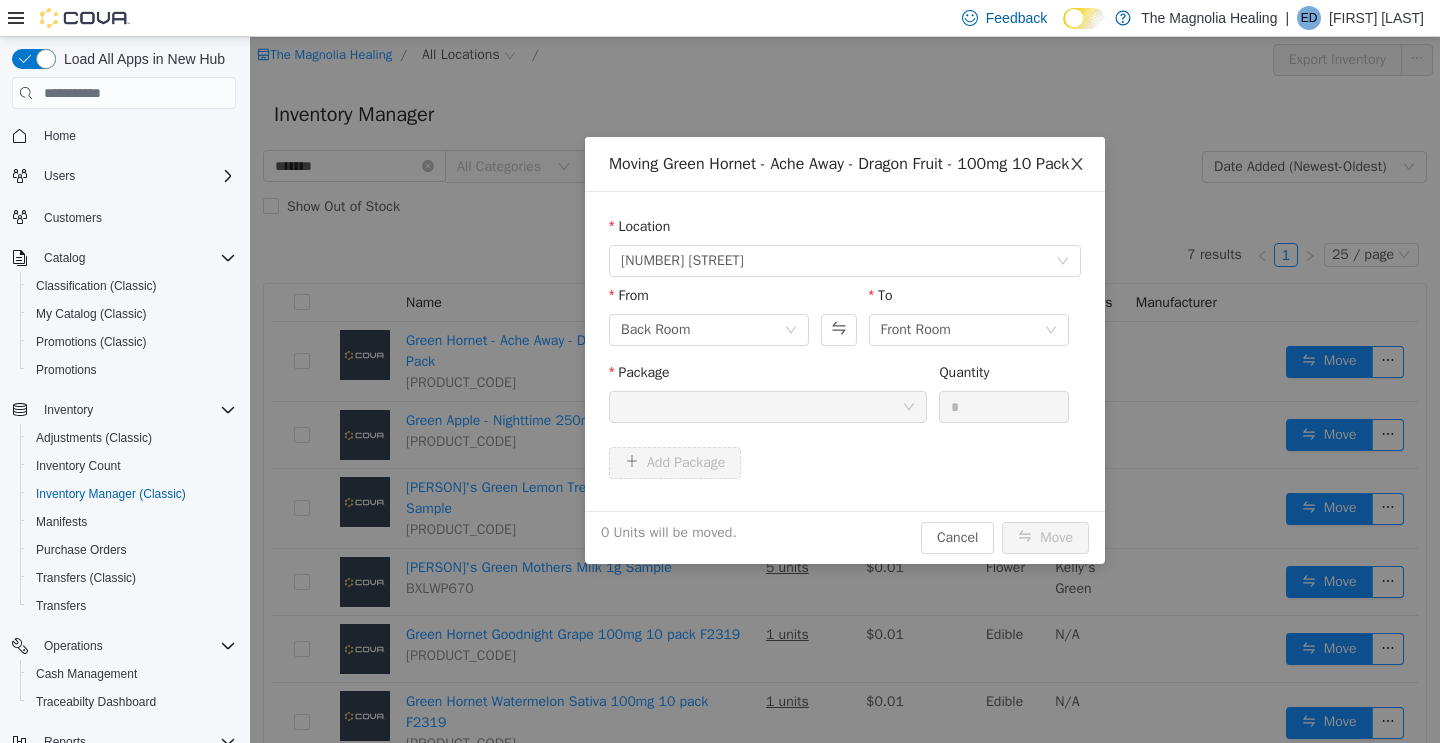 click at bounding box center (1077, 164) 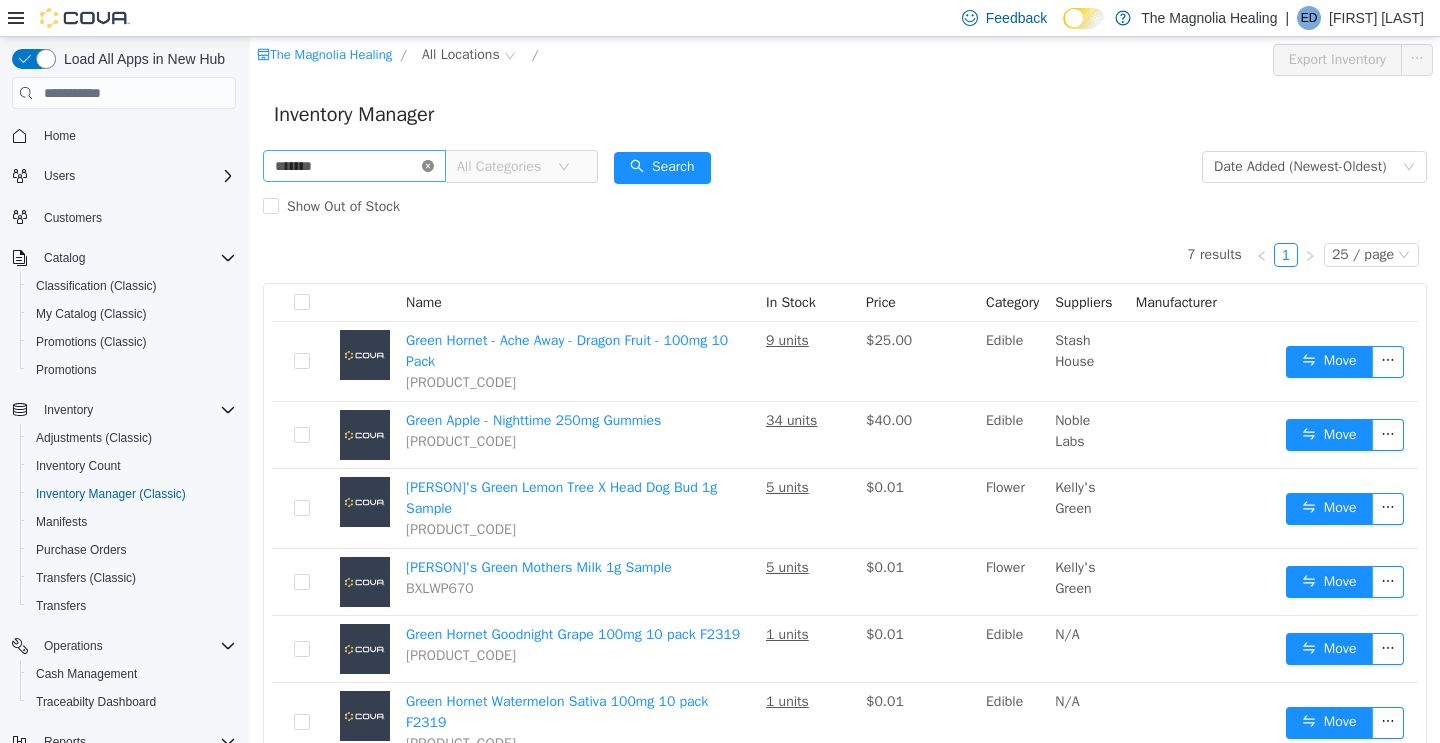 click at bounding box center (428, 166) 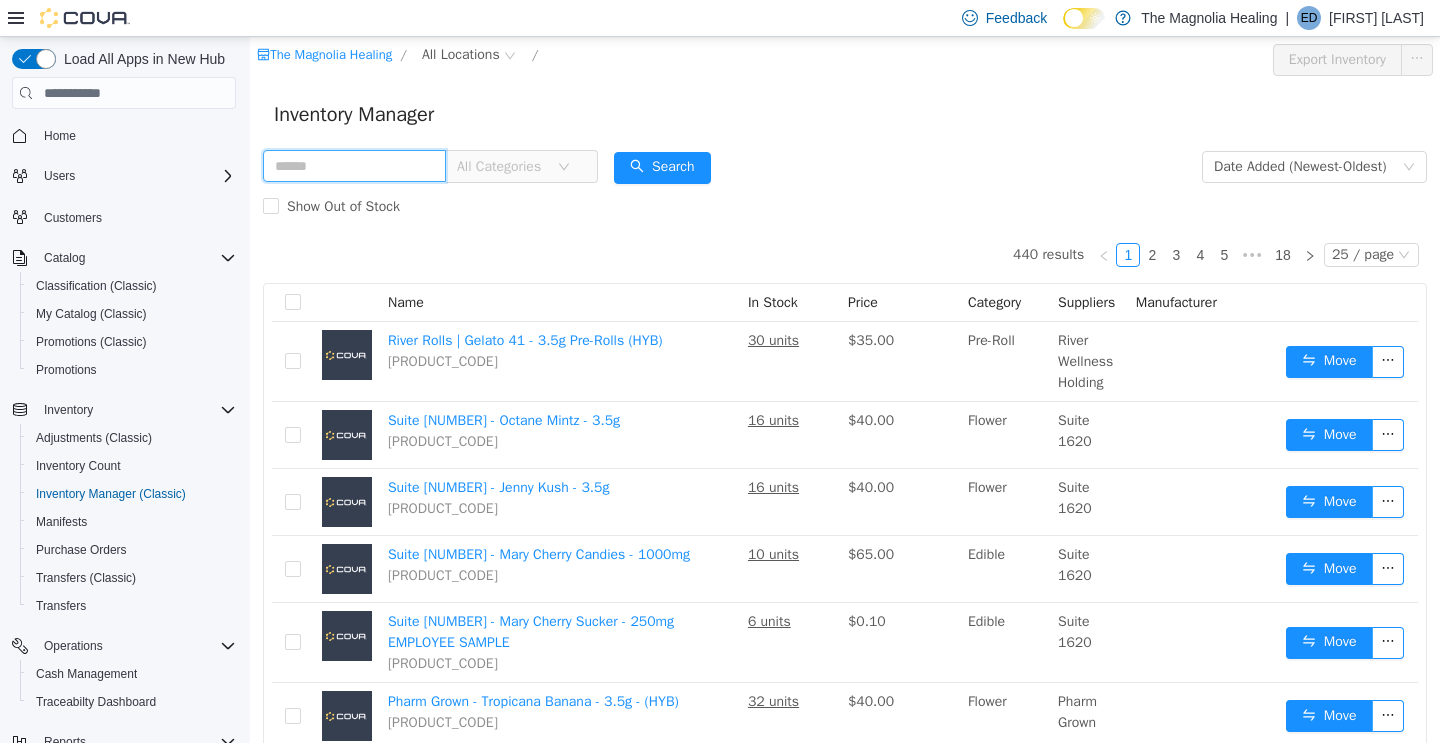 click at bounding box center [354, 166] 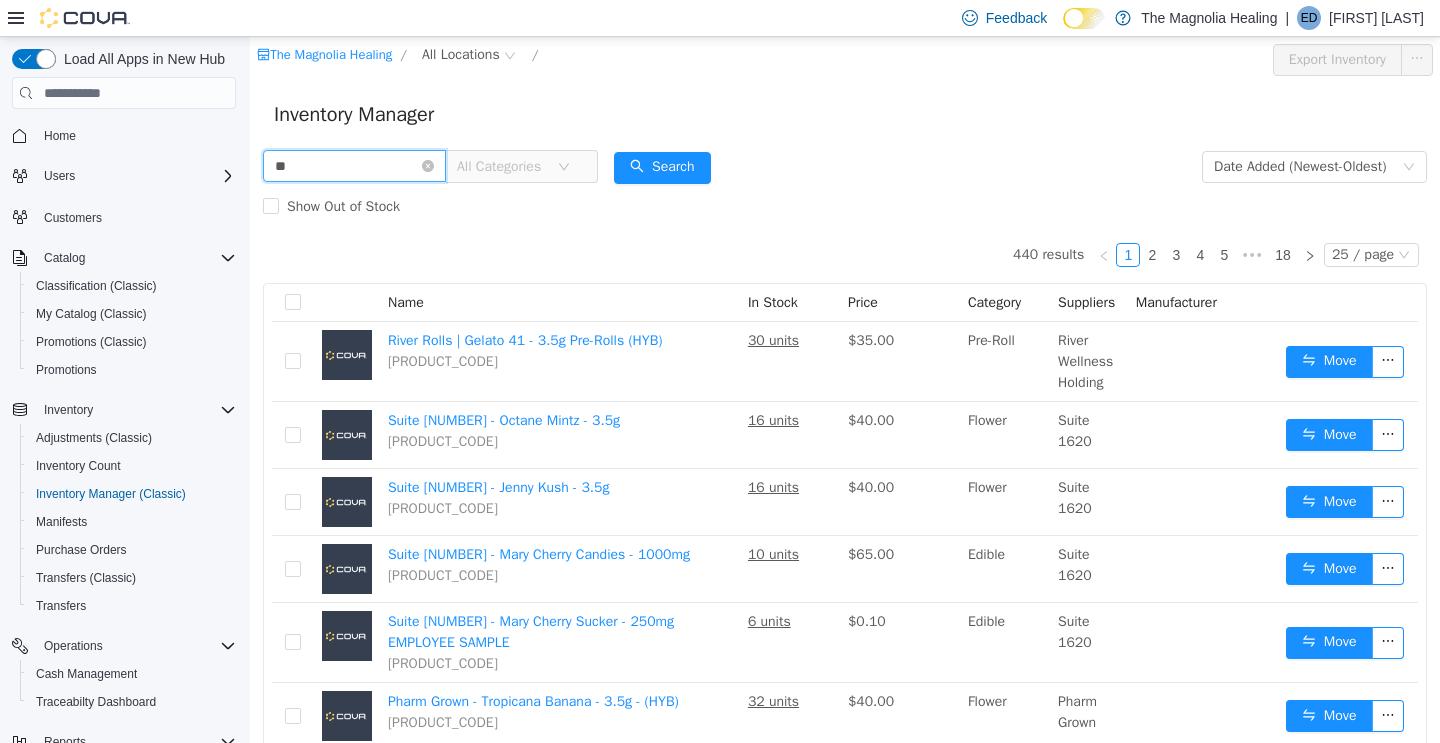 type on "*" 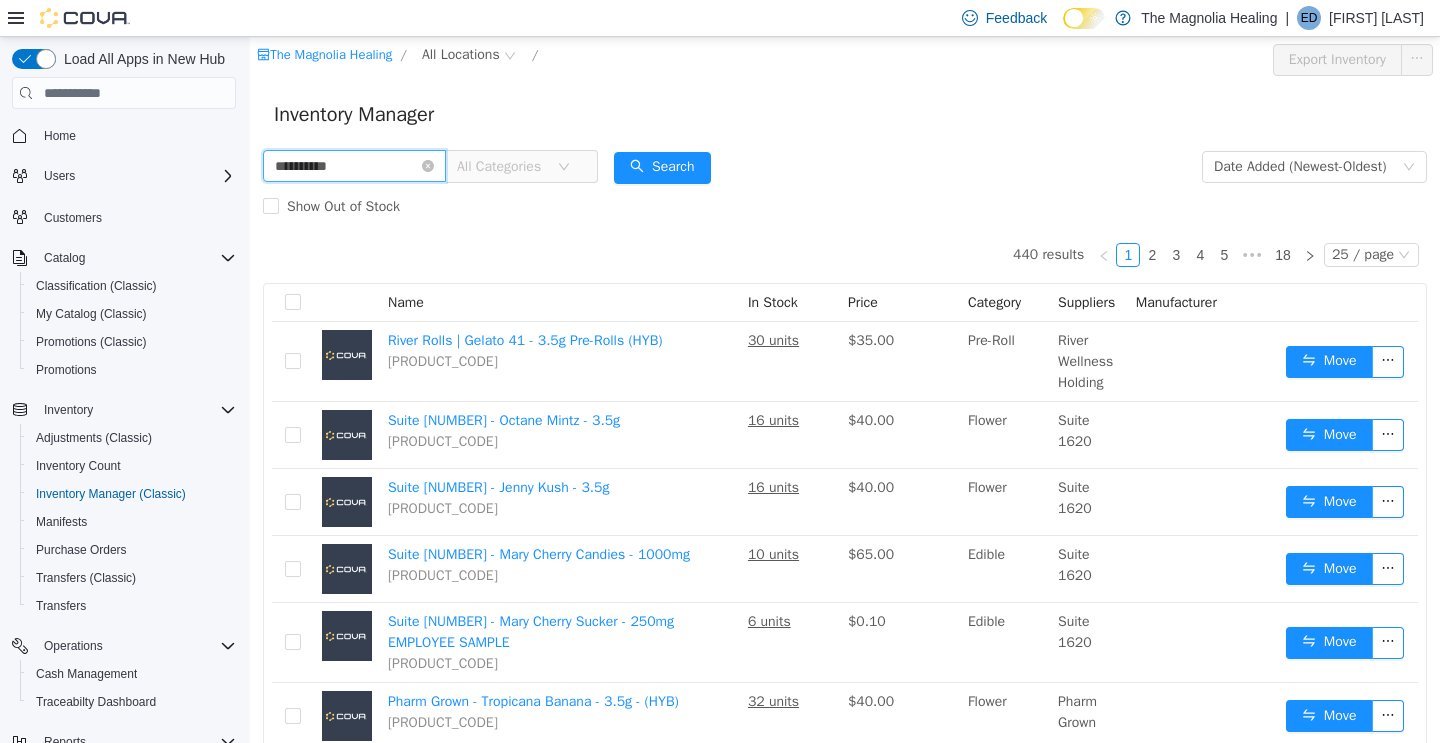 type on "**********" 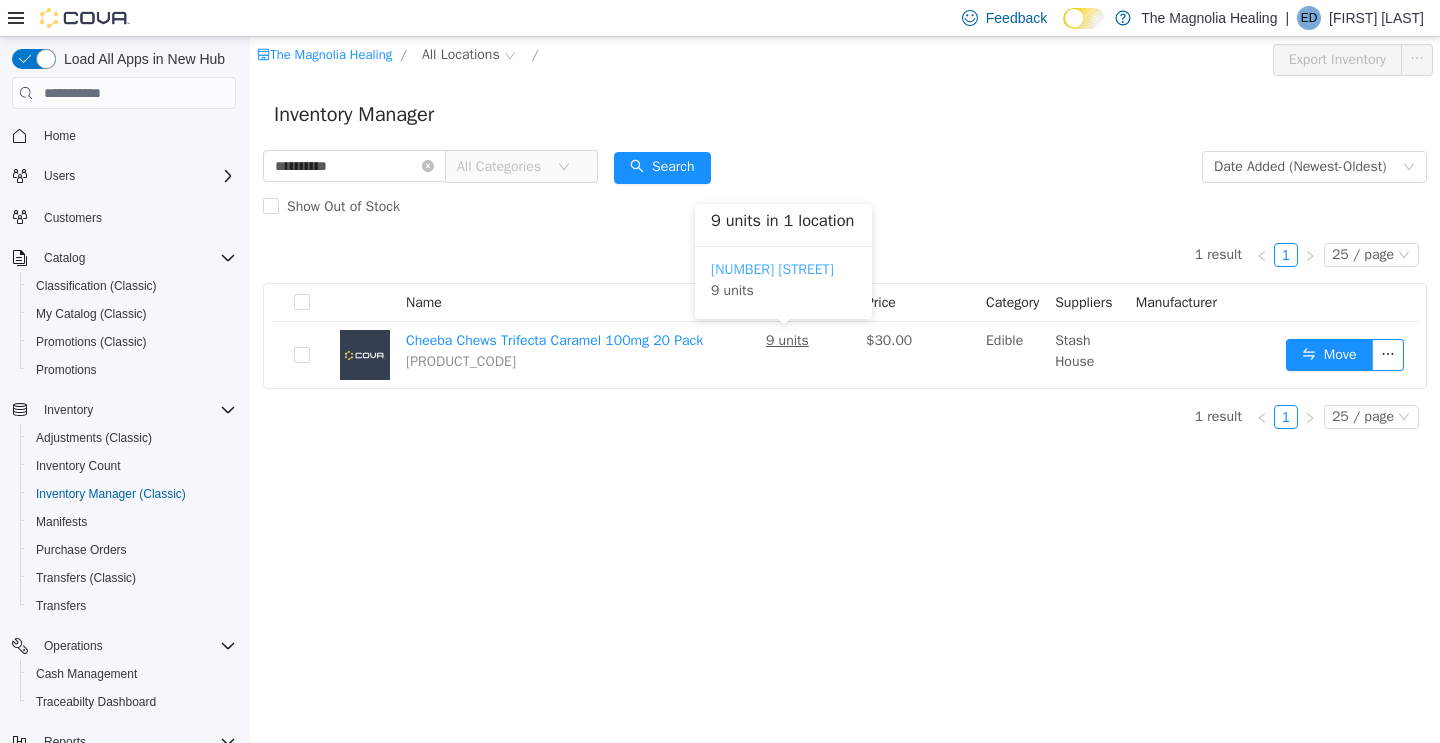 click on "[NUMBER] [STREET]" at bounding box center [772, 269] 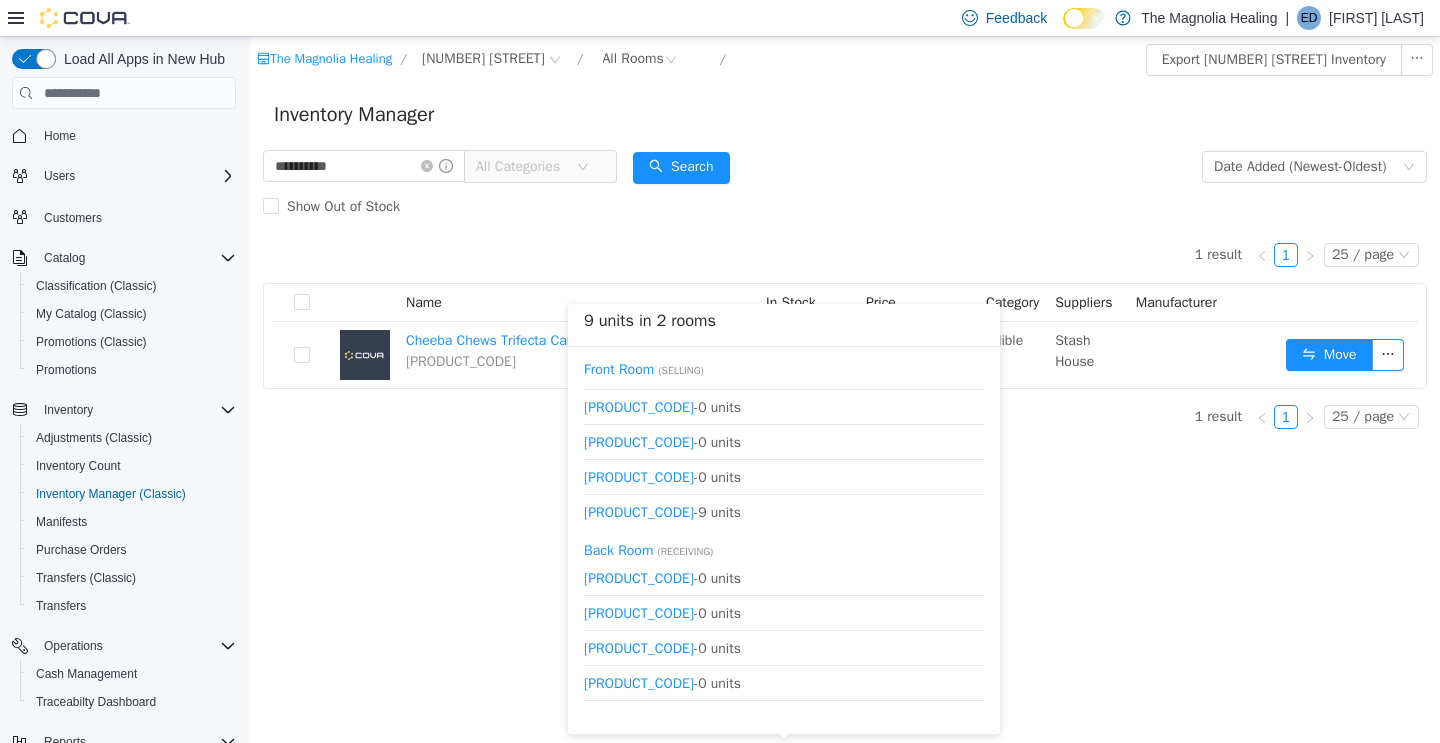 scroll, scrollTop: 25, scrollLeft: 0, axis: vertical 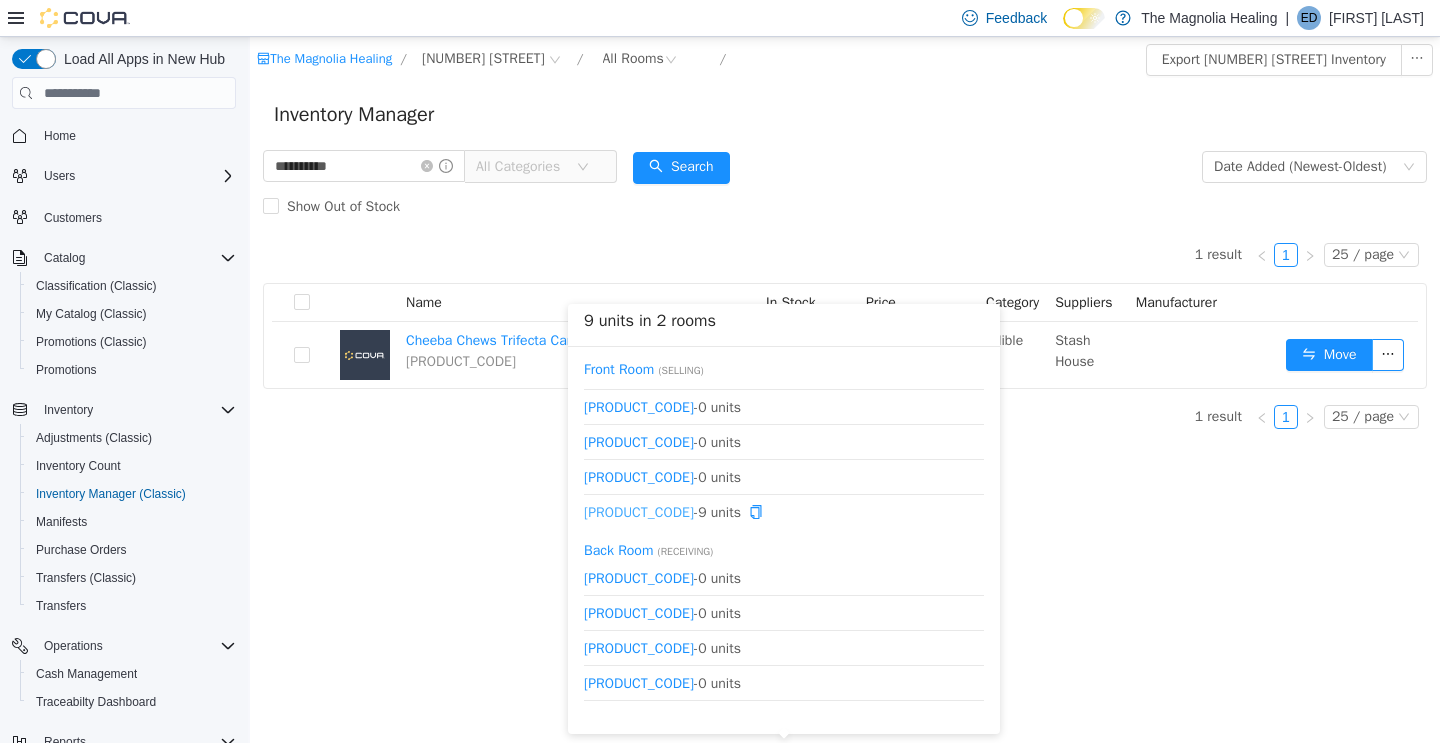 click on "1A42301000040D9000029068" at bounding box center (639, 512) 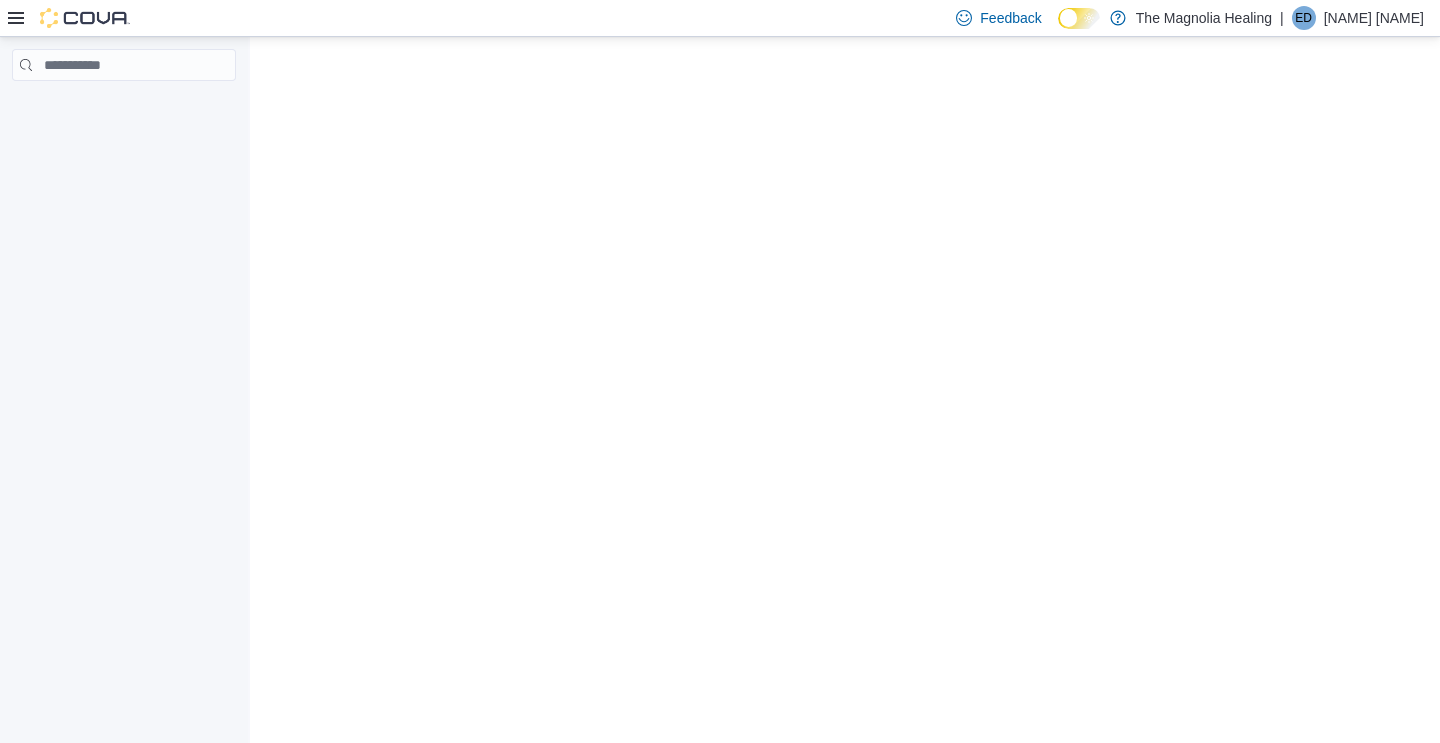 scroll, scrollTop: 0, scrollLeft: 0, axis: both 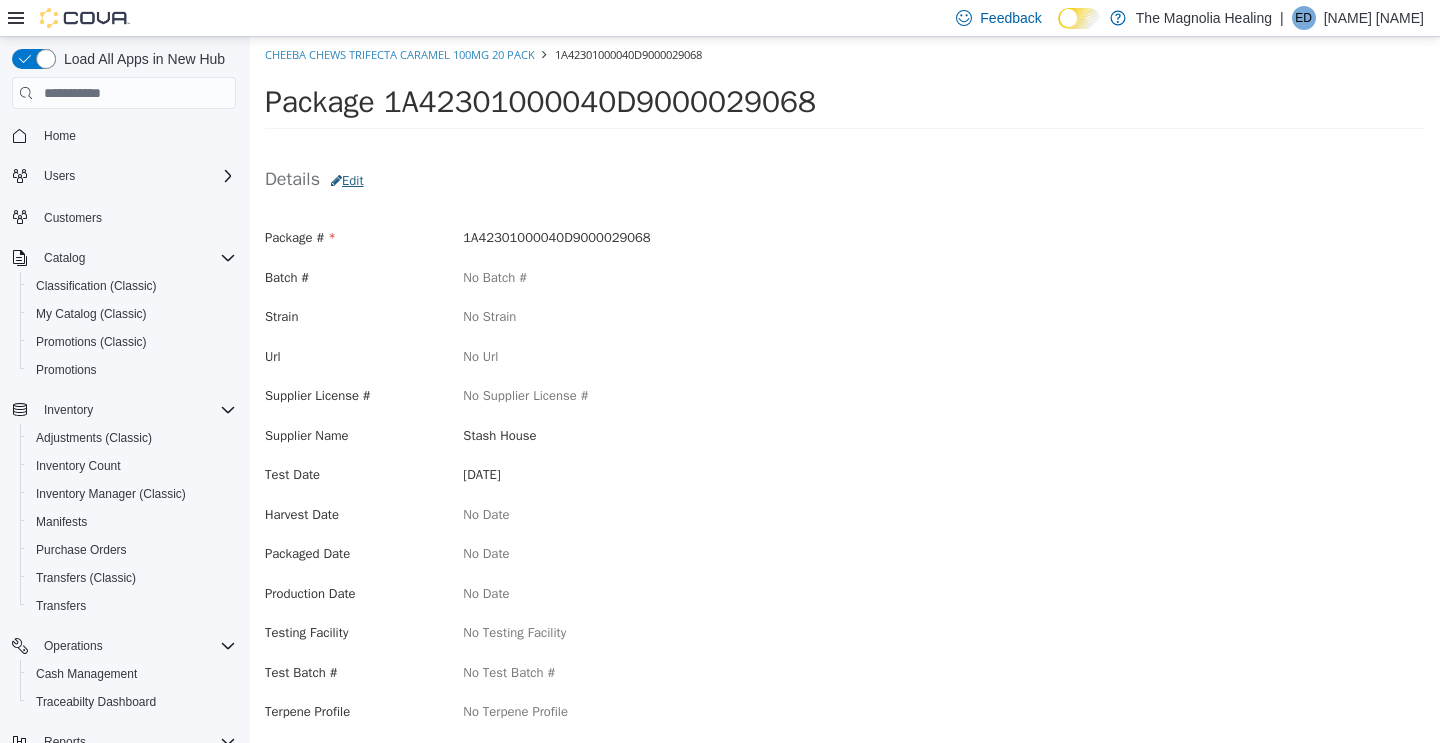 click on "Edit" at bounding box center (347, 181) 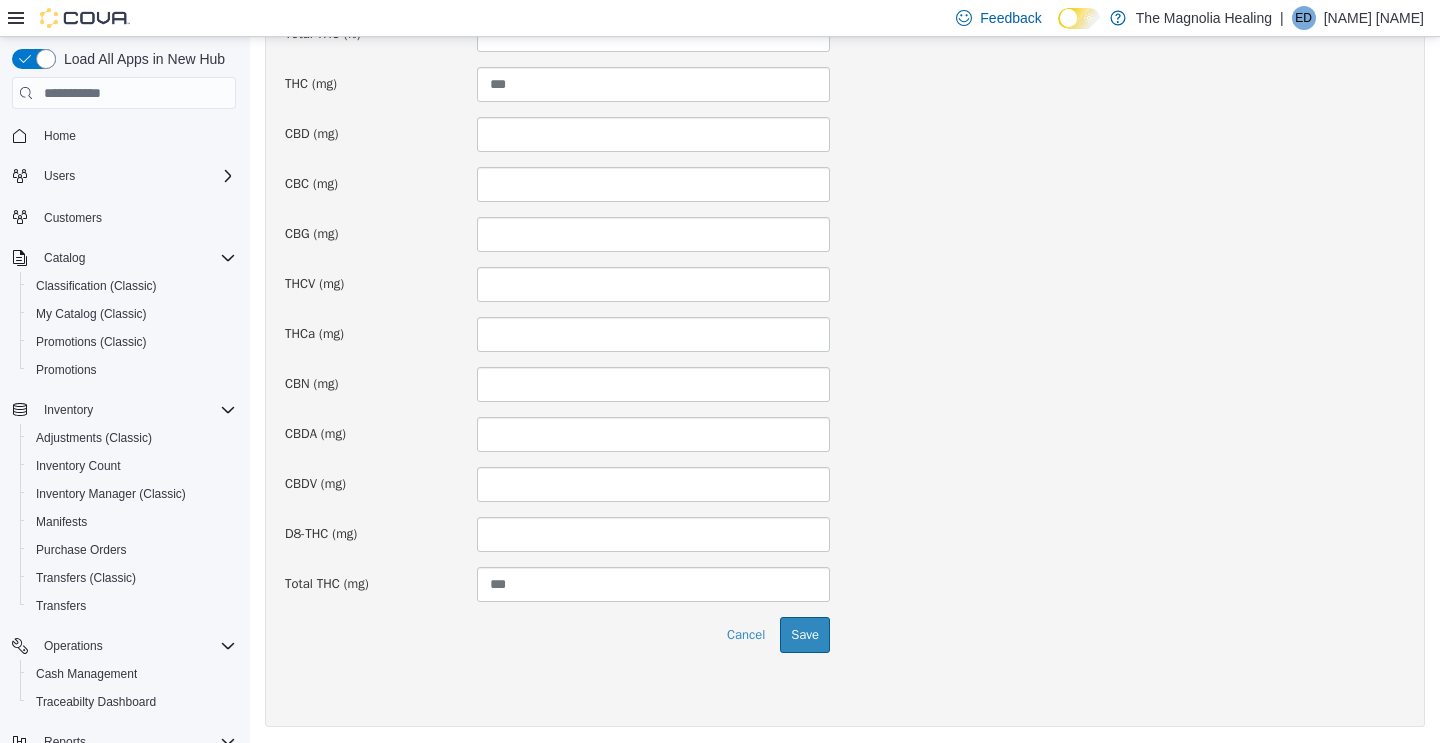 scroll, scrollTop: 1422, scrollLeft: 0, axis: vertical 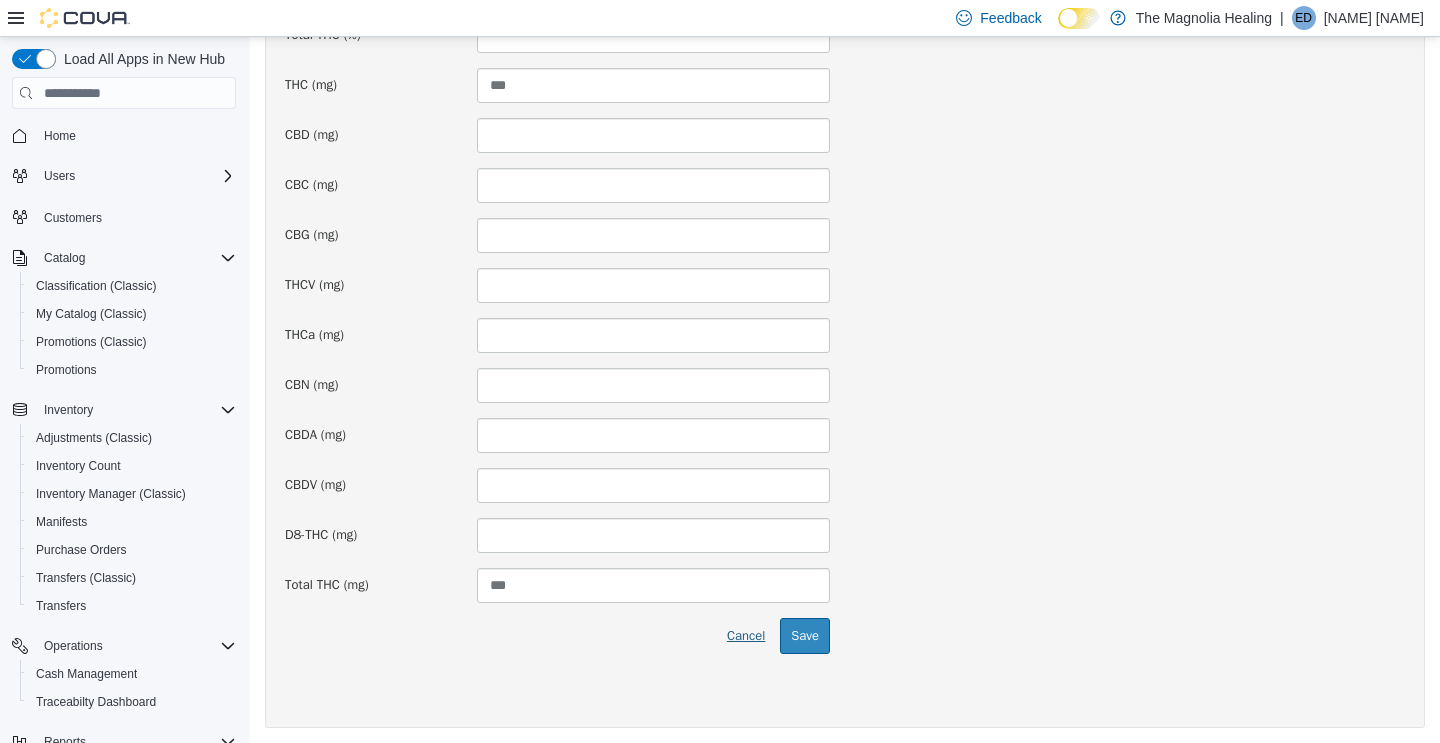 click on "Cancel" at bounding box center (746, 636) 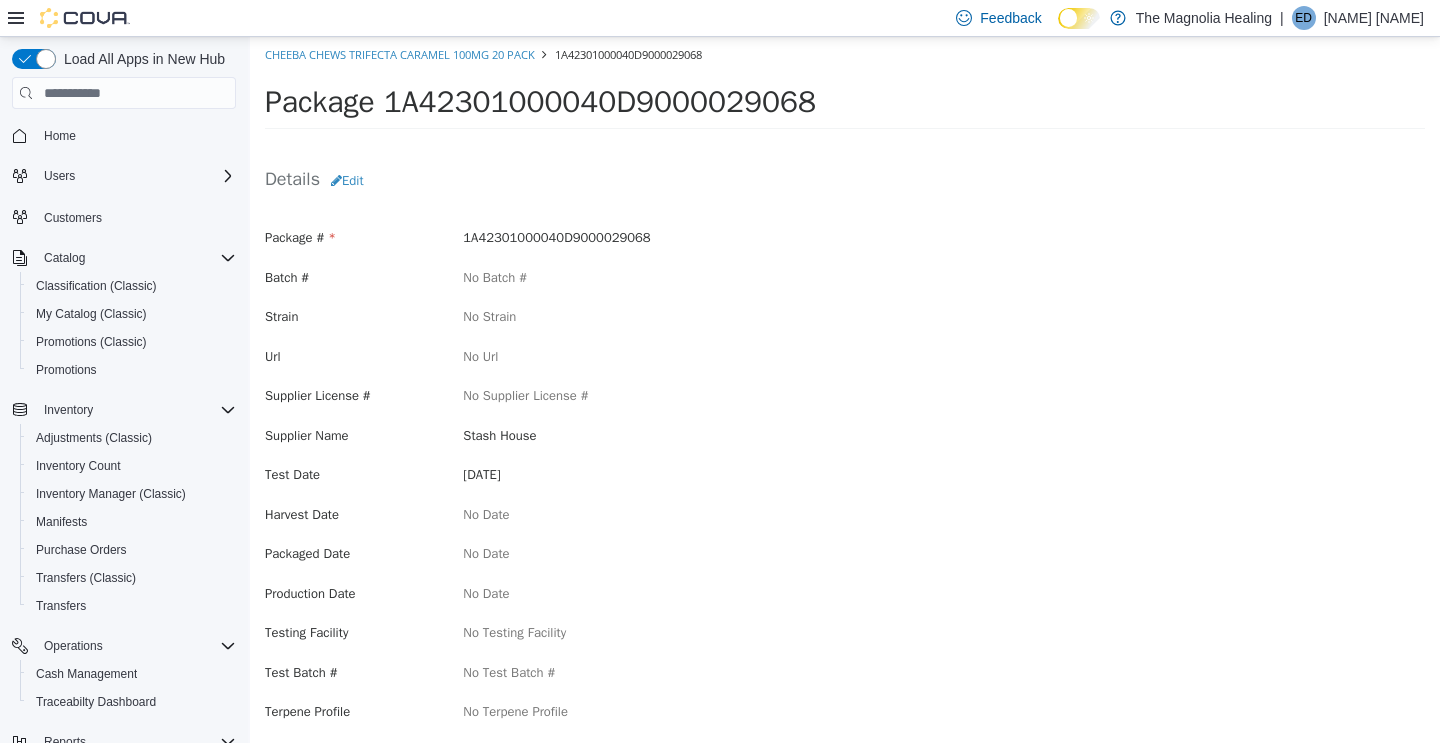 scroll, scrollTop: 0, scrollLeft: 0, axis: both 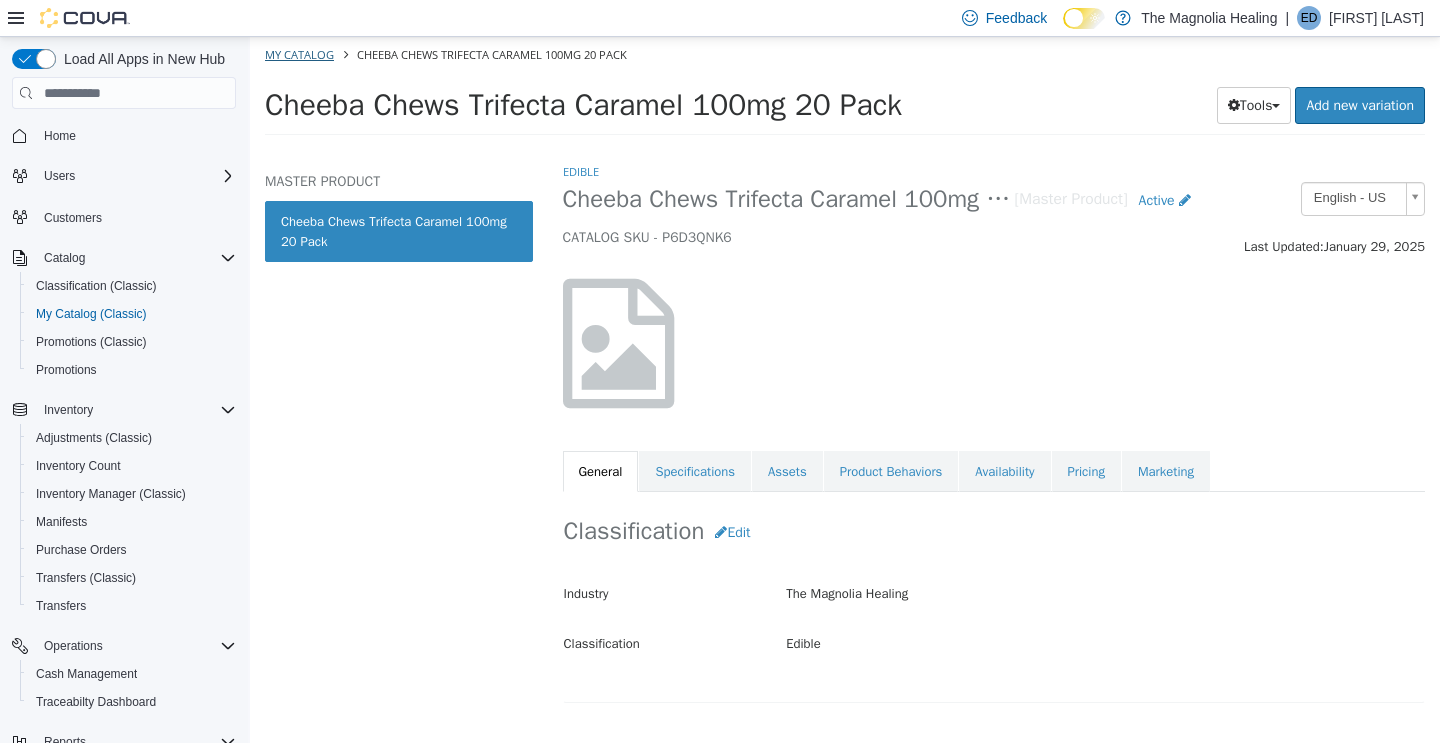click on "My Catalog" at bounding box center (299, 54) 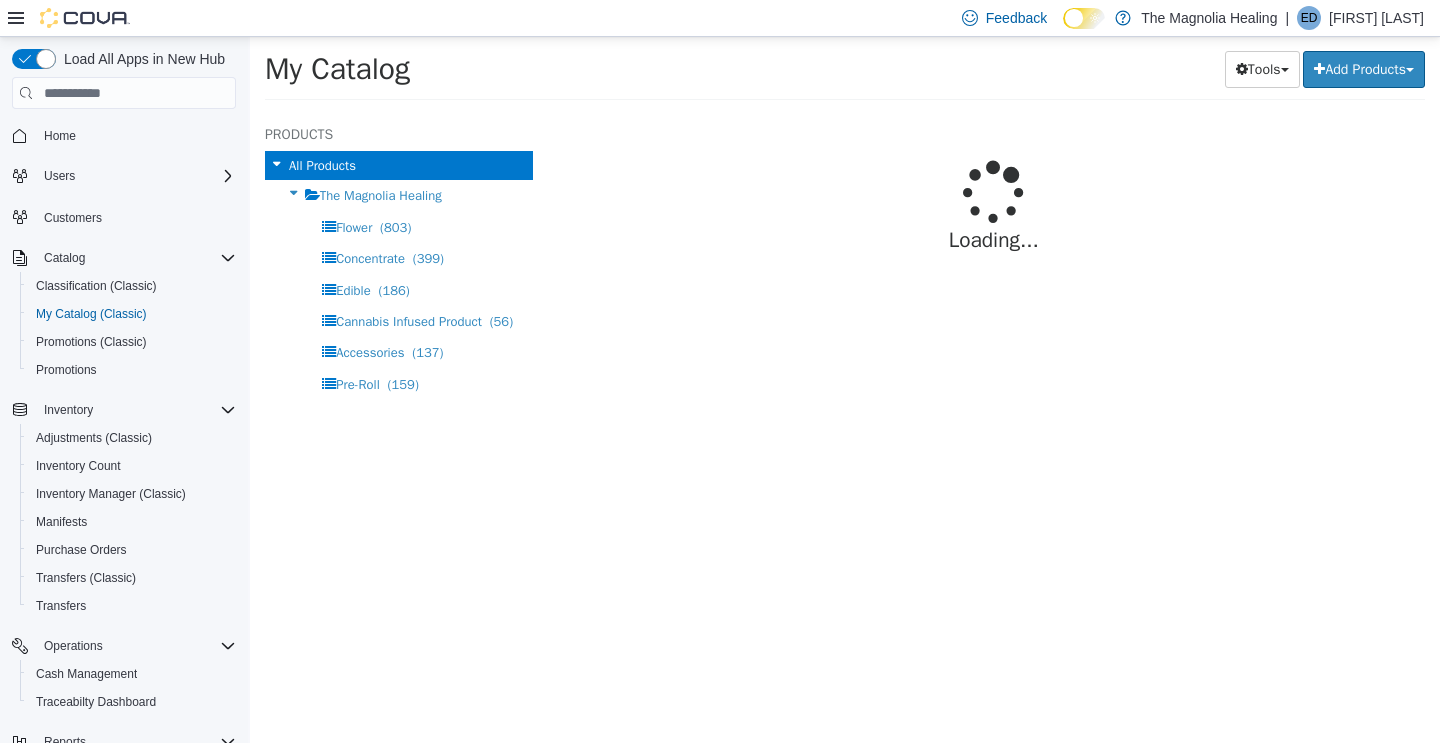 select on "**********" 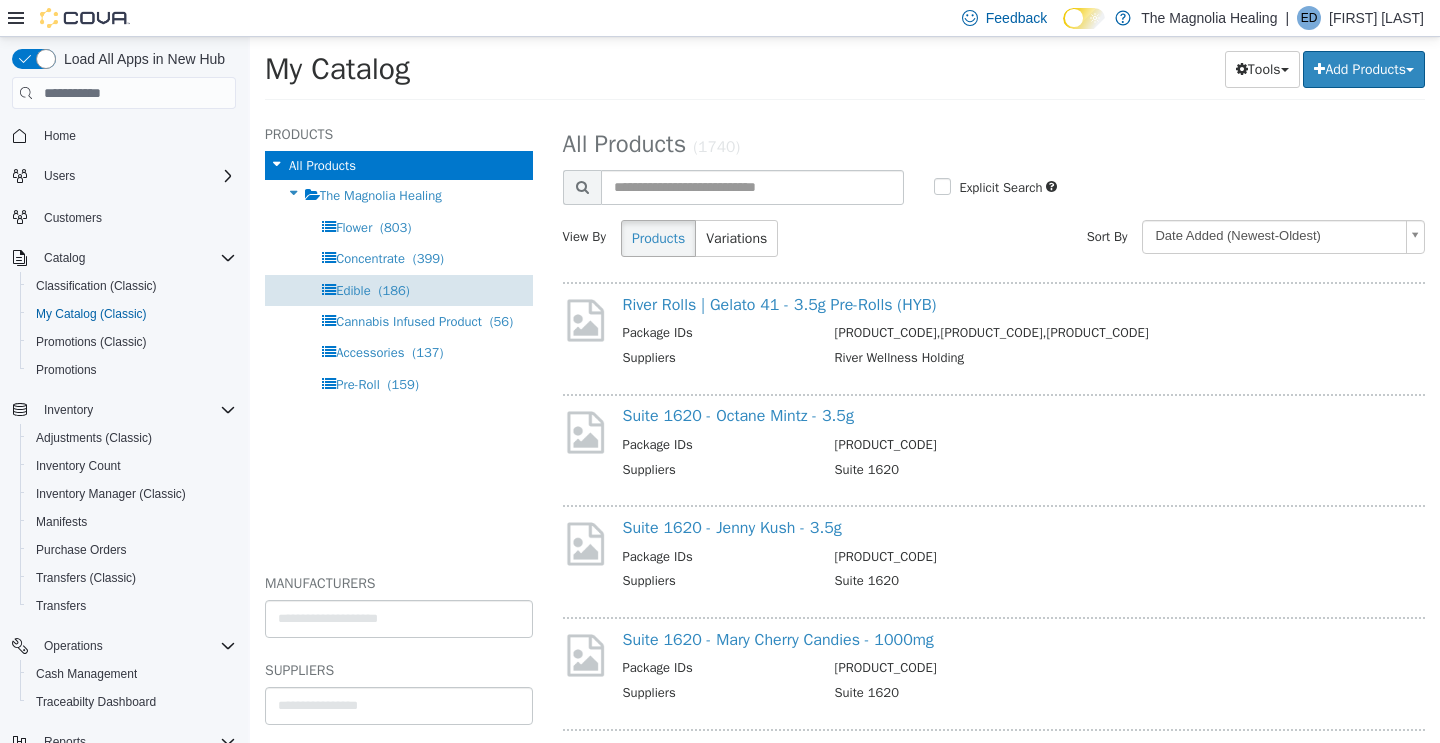 click on "(186)" at bounding box center [394, 290] 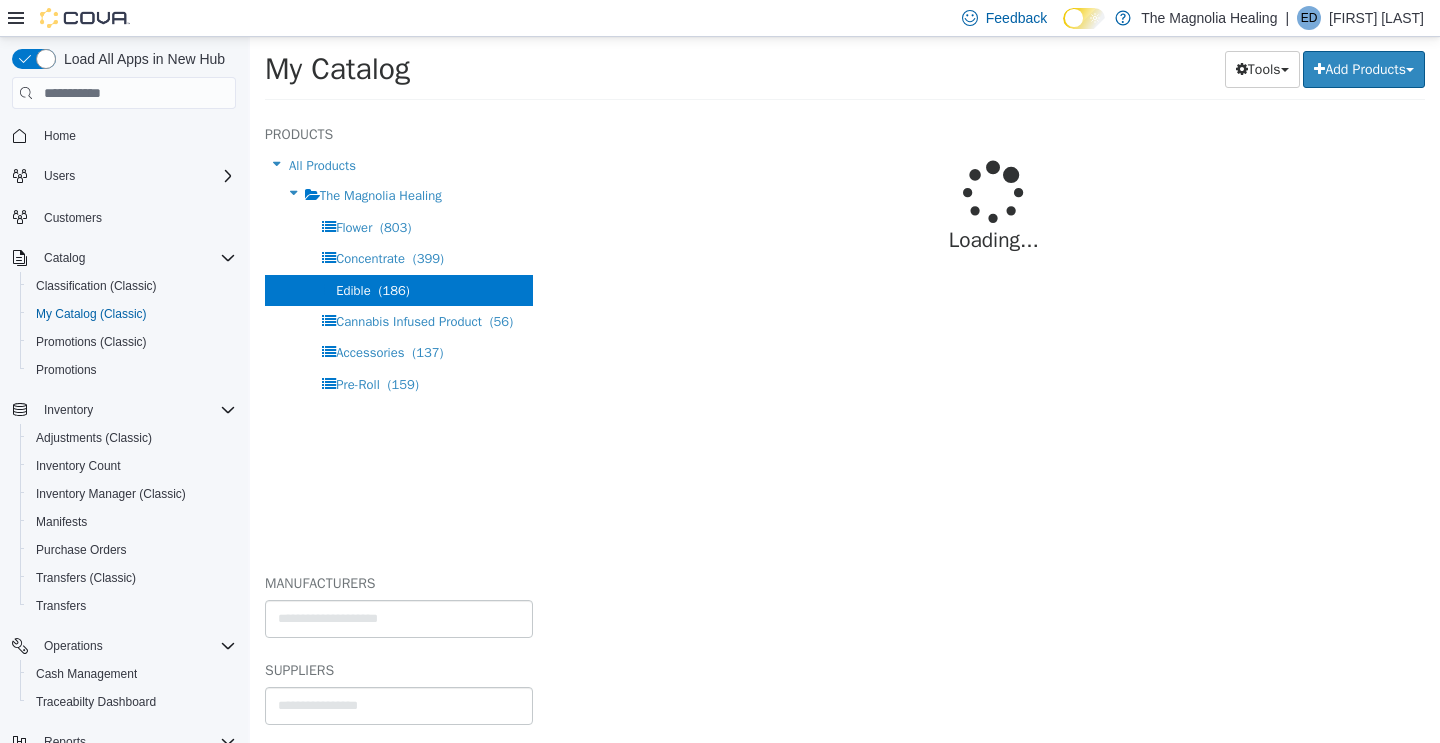 select on "**********" 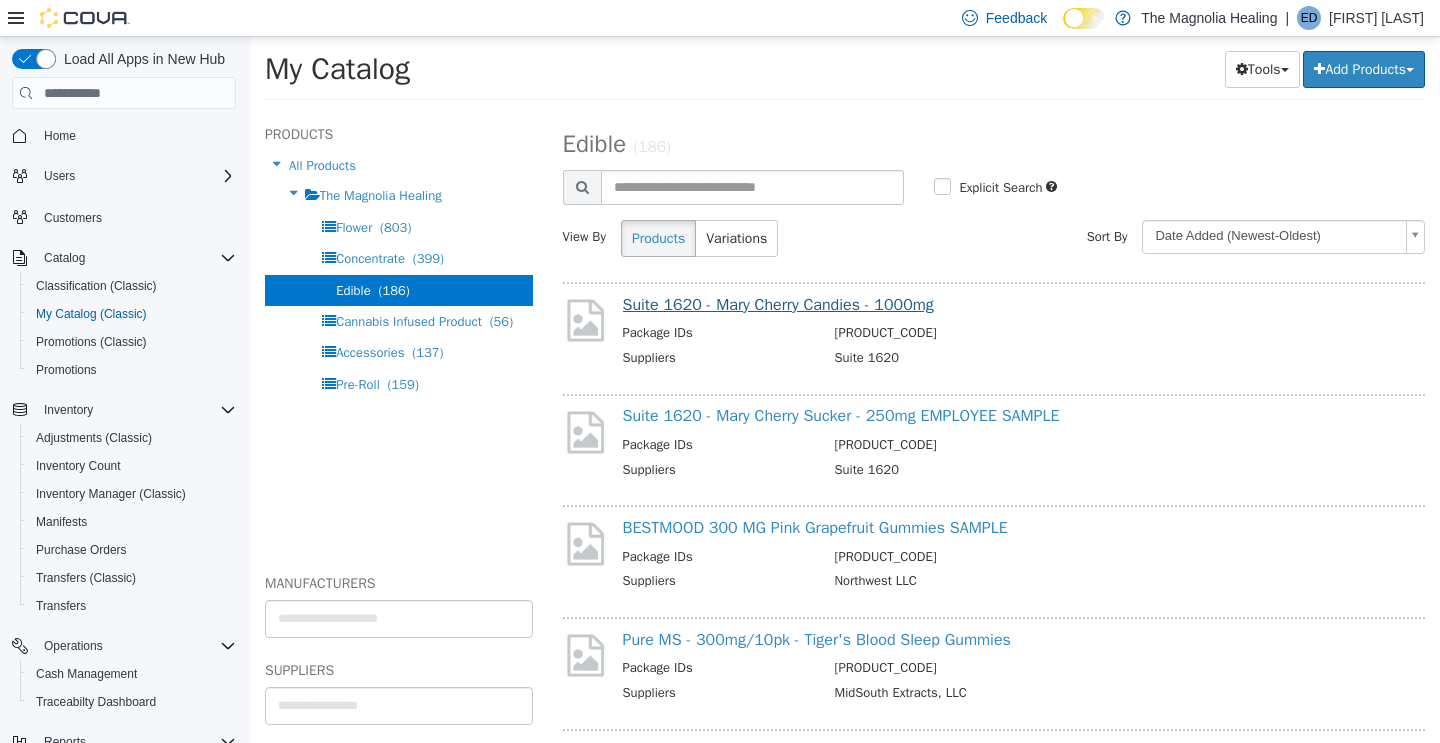 click on "Suite 1620 - Mary Cherry Candies - 1000mg" at bounding box center (778, 305) 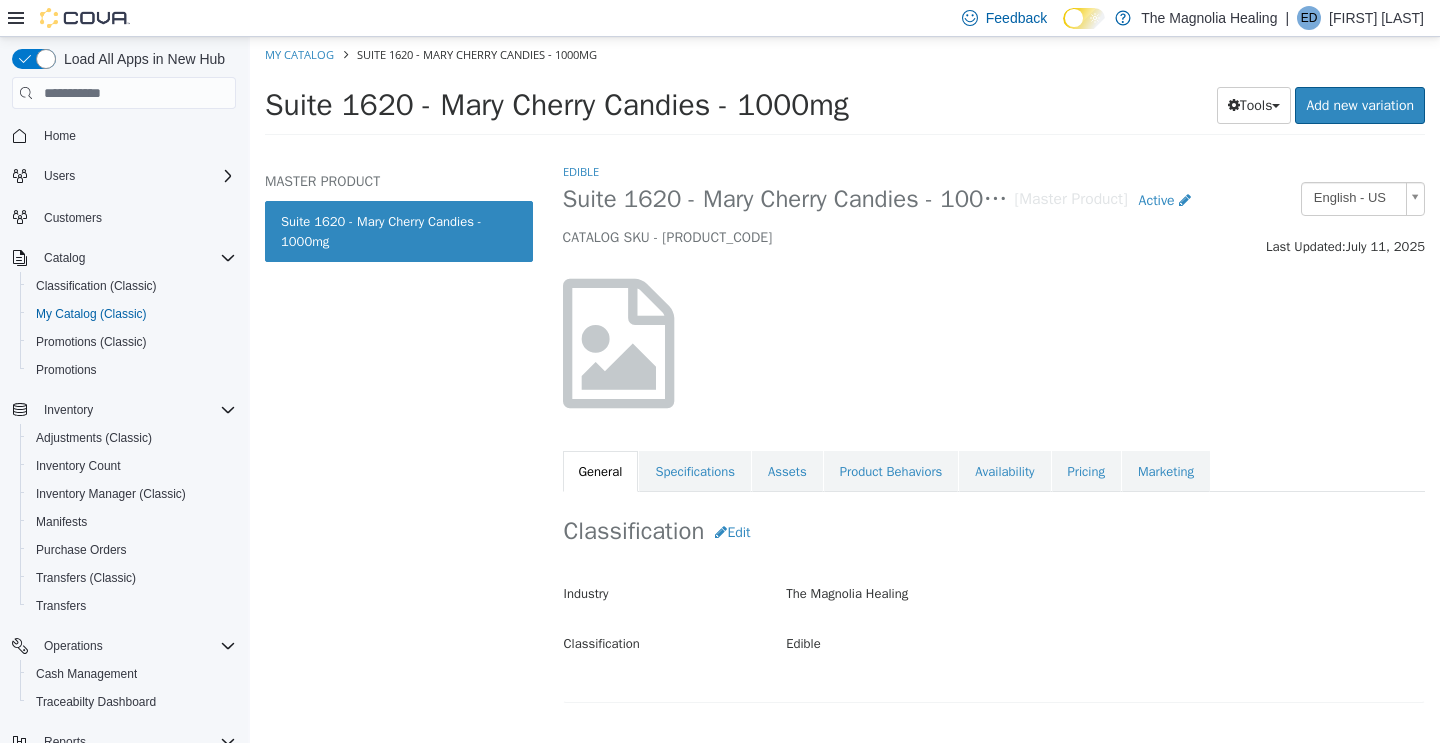 scroll, scrollTop: 0, scrollLeft: 0, axis: both 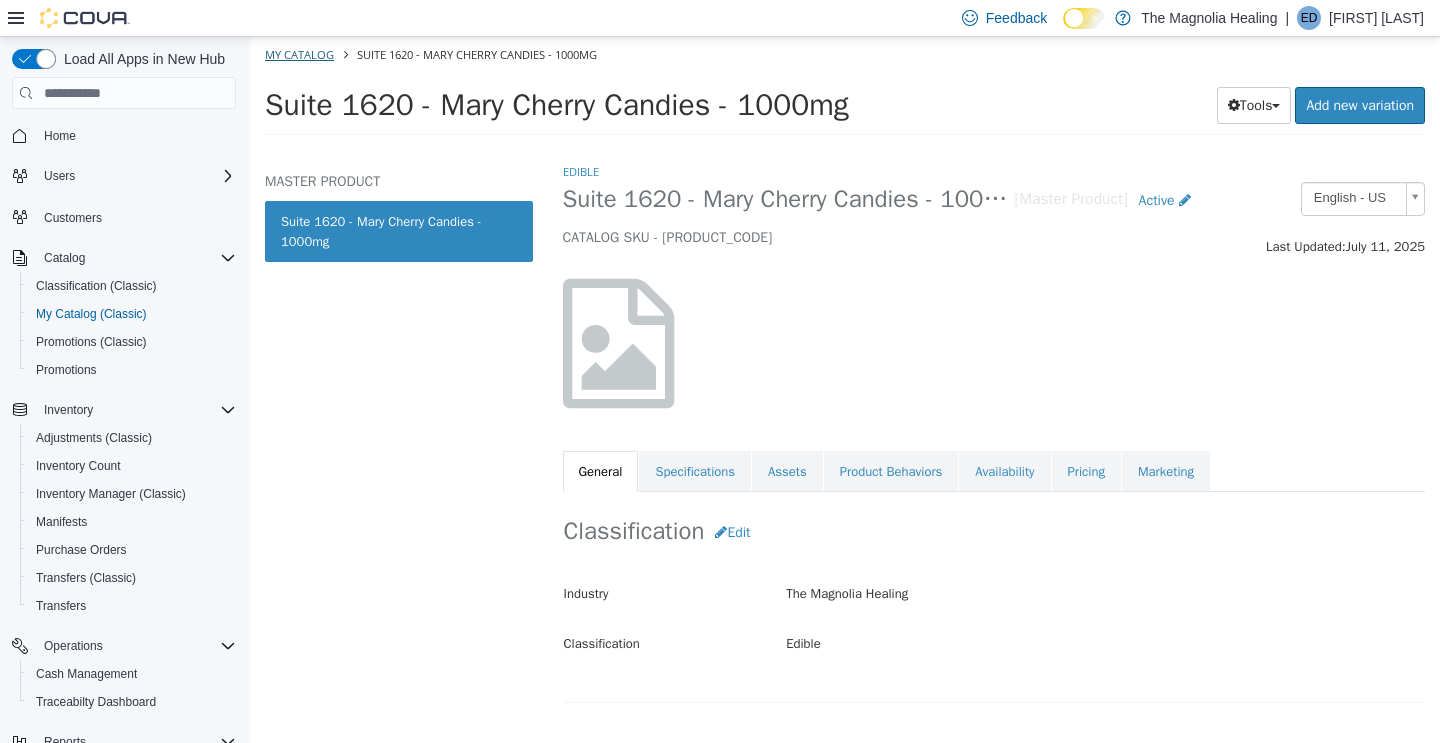 click on "My Catalog" at bounding box center [299, 54] 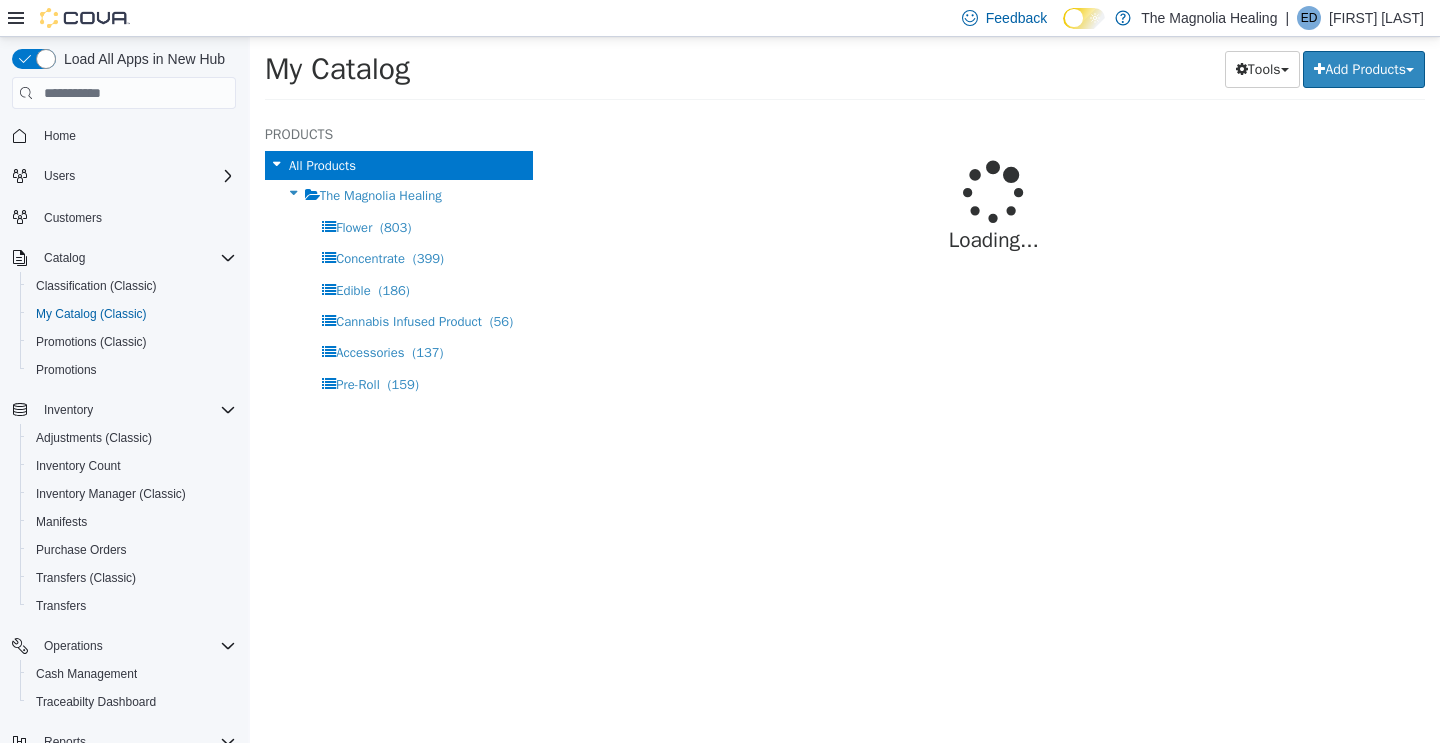 select on "**********" 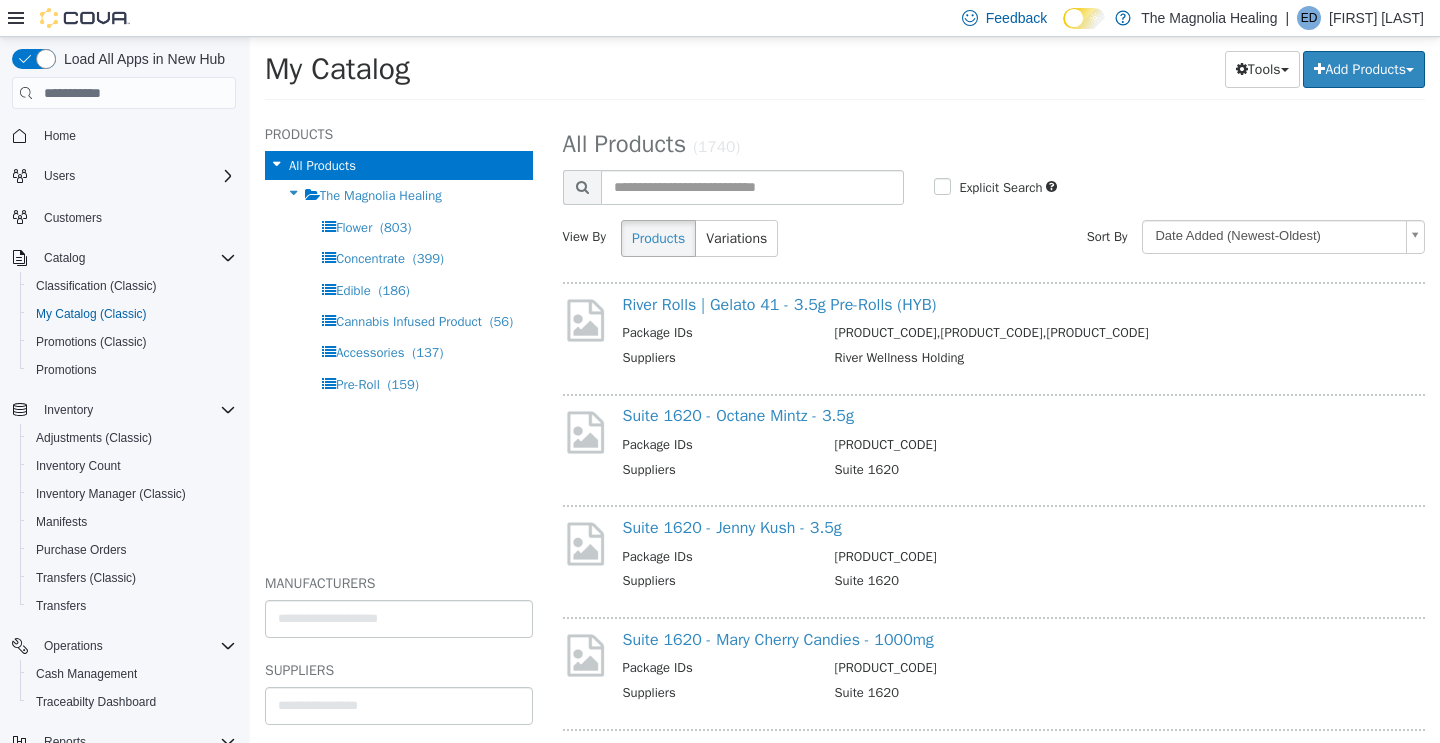 click on "My Catalog
Tools
Merge Products Map Private Products Bulk Product Editor Export
Add Products
Create New Product Bulk Import New Products" at bounding box center [845, 75] 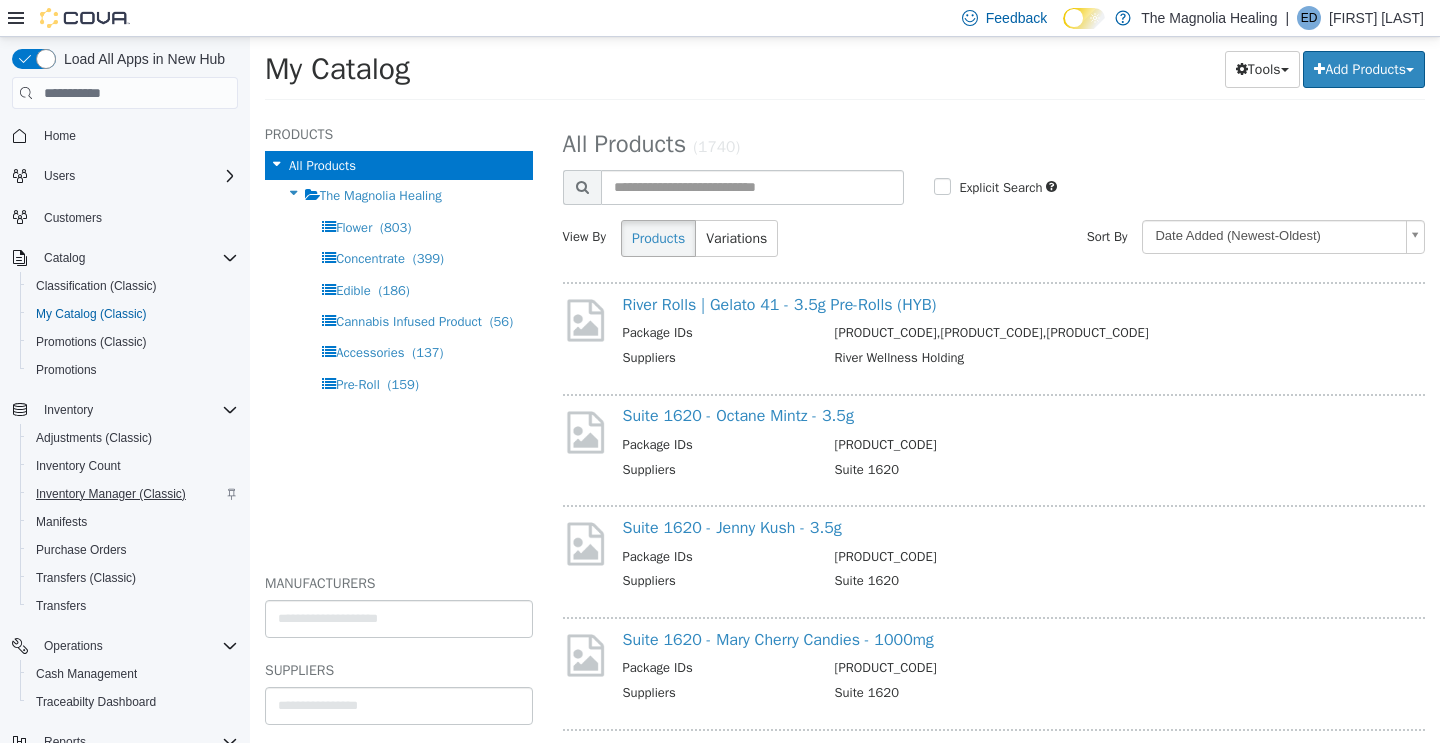 click on "Inventory Manager (Classic)" at bounding box center (111, 494) 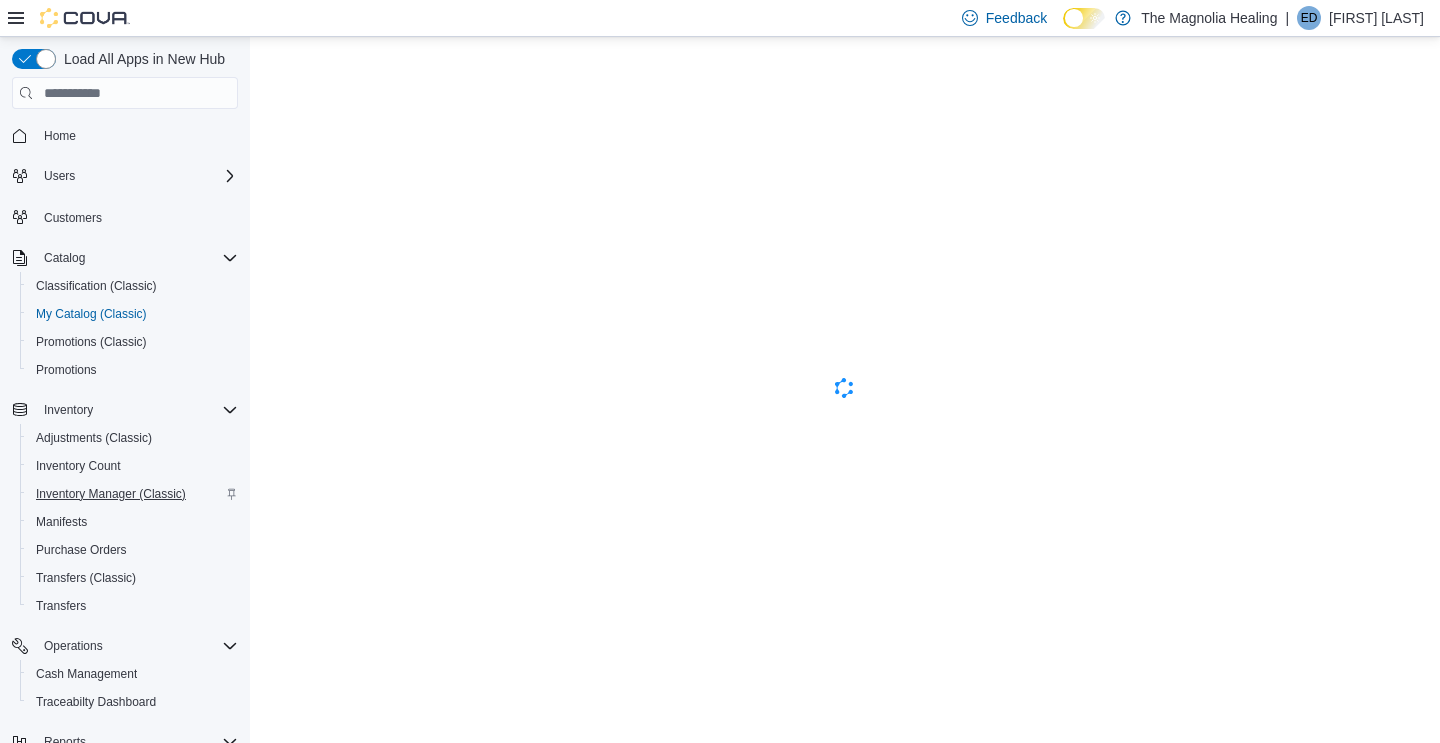 scroll, scrollTop: 0, scrollLeft: 0, axis: both 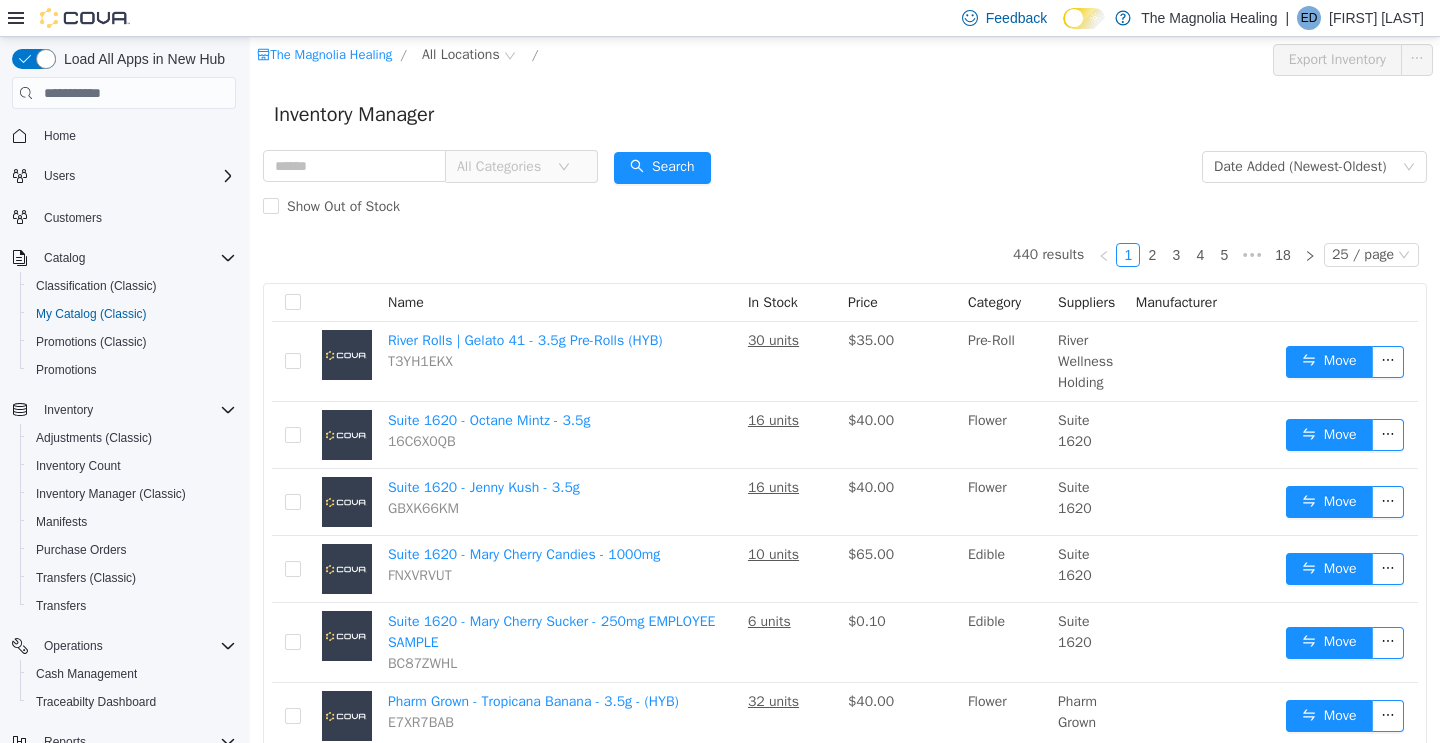click on "Inventory Manager" at bounding box center (845, 115) 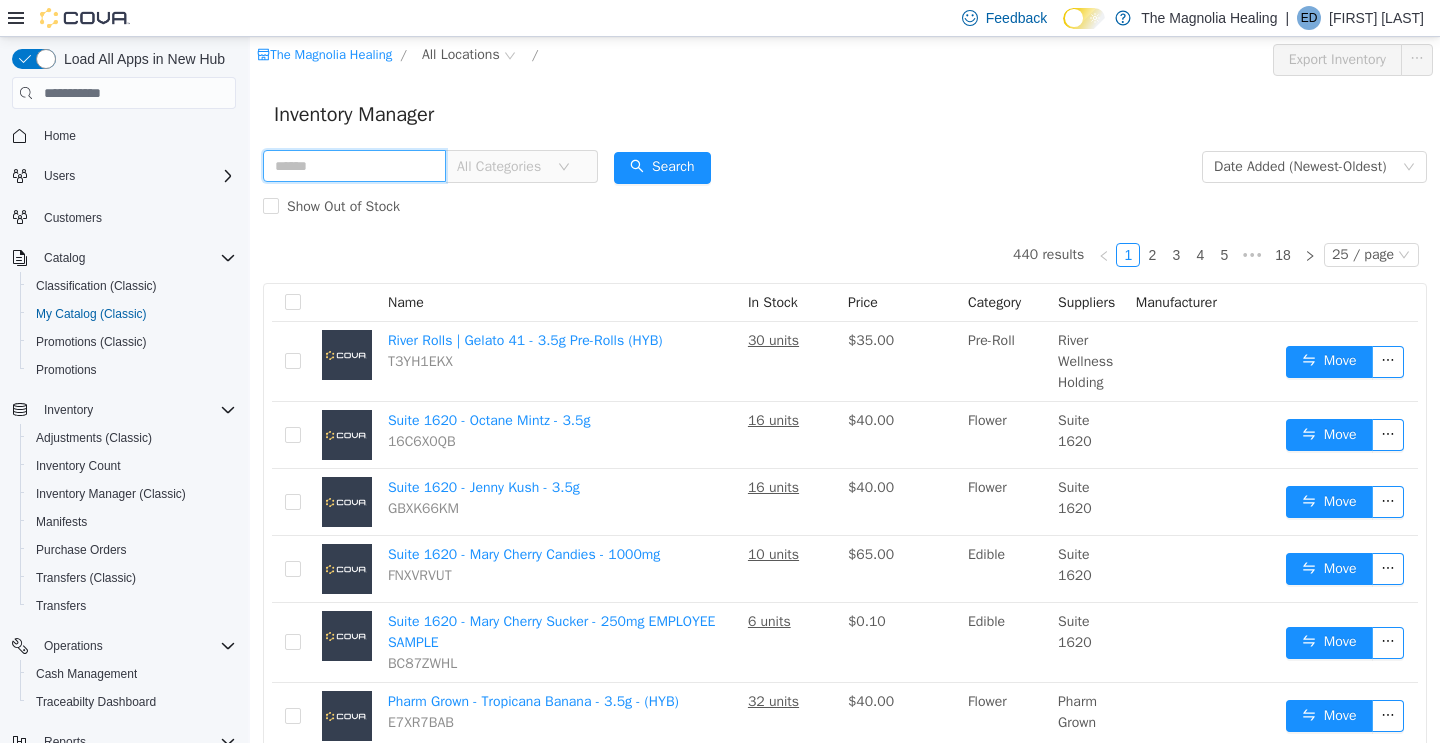click at bounding box center [354, 166] 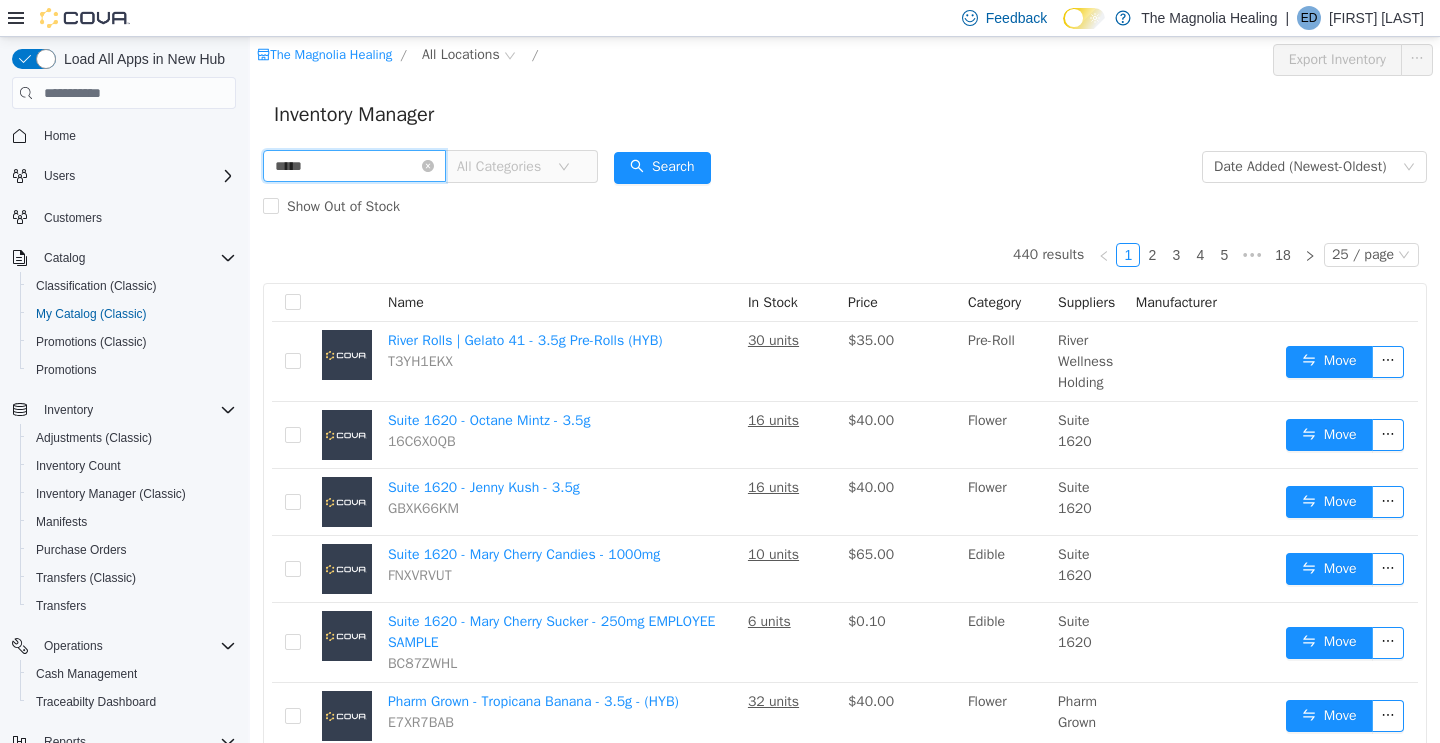 type on "*****" 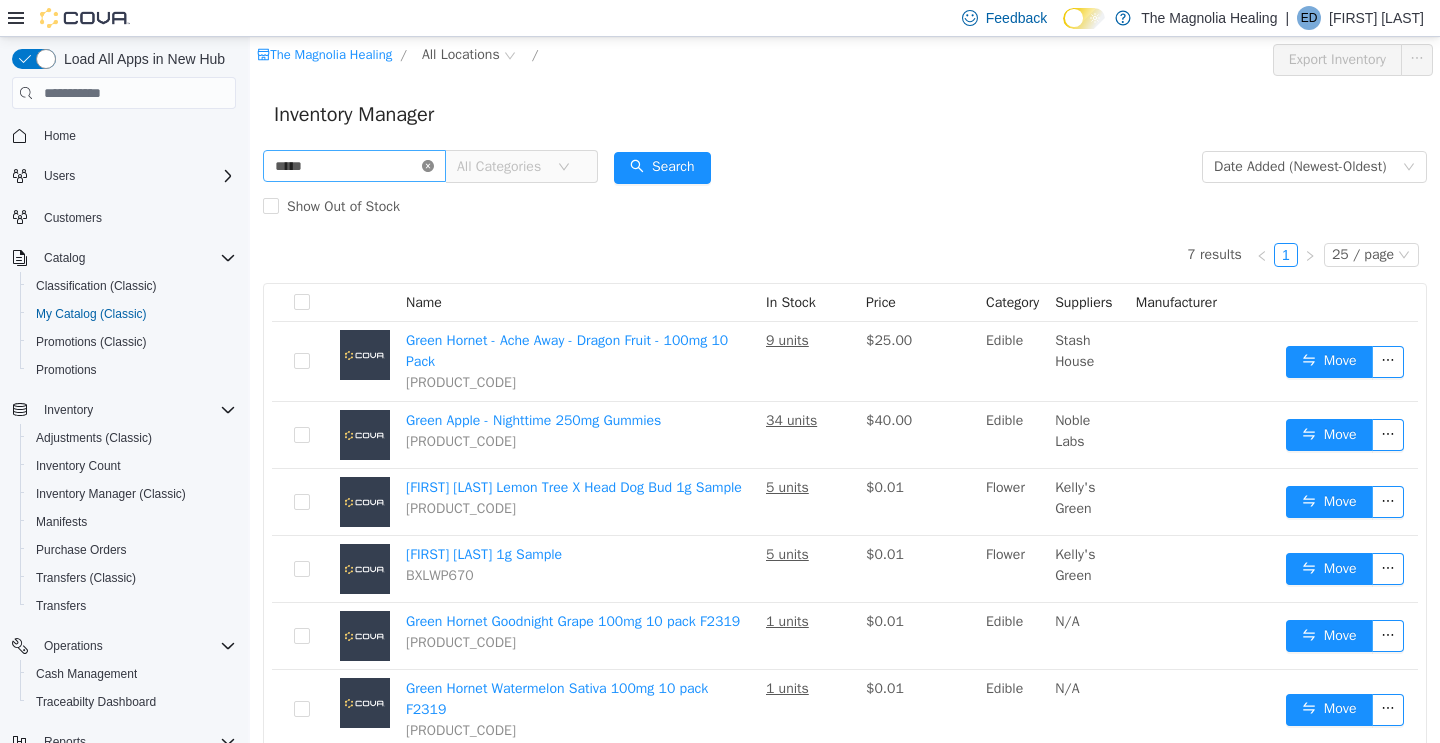 click 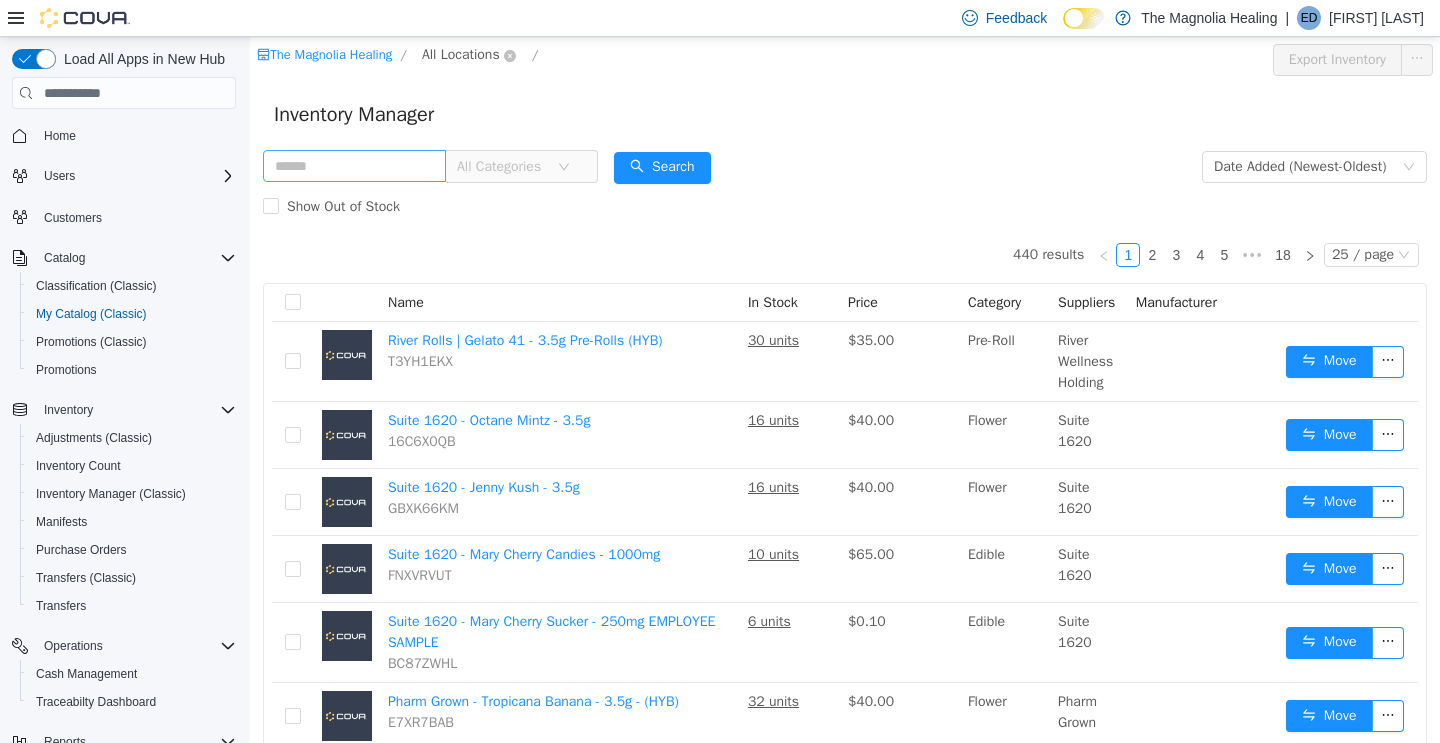 click on "All Locations" at bounding box center [461, 55] 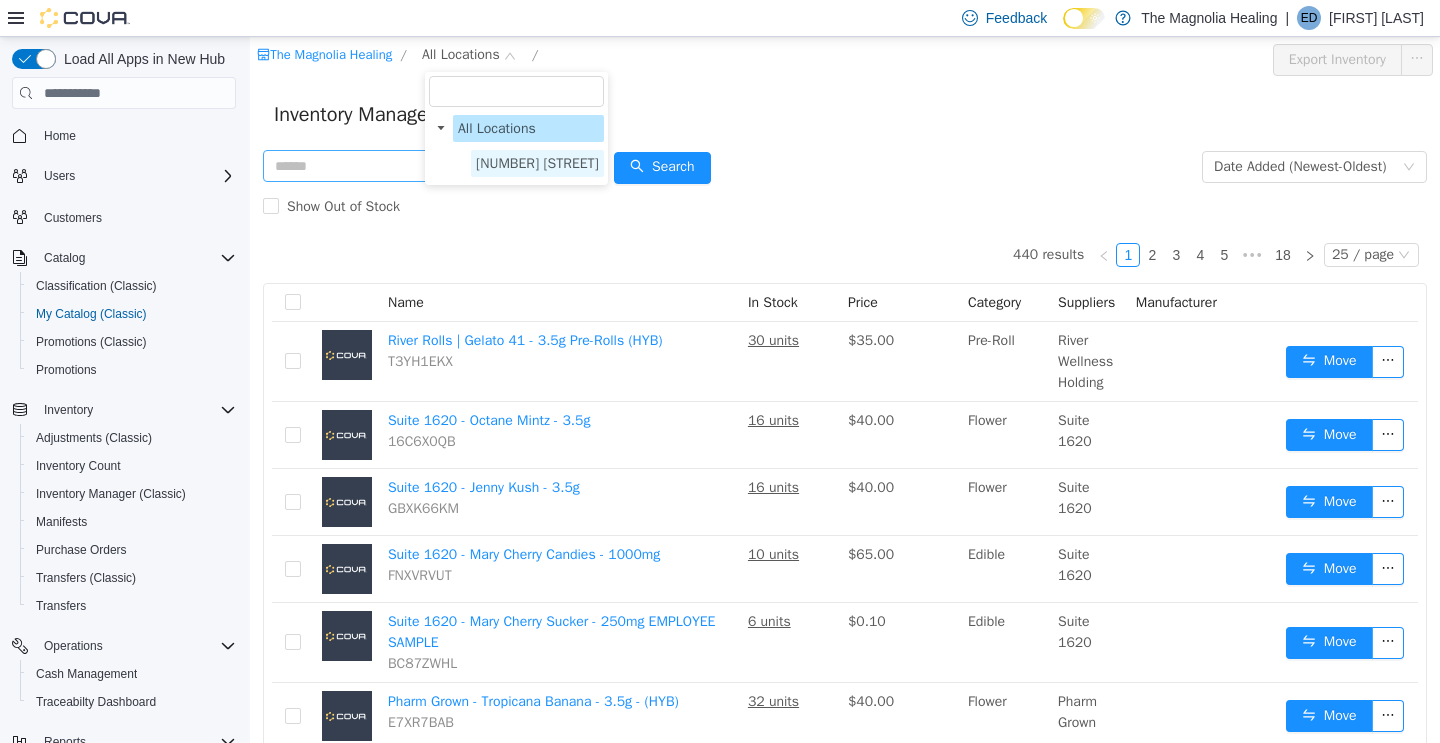 click on "[NUMBER] [STREET_NAME]" at bounding box center [537, 163] 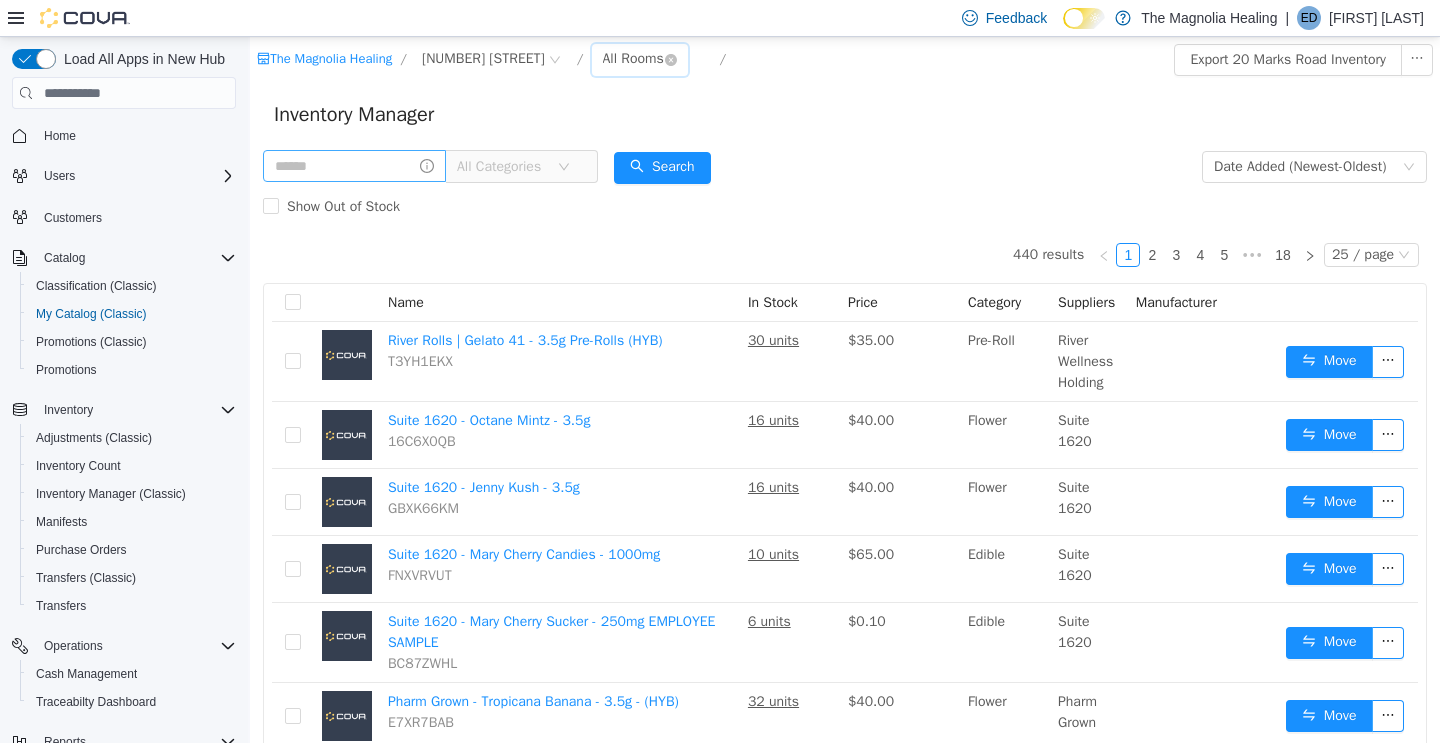 click on "All Rooms" at bounding box center (633, 59) 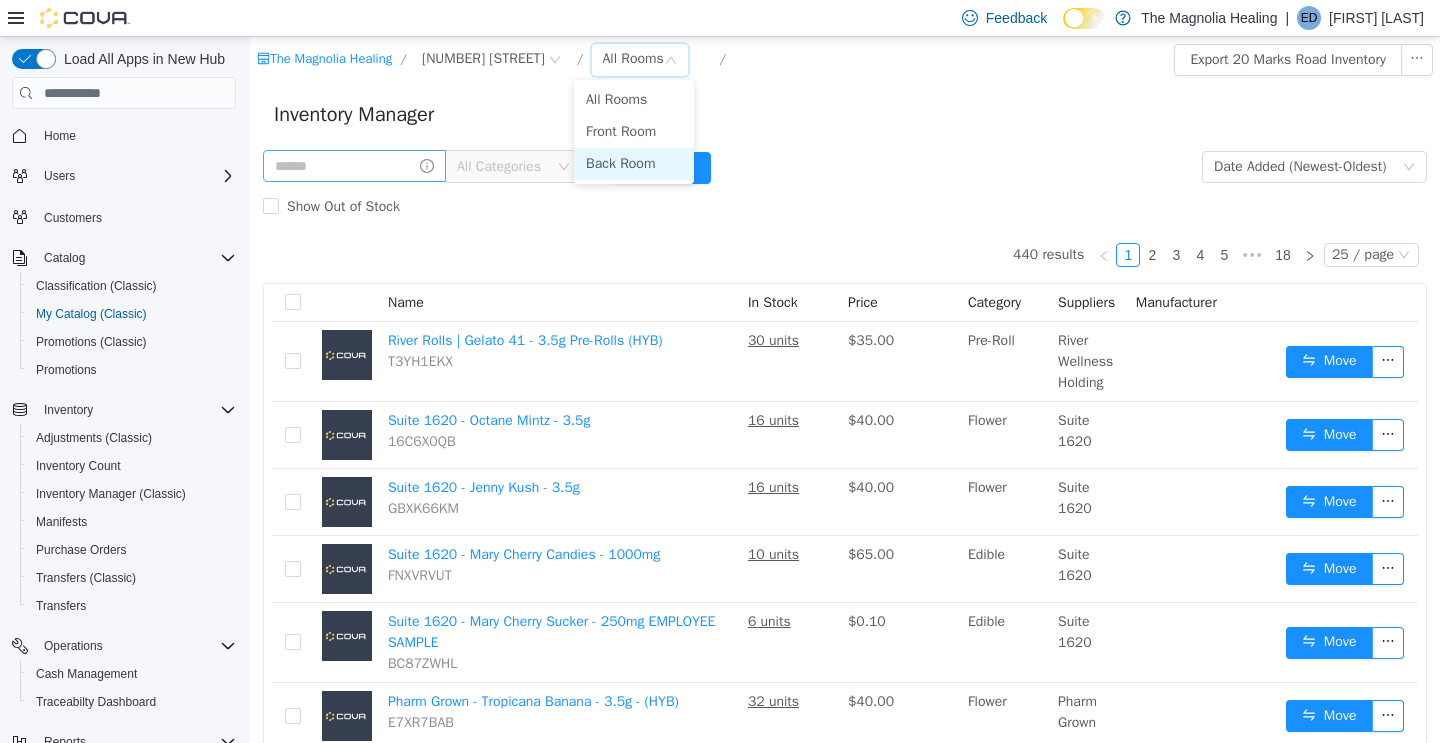 click on "Back Room" at bounding box center (634, 164) 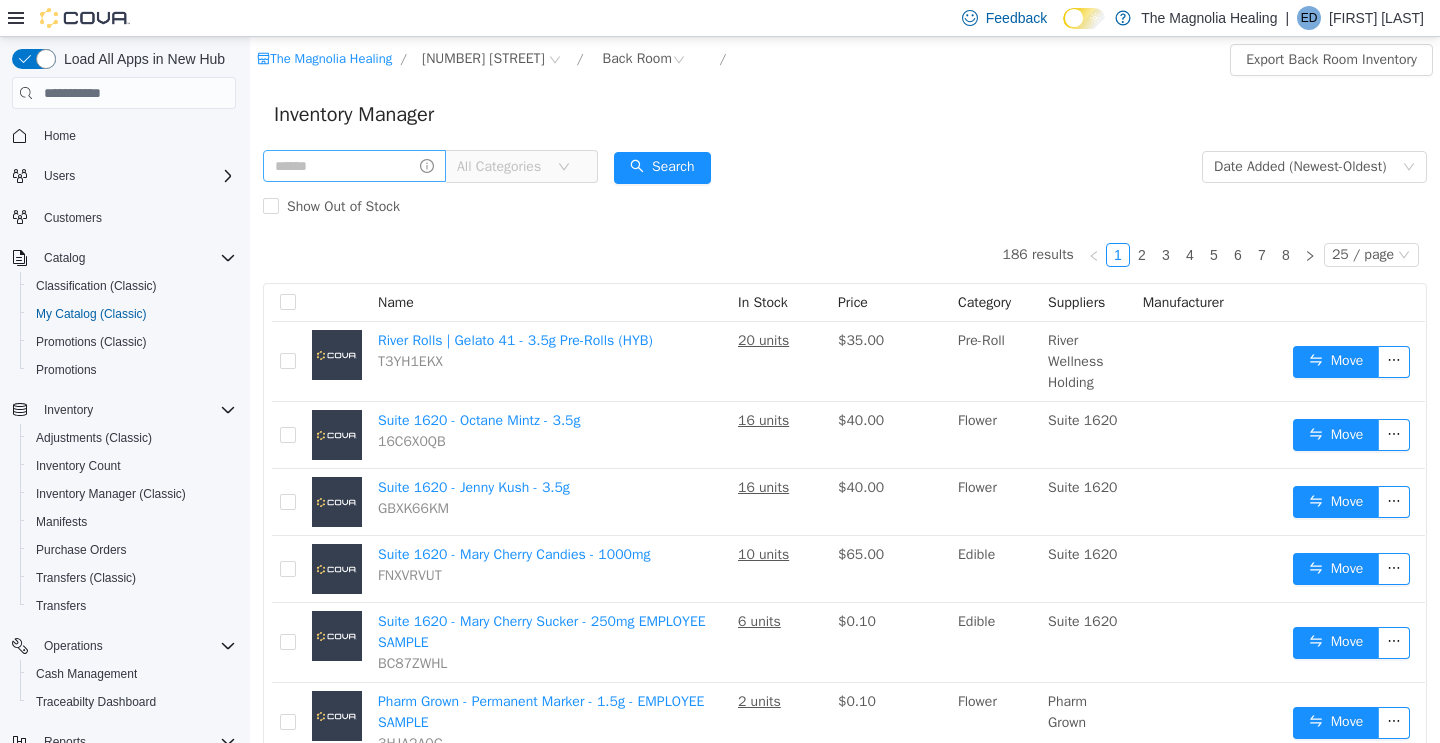 scroll, scrollTop: 0, scrollLeft: 0, axis: both 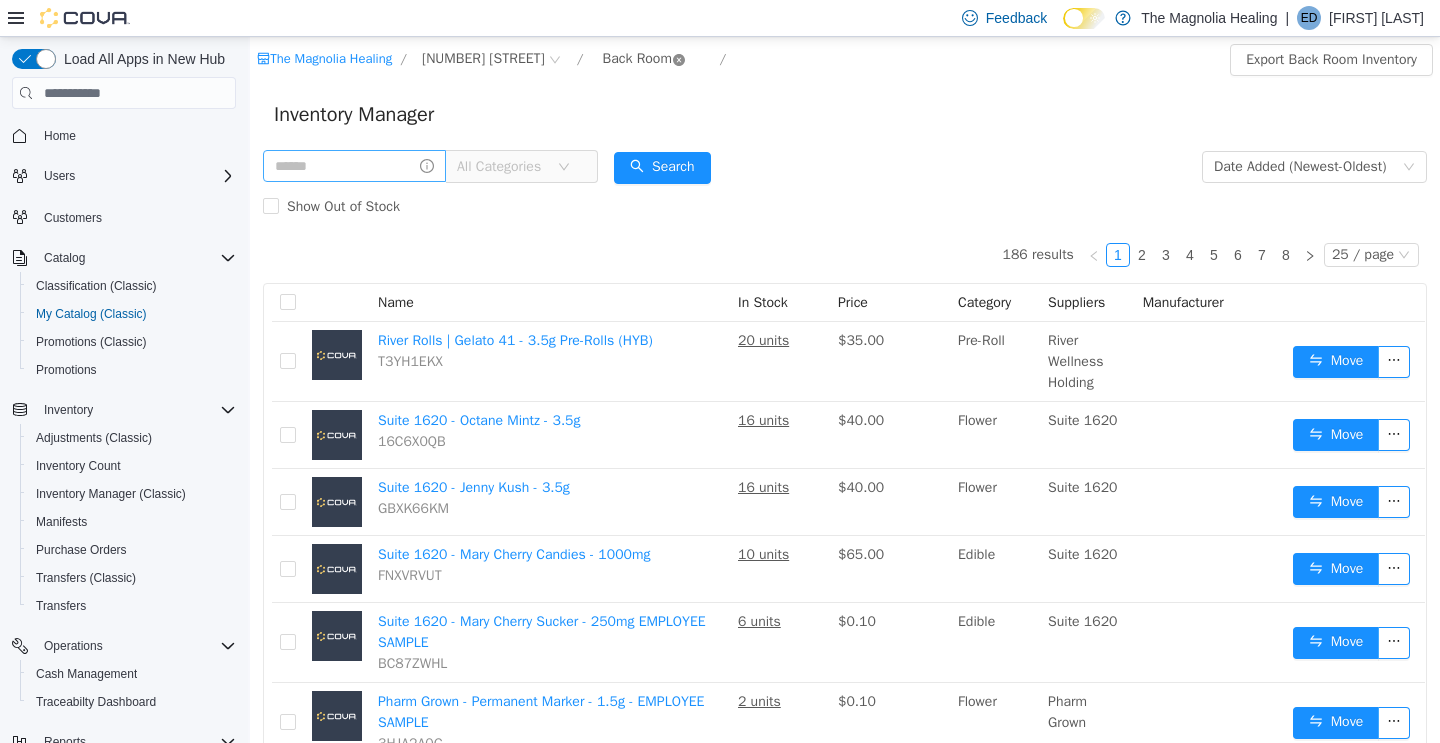 click 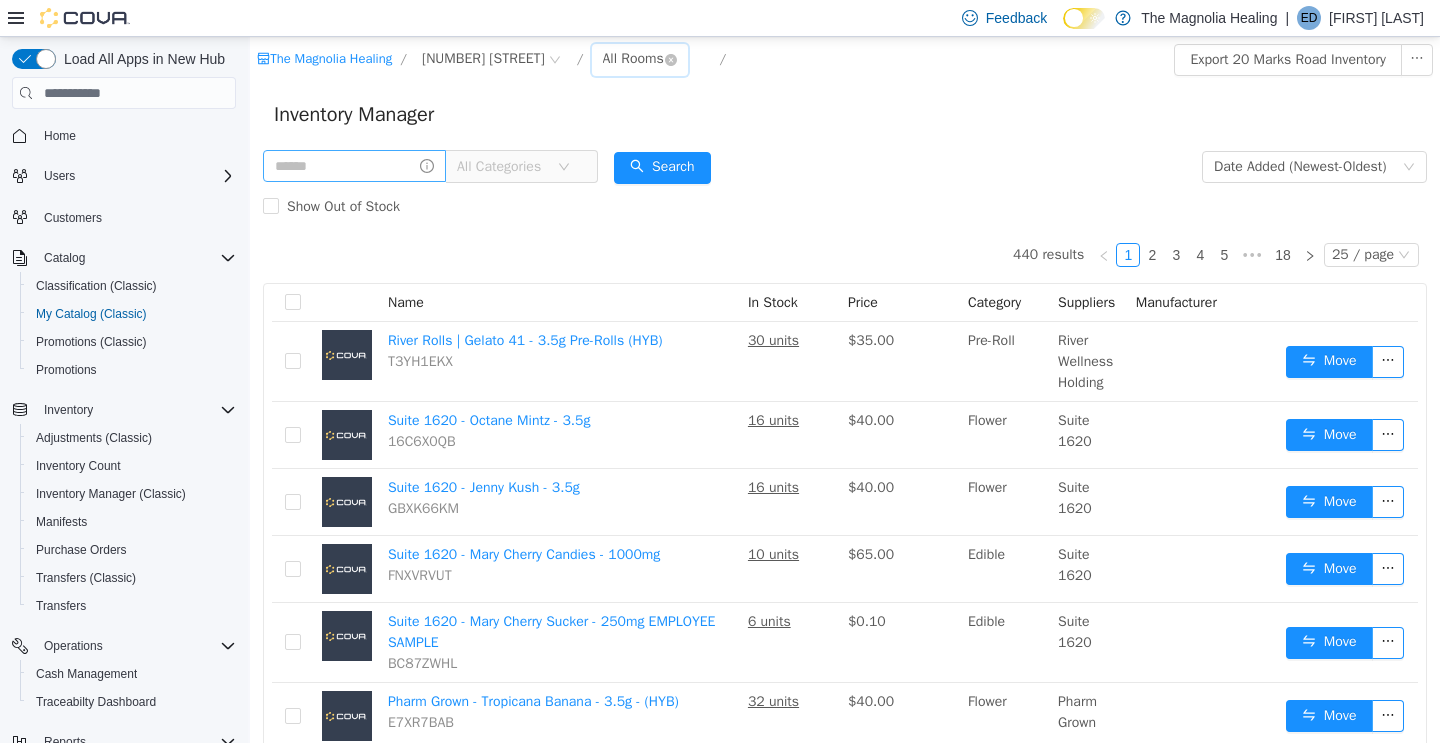 click on "All Rooms" at bounding box center (633, 59) 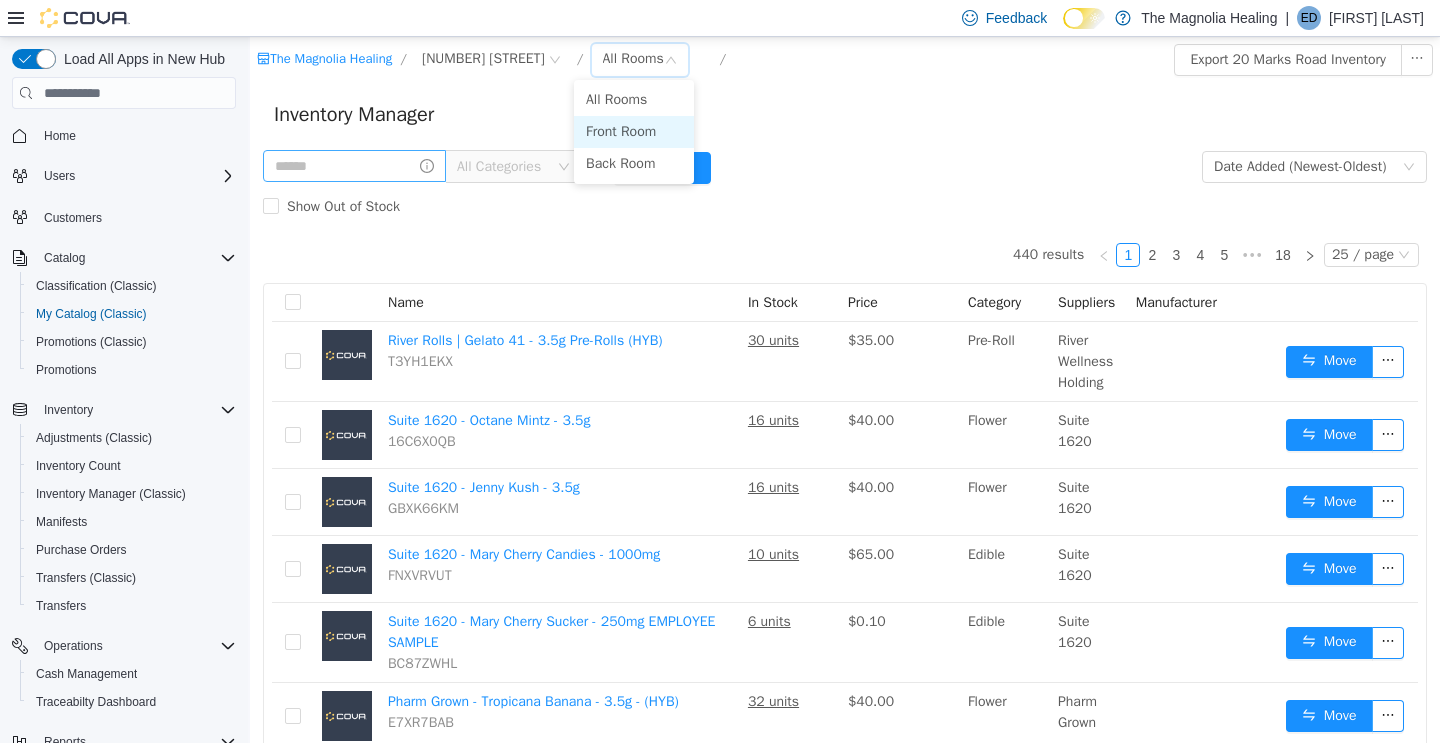 click on "Front Room" at bounding box center (634, 132) 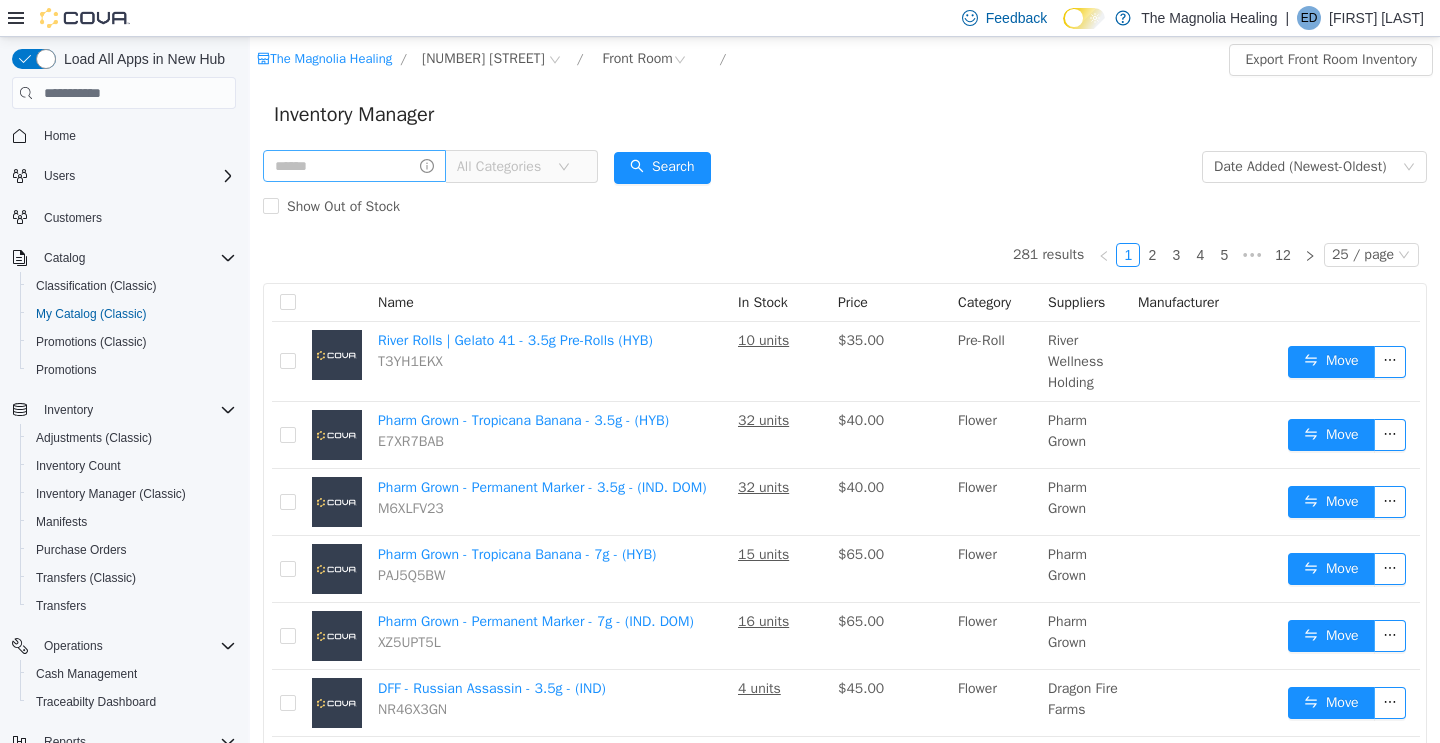 scroll, scrollTop: 0, scrollLeft: 0, axis: both 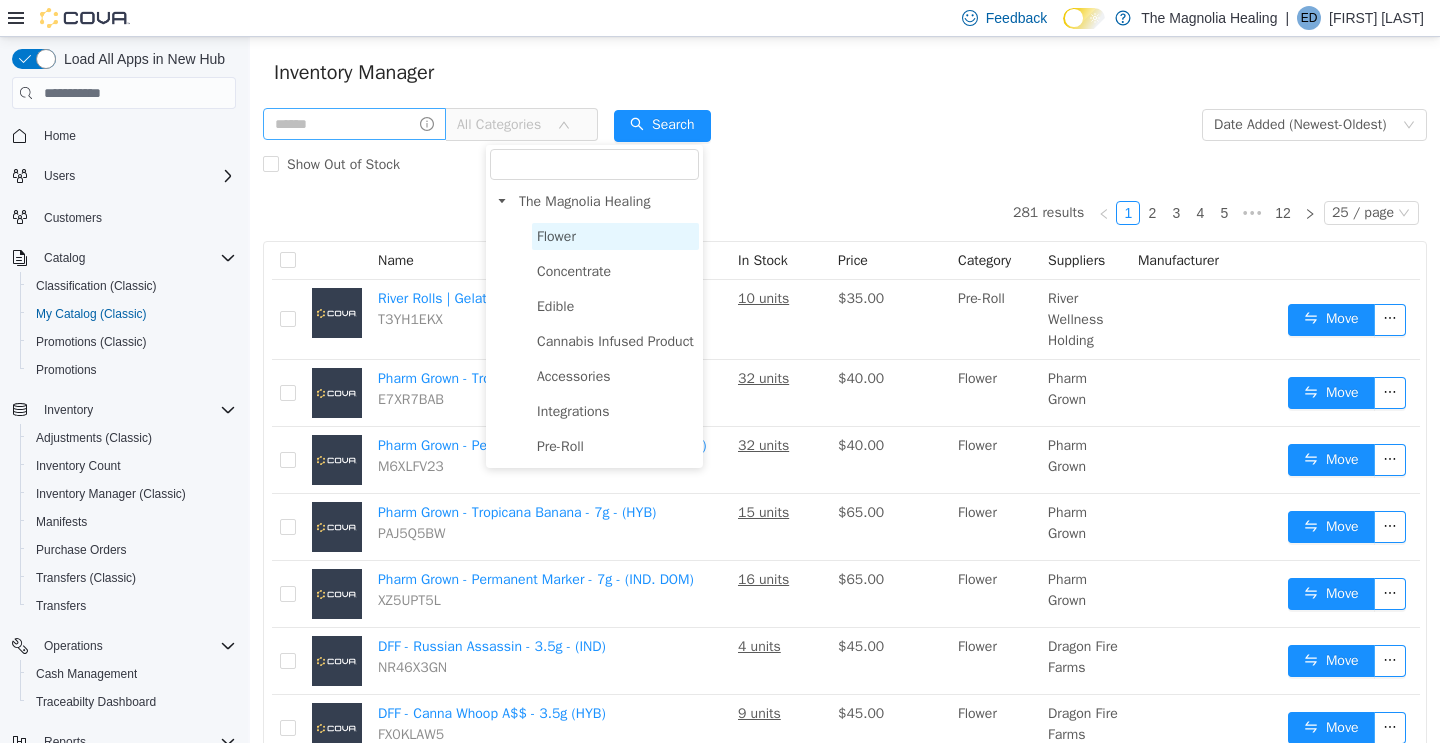 click on "Flower" at bounding box center (556, 236) 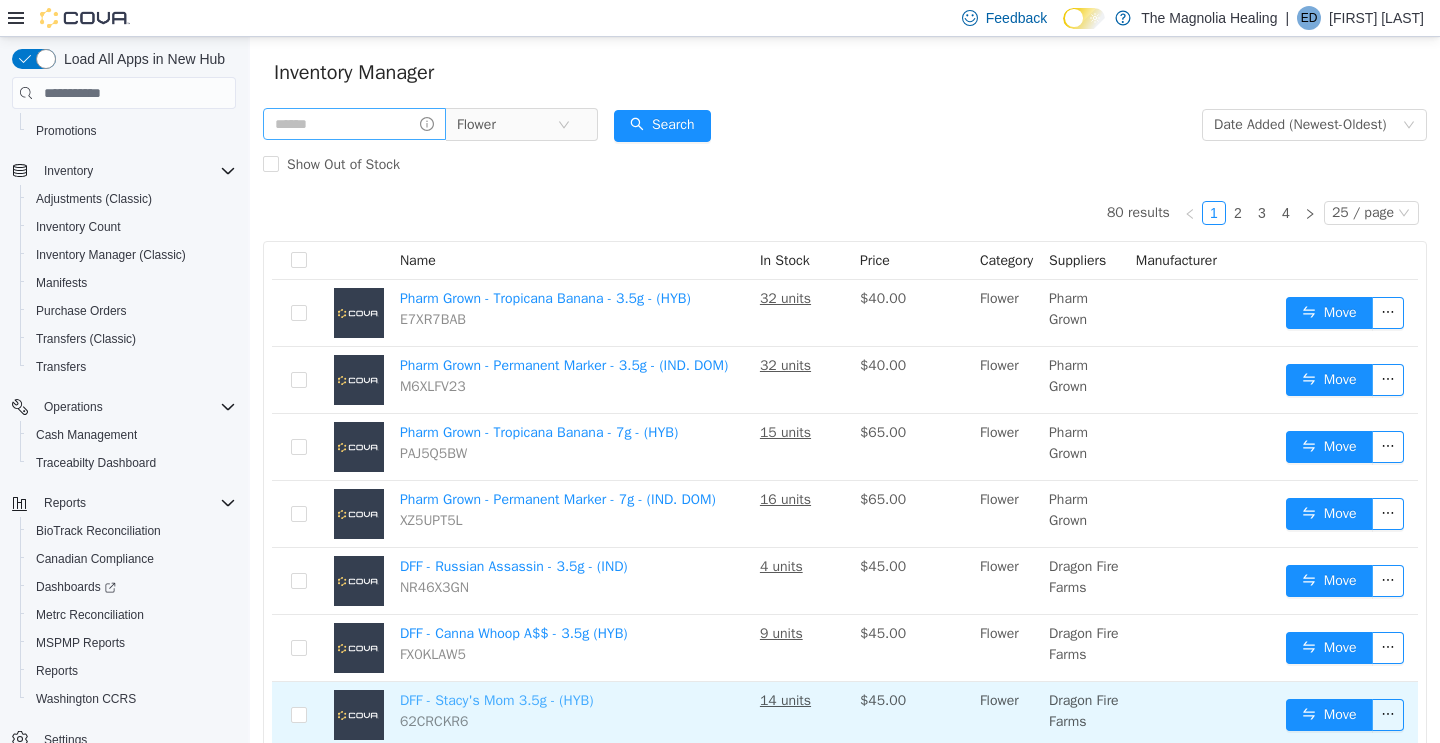 scroll, scrollTop: 238, scrollLeft: 0, axis: vertical 